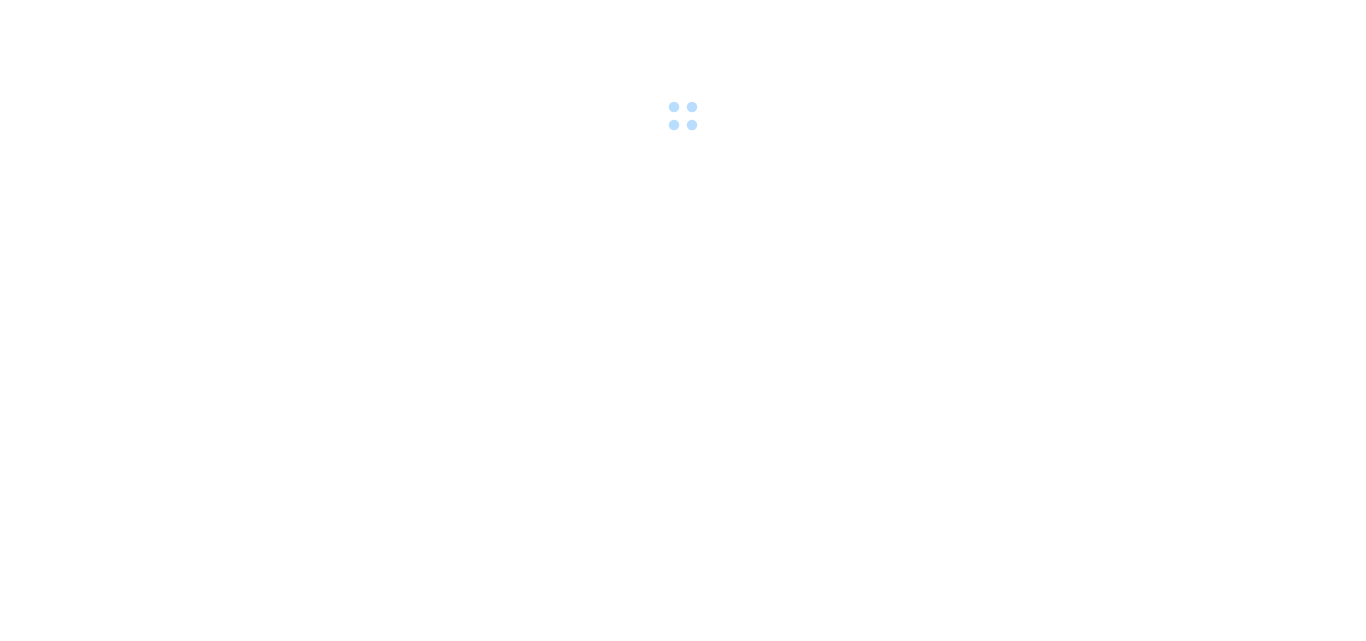 scroll, scrollTop: 0, scrollLeft: 0, axis: both 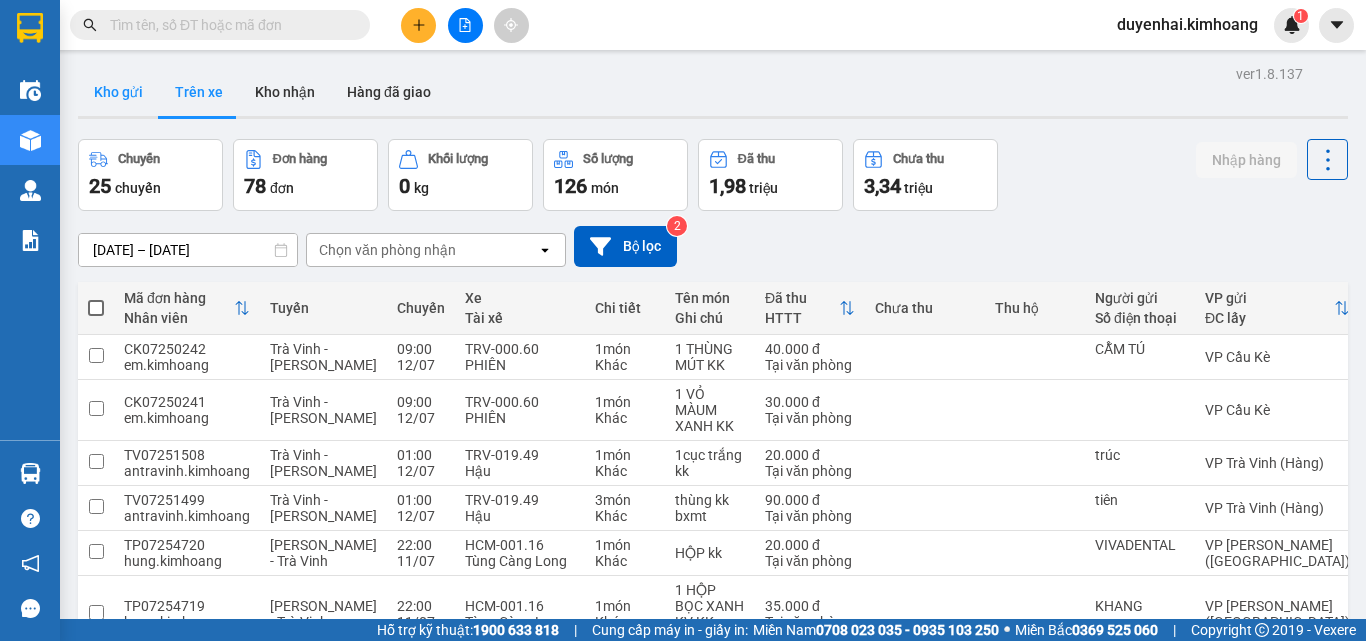 click on "Kho gửi" at bounding box center [118, 92] 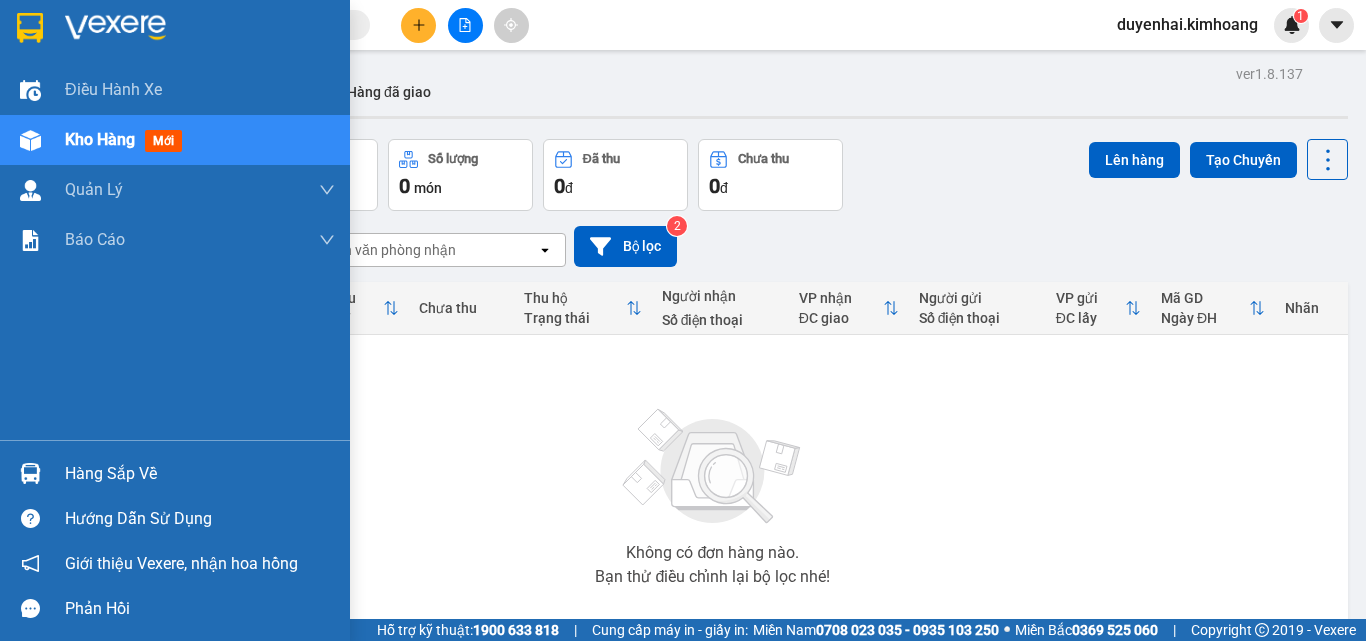 click on "Hàng sắp về" at bounding box center (200, 474) 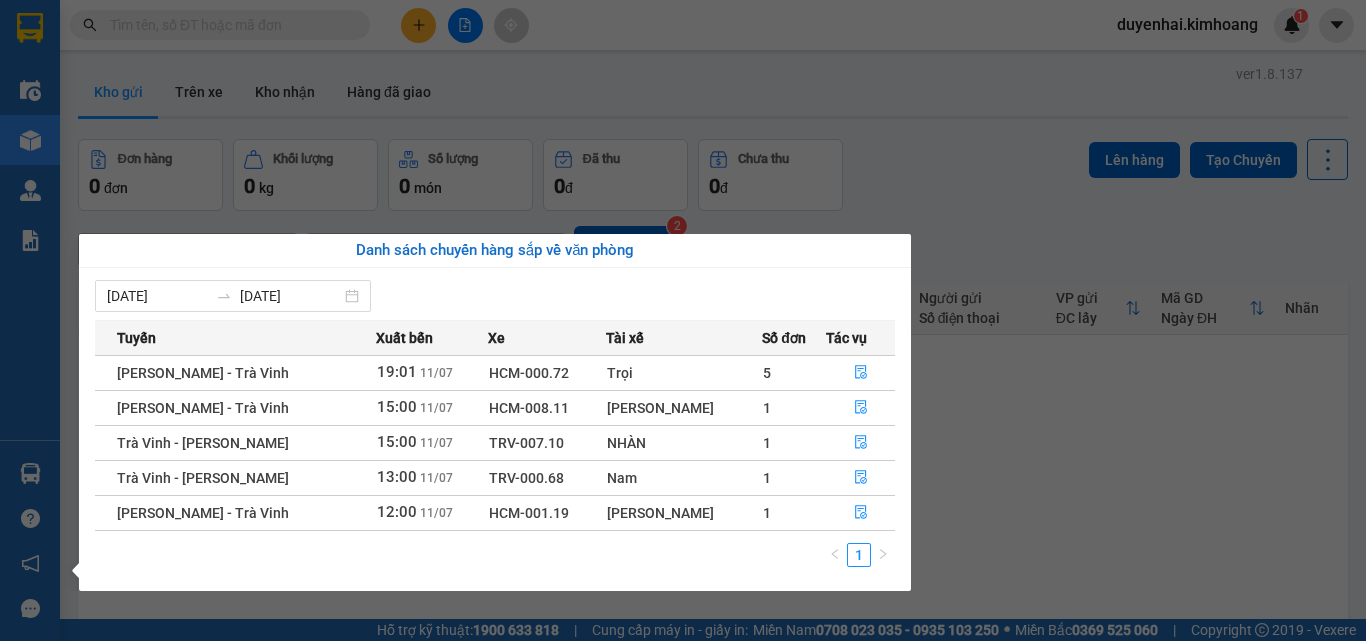 click on "Kết quả tìm kiếm ( 0 )  Bộ lọc  No Data duyenhai.kimhoang 1     Điều hành xe     Kho hàng mới     Quản [PERSON_NAME] lý chuyến Quản lý khách hàng mới     Báo cáo Báo cáo dòng tiền (1 ca) Báo cáo dòng tiền (2 ca) Báo cáo tiền mặt Doanh số tạo đơn theo VP gửi (trạm) Hàng sắp về Hướng dẫn sử dụng Giới thiệu Vexere, nhận hoa hồng Phản hồi Phần mềm hỗ trợ bạn tốt chứ? ver  1.8.137 Kho gửi Trên xe Kho nhận Hàng đã giao Đơn hàng 0 đơn Khối lượng 0 kg Số lượng 0 món Đã thu 0  đ Chưa thu 0  đ Lên hàng Tạo Chuyến [DATE] – [DATE] Press the down arrow key to interact with the calendar and select a date. Press the escape button to close the calendar. Selected date range is from [DATE] to [DATE]. Chọn văn phòng nhận open Bộ lọc 2 Chi tiết Tên món Ghi chú Đã thu HTTT Chưa thu Thu hộ Trạng thái Người nhận Số điện thoại VP nhận ĐC giao Mã GD" at bounding box center (683, 320) 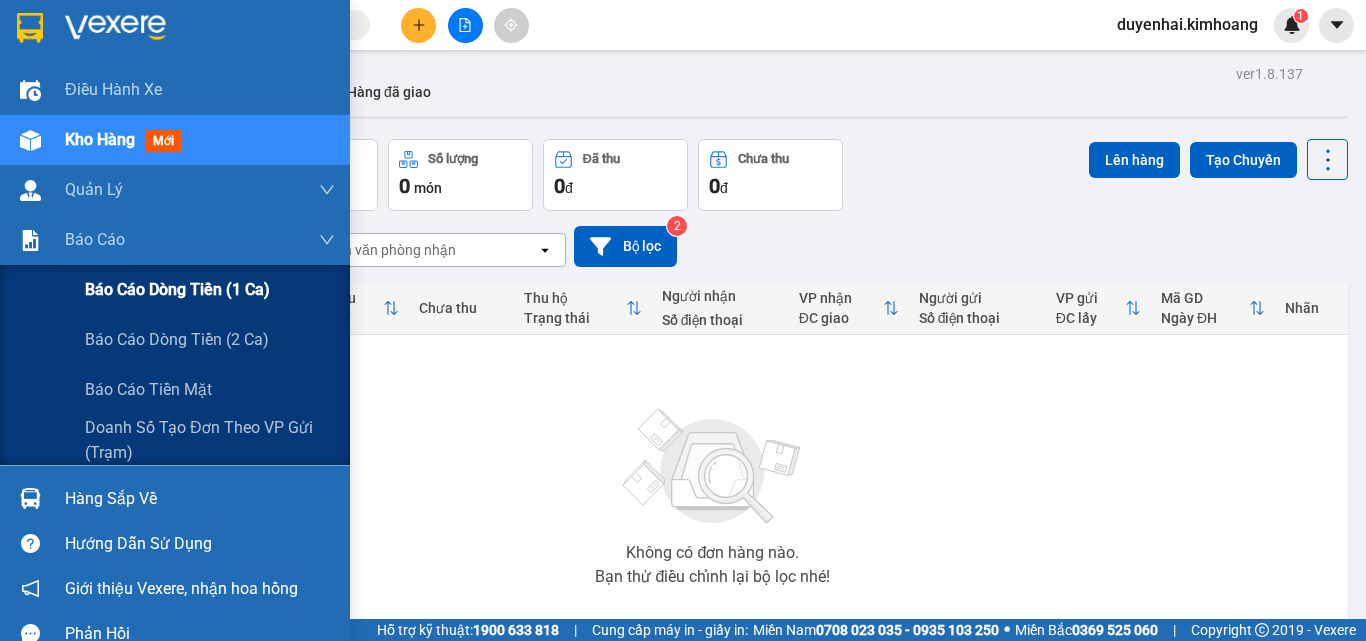 click on "Báo cáo dòng tiền (1 ca)" at bounding box center (177, 289) 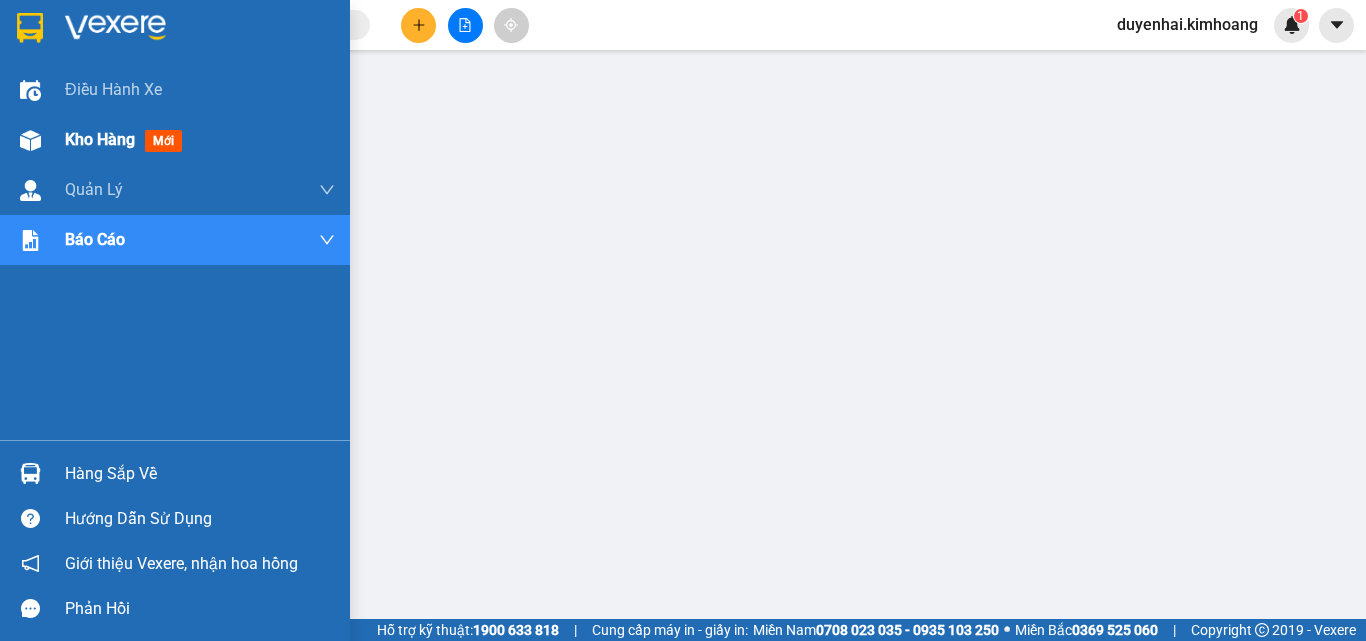 drag, startPoint x: 92, startPoint y: 138, endPoint x: 112, endPoint y: 147, distance: 21.931713 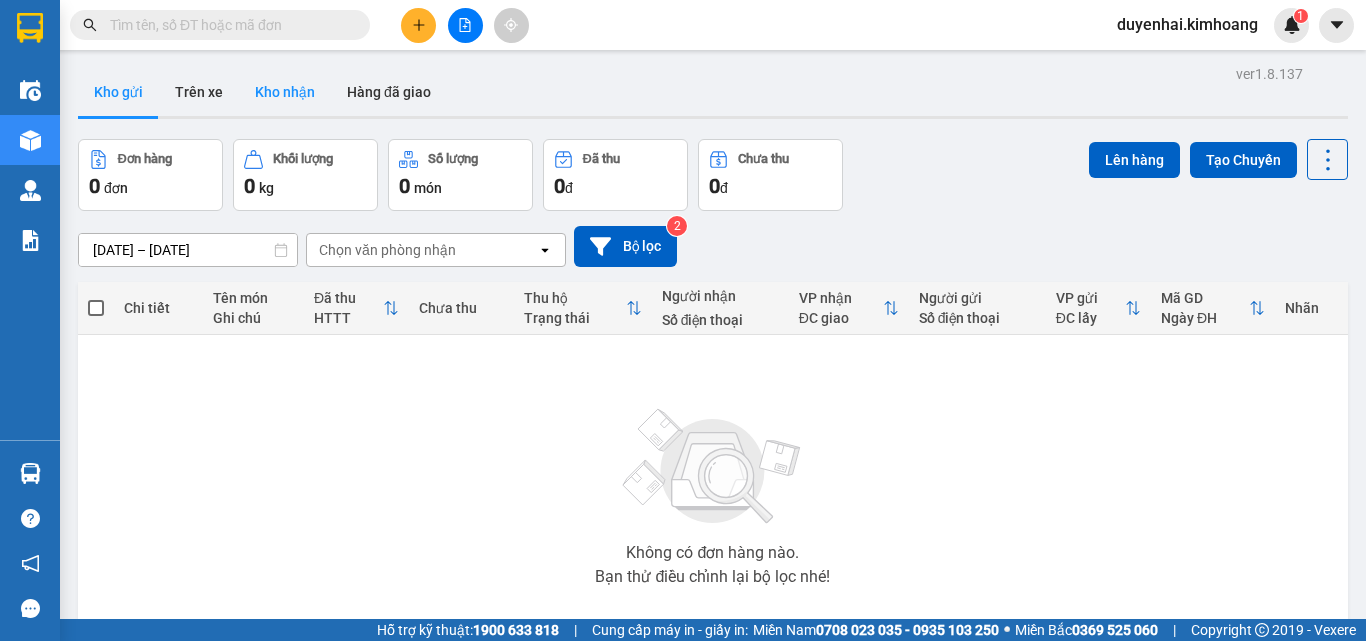 click on "Kho nhận" at bounding box center [285, 92] 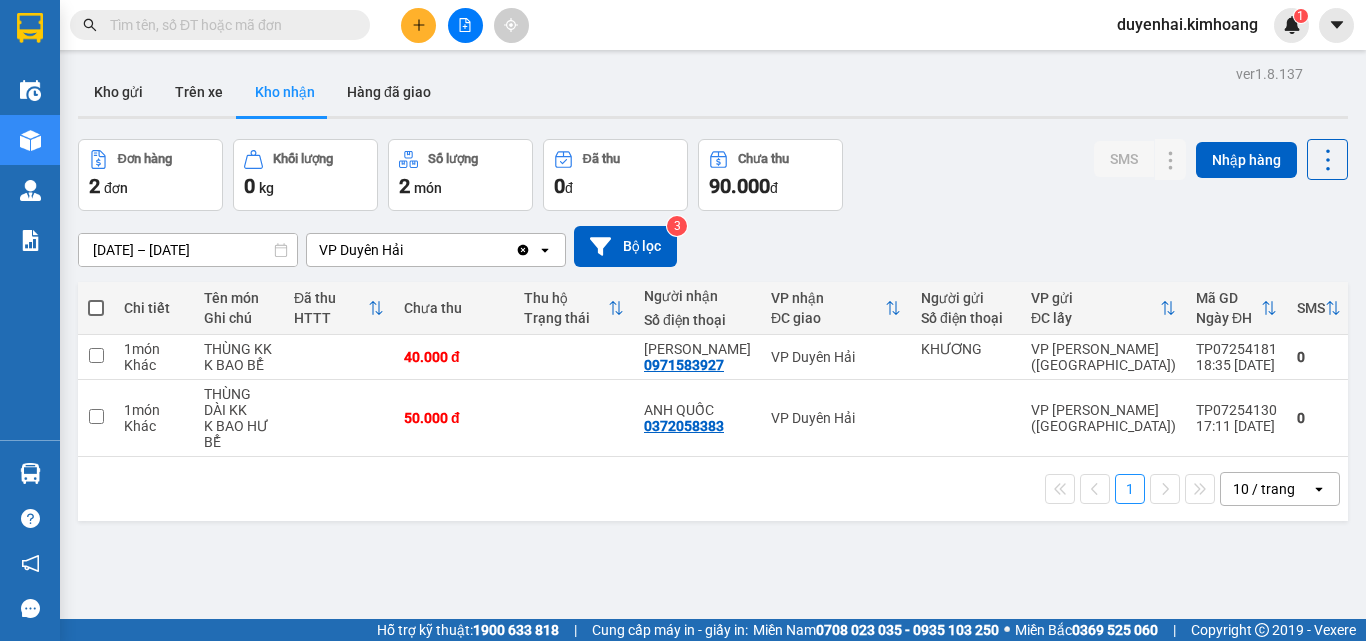 click on "[DATE] – [DATE]" at bounding box center (188, 250) 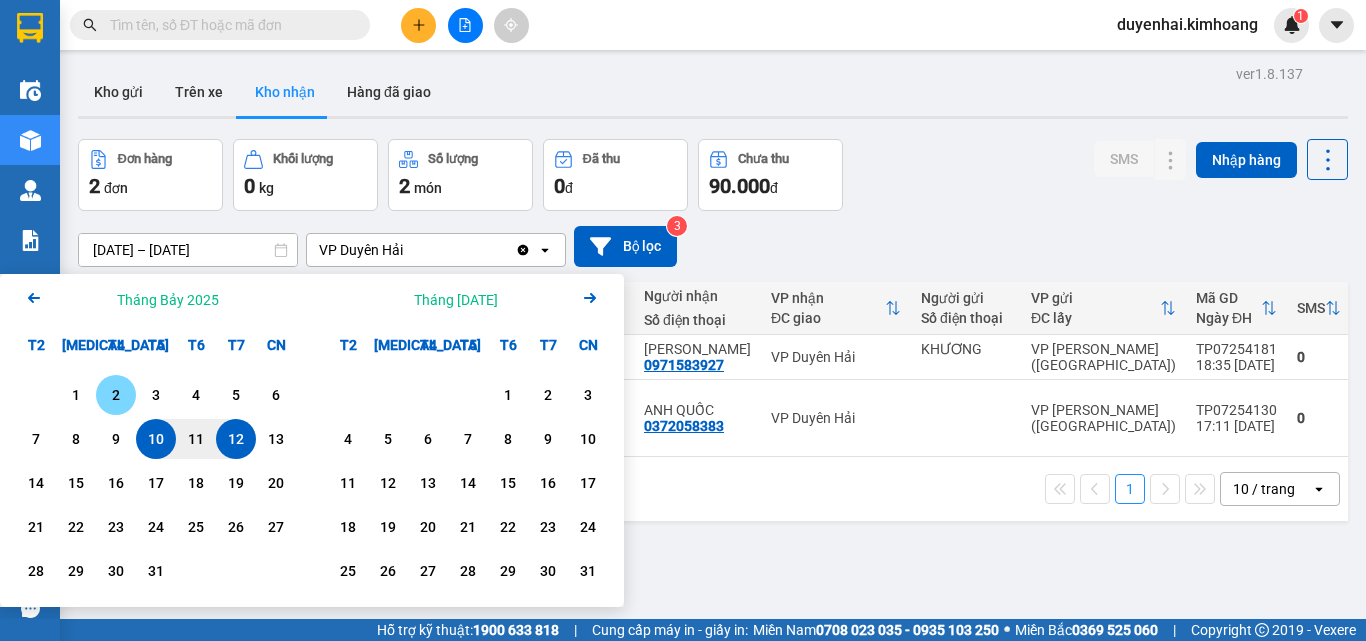 drag, startPoint x: 102, startPoint y: 397, endPoint x: 101, endPoint y: 407, distance: 10.049875 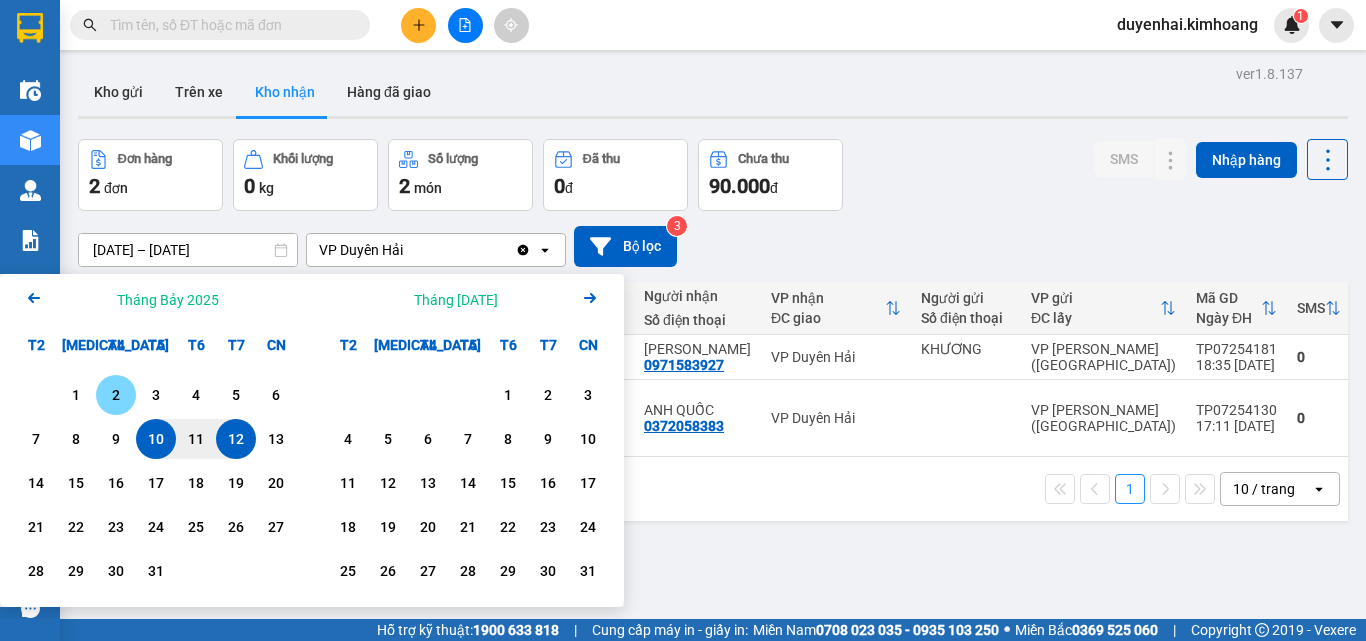 click on "2" at bounding box center [116, 395] 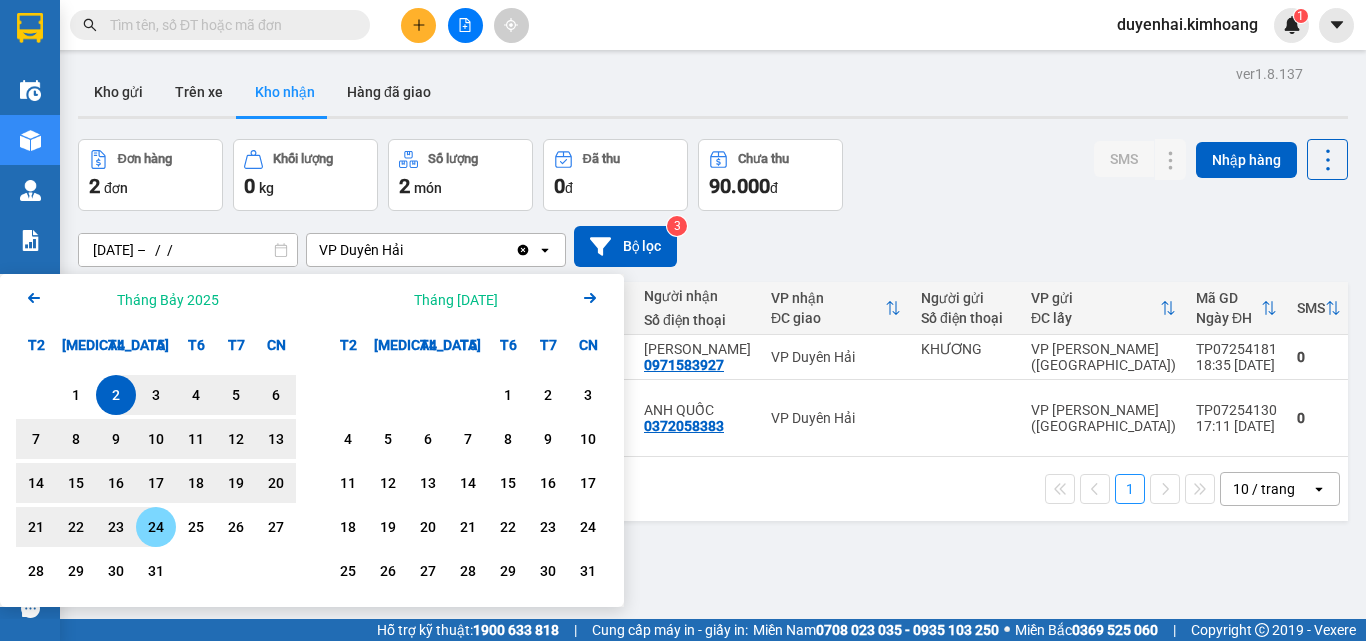 click on "24" at bounding box center (156, 527) 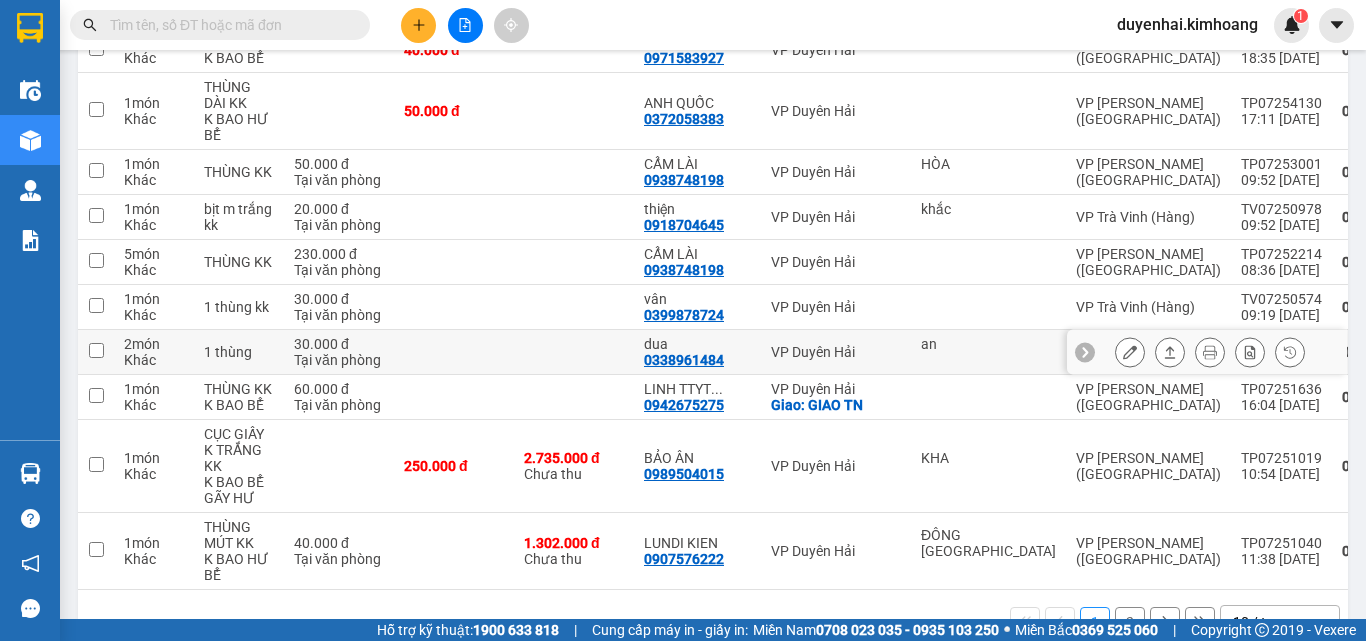scroll, scrollTop: 368, scrollLeft: 0, axis: vertical 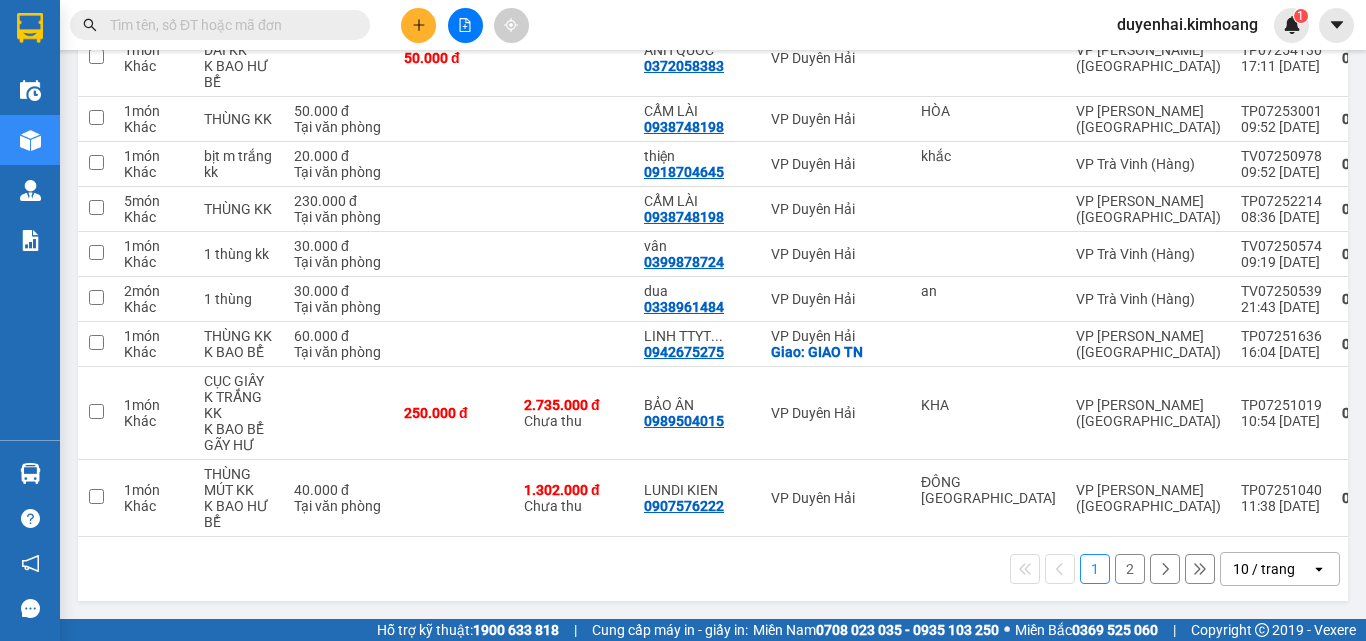 click on "2" at bounding box center (1130, 569) 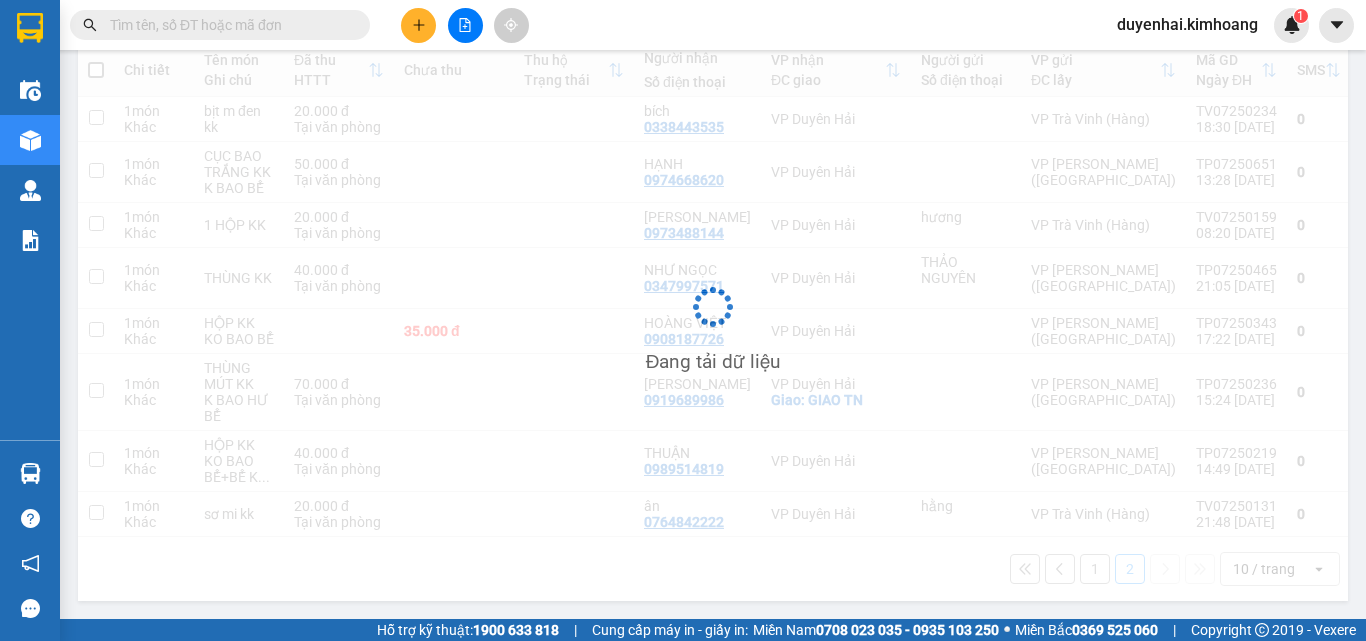 scroll, scrollTop: 246, scrollLeft: 0, axis: vertical 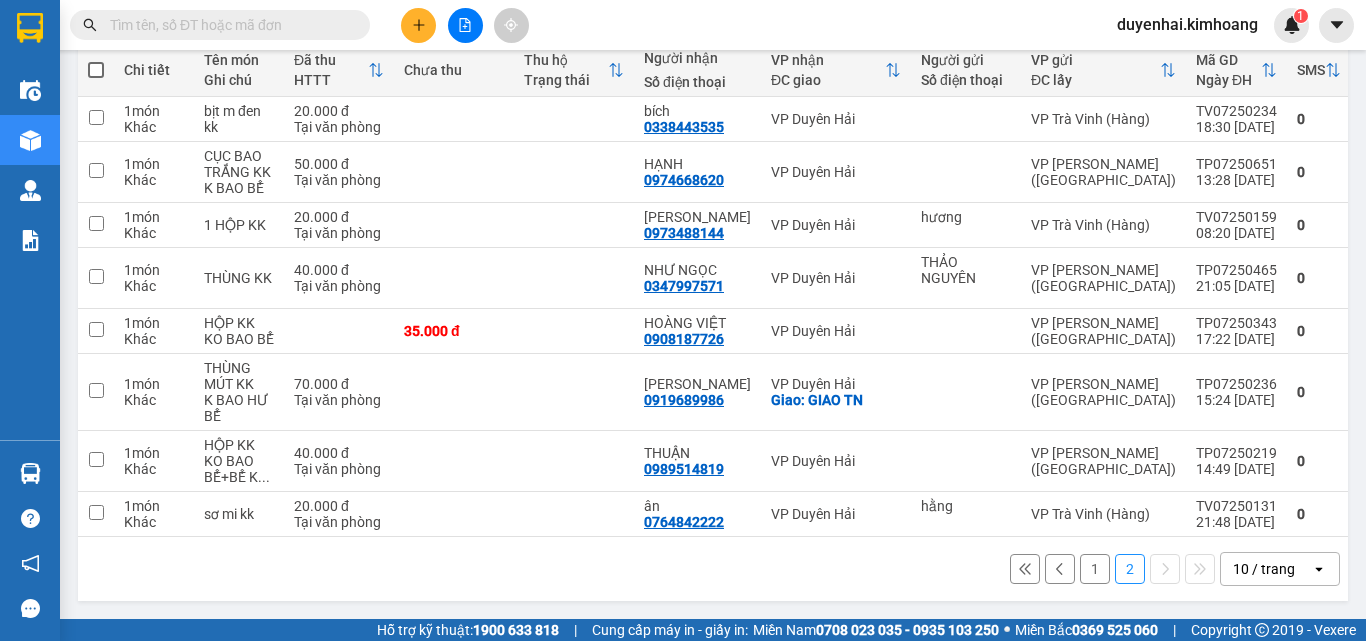click on "1" at bounding box center [1095, 569] 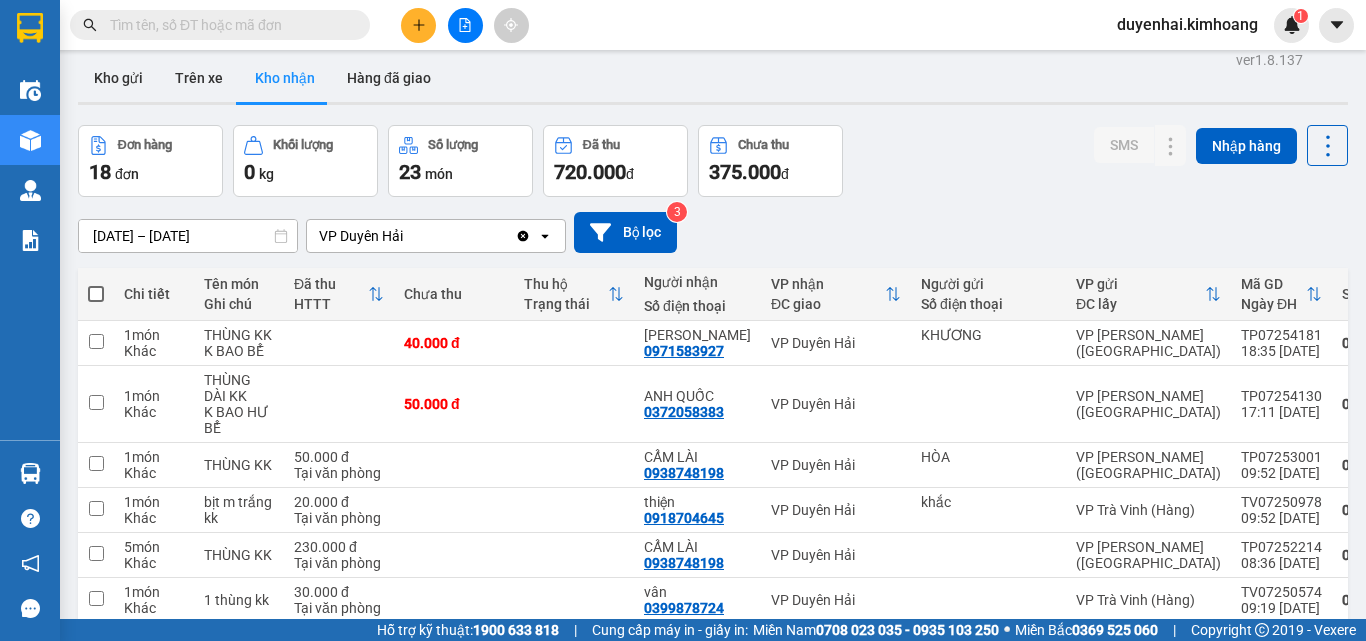 scroll, scrollTop: 0, scrollLeft: 0, axis: both 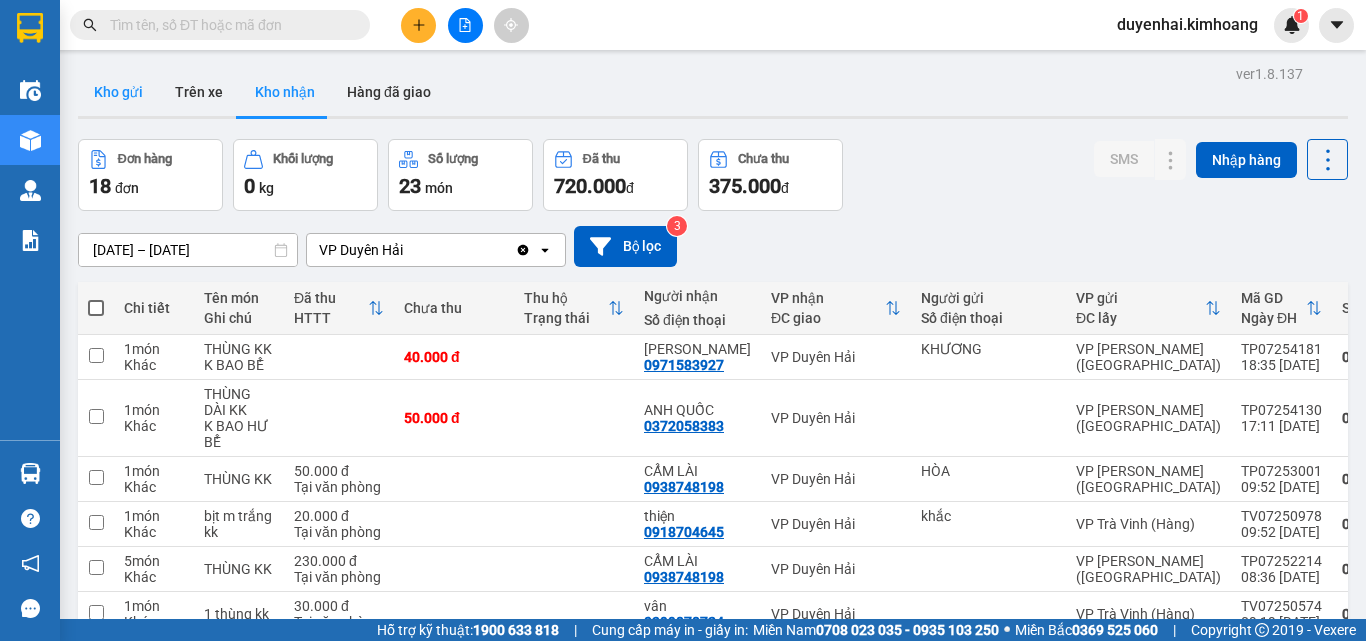 click on "Kho gửi" at bounding box center [118, 92] 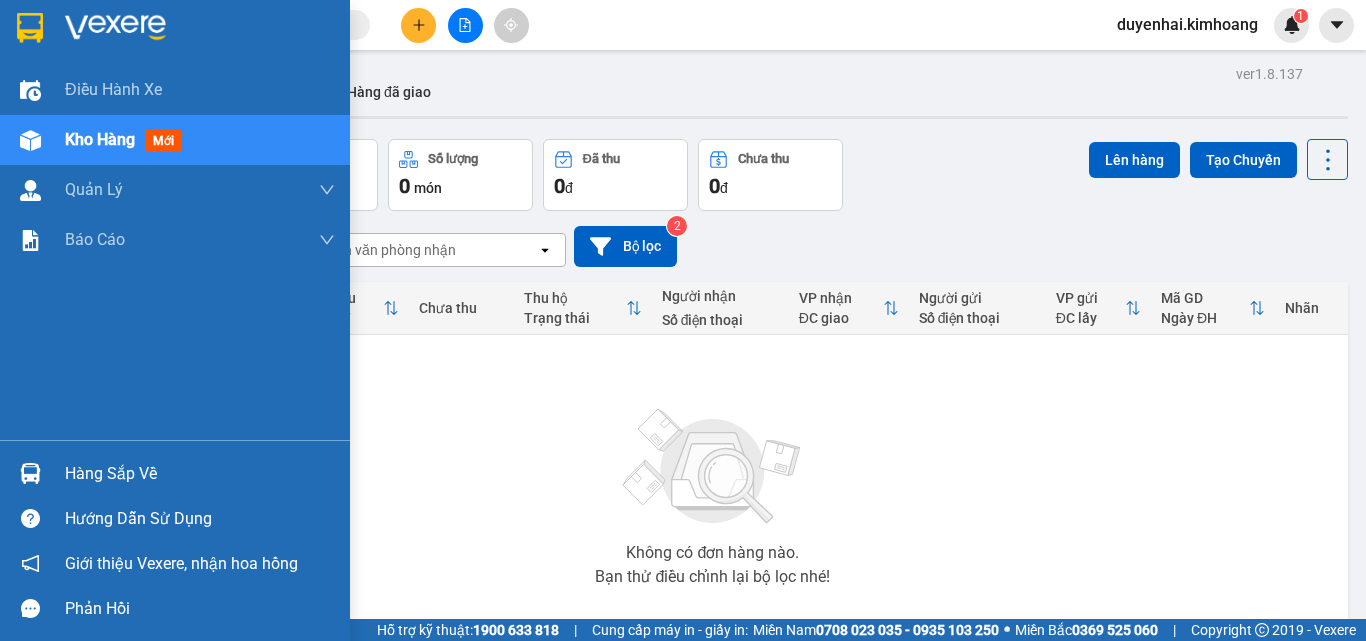 click on "Hàng sắp về" at bounding box center [200, 474] 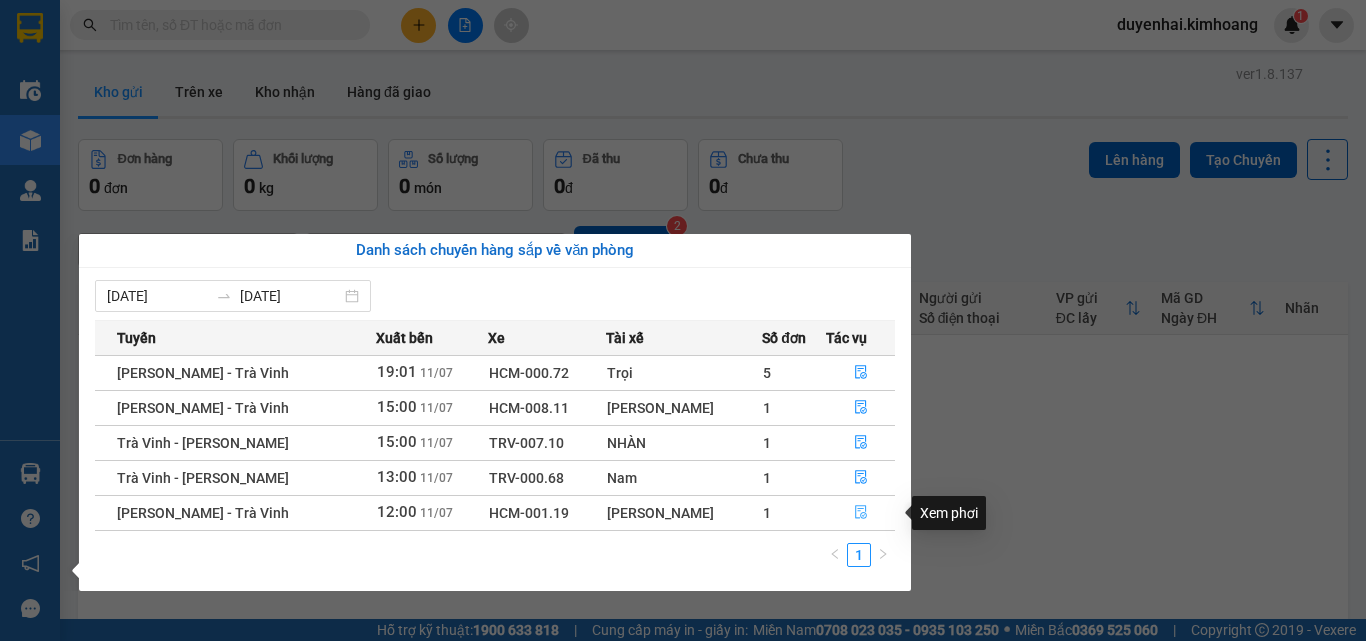 click at bounding box center [860, 513] 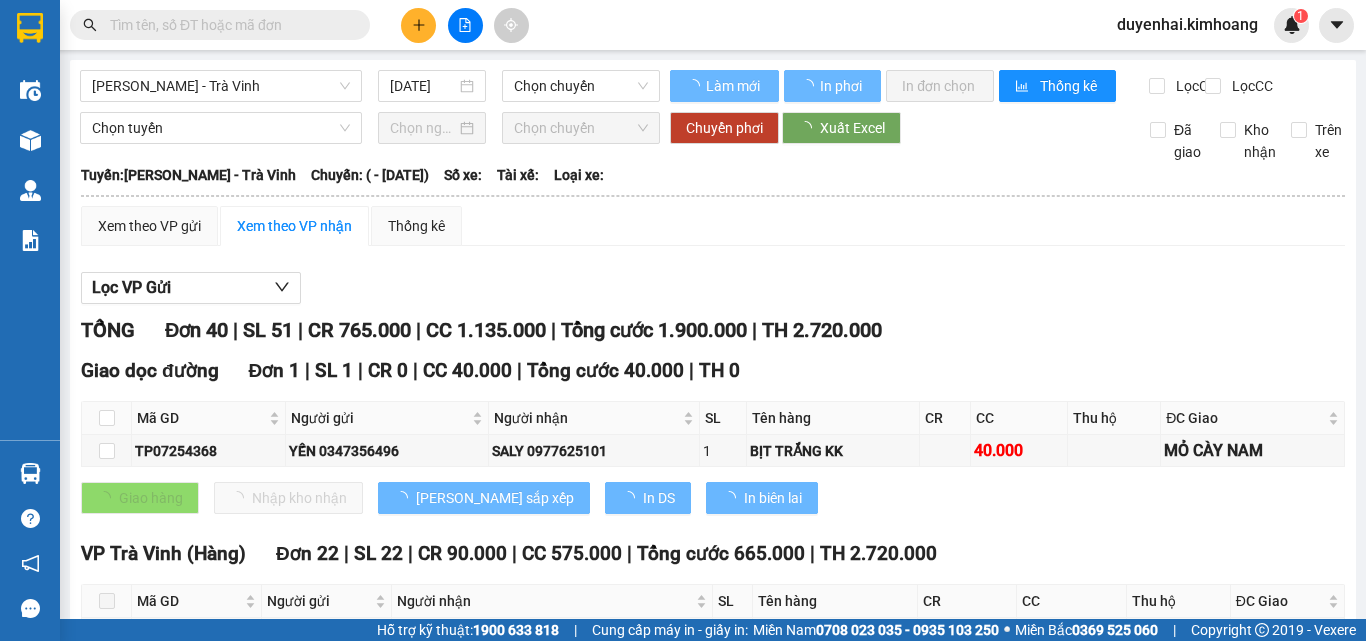type on "[DATE]" 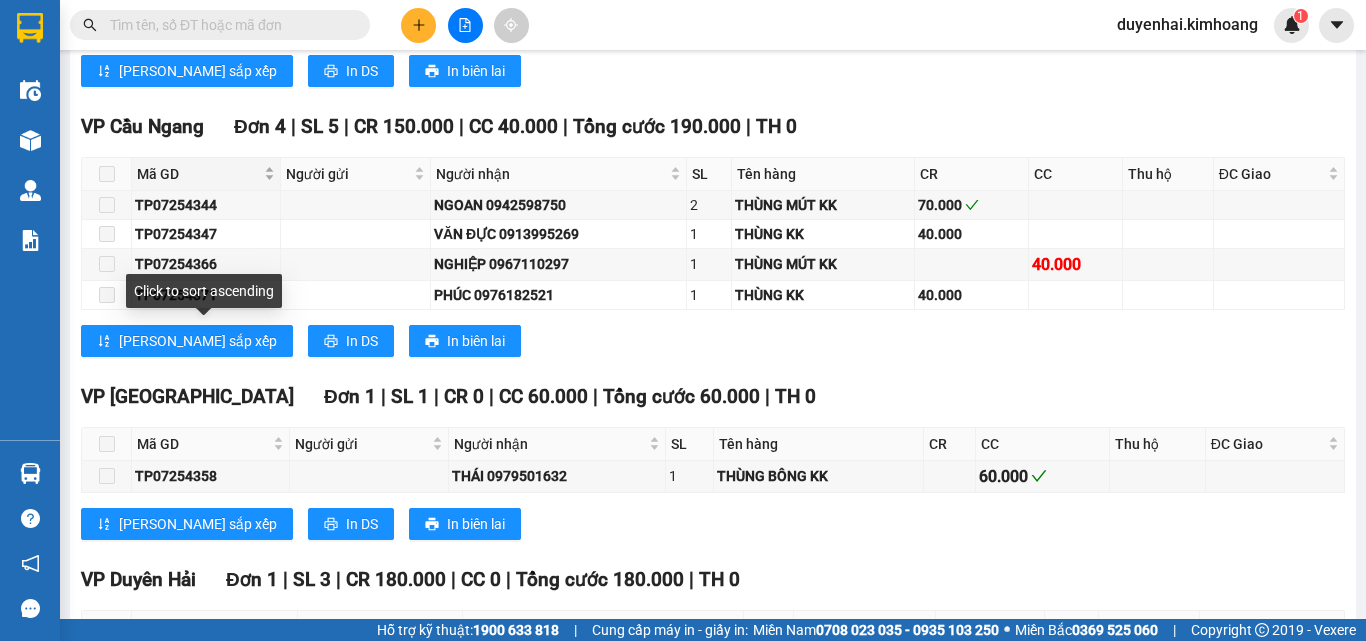 scroll, scrollTop: 1500, scrollLeft: 0, axis: vertical 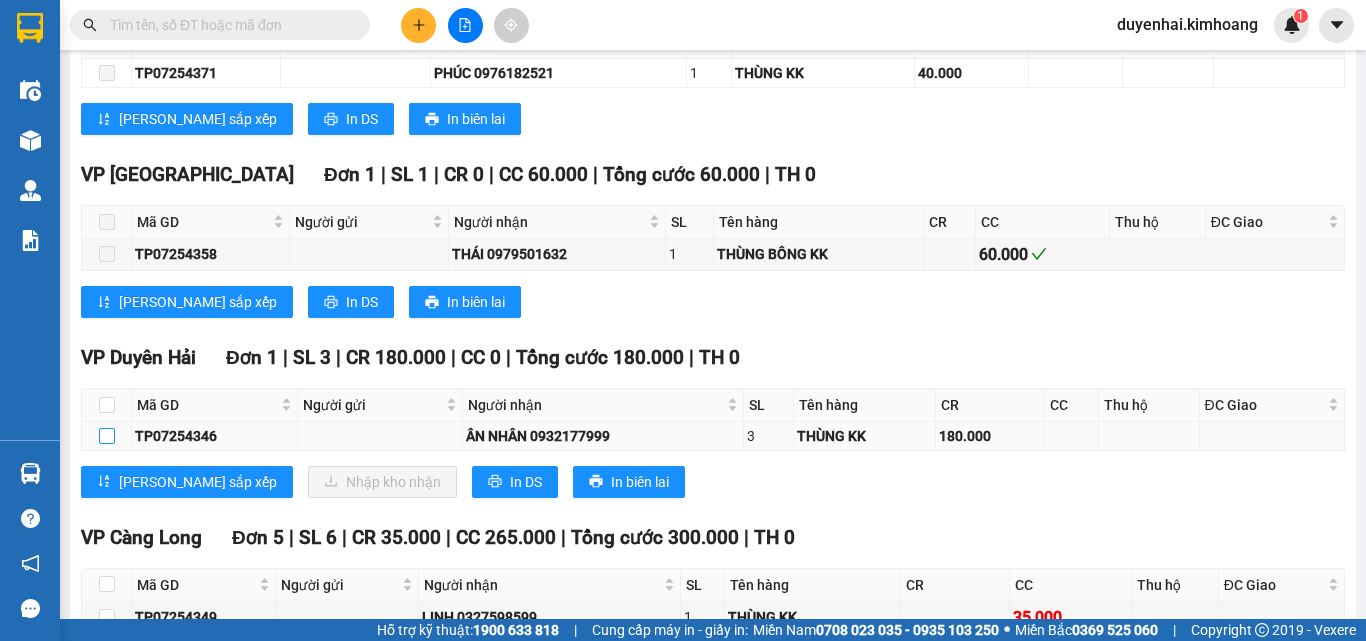 click at bounding box center (107, 436) 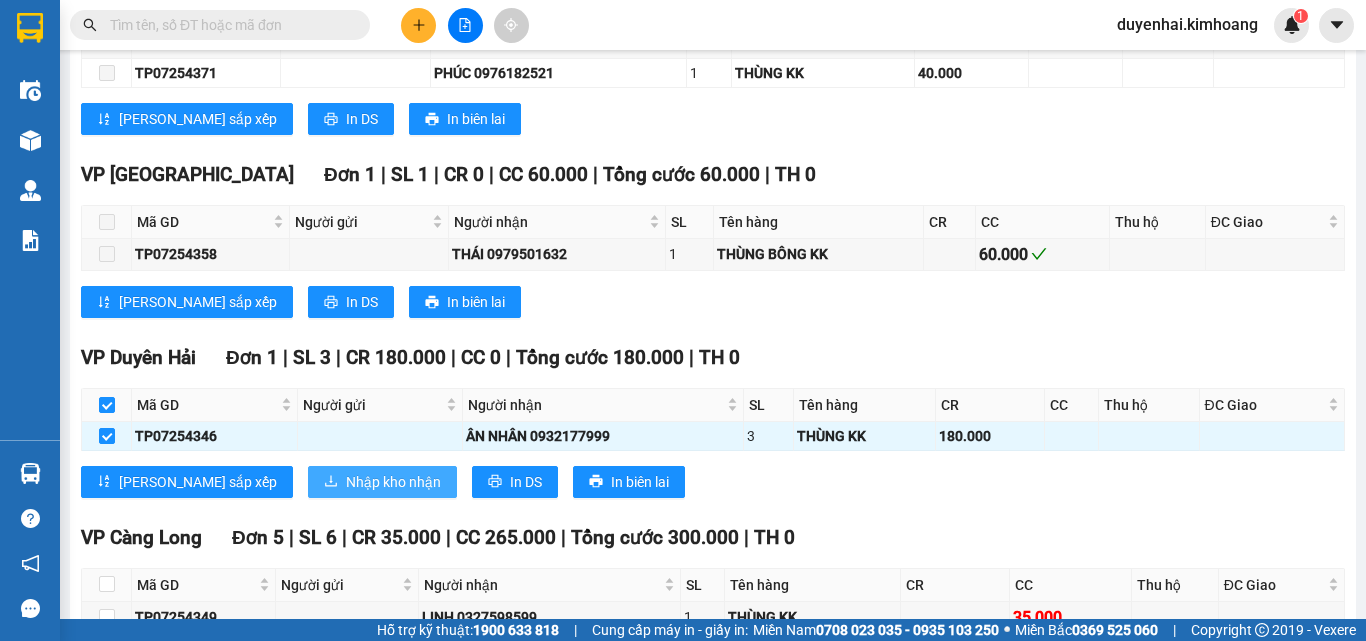 click on "Nhập kho nhận" at bounding box center [393, 482] 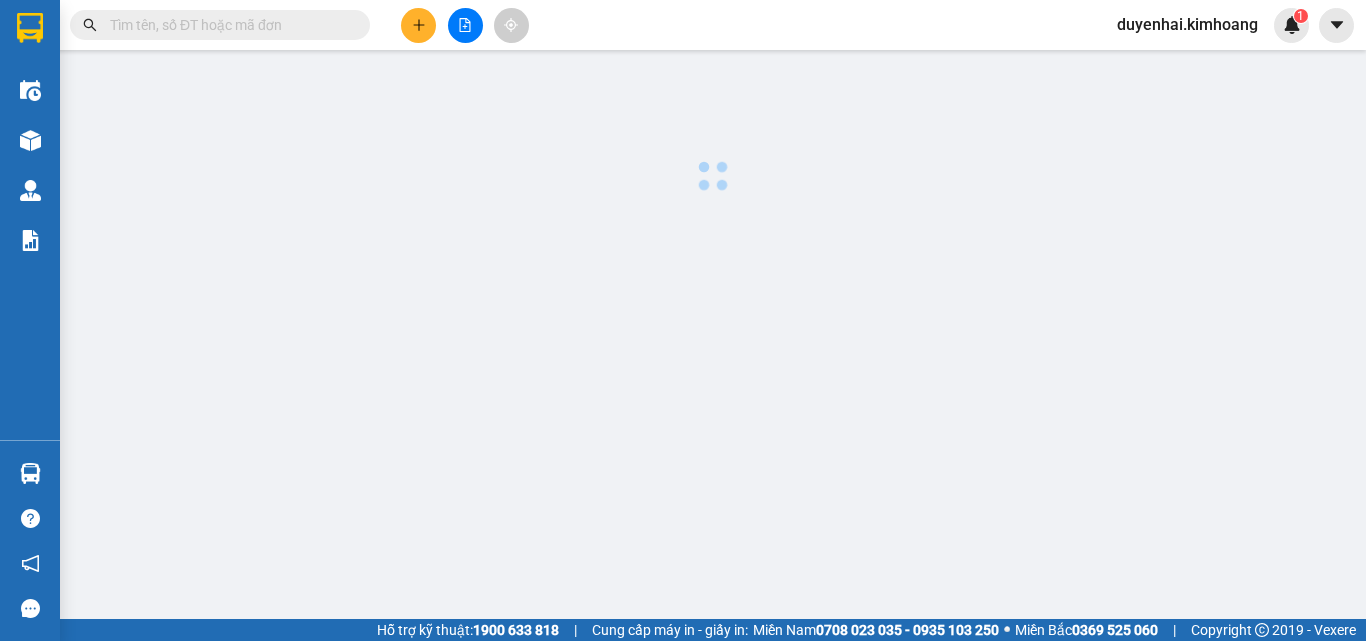 scroll, scrollTop: 0, scrollLeft: 0, axis: both 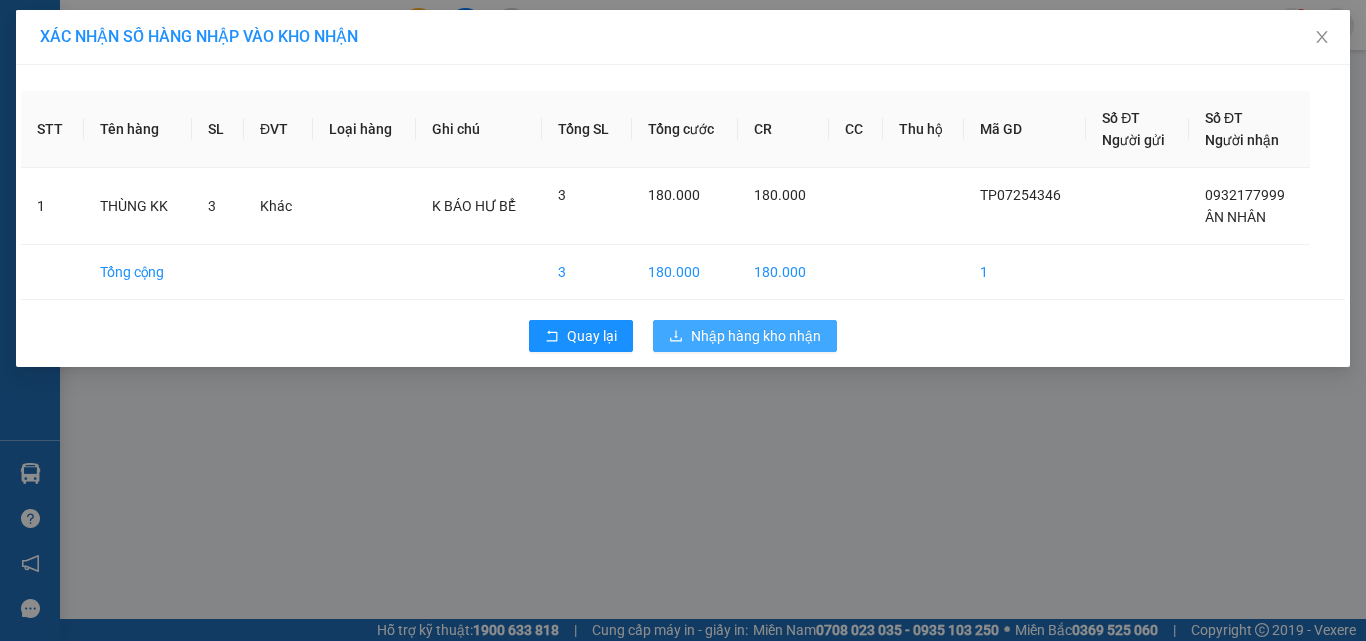 click on "Nhập hàng kho nhận" at bounding box center (756, 336) 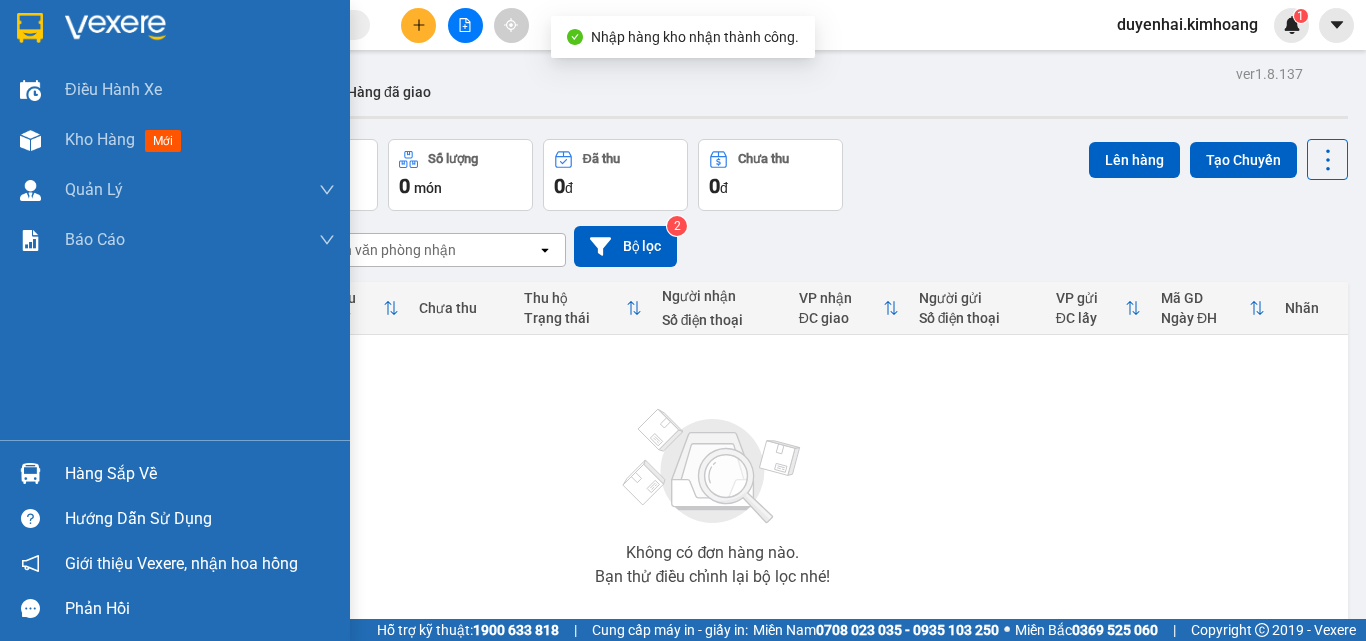 click on "Hàng sắp về" at bounding box center [200, 474] 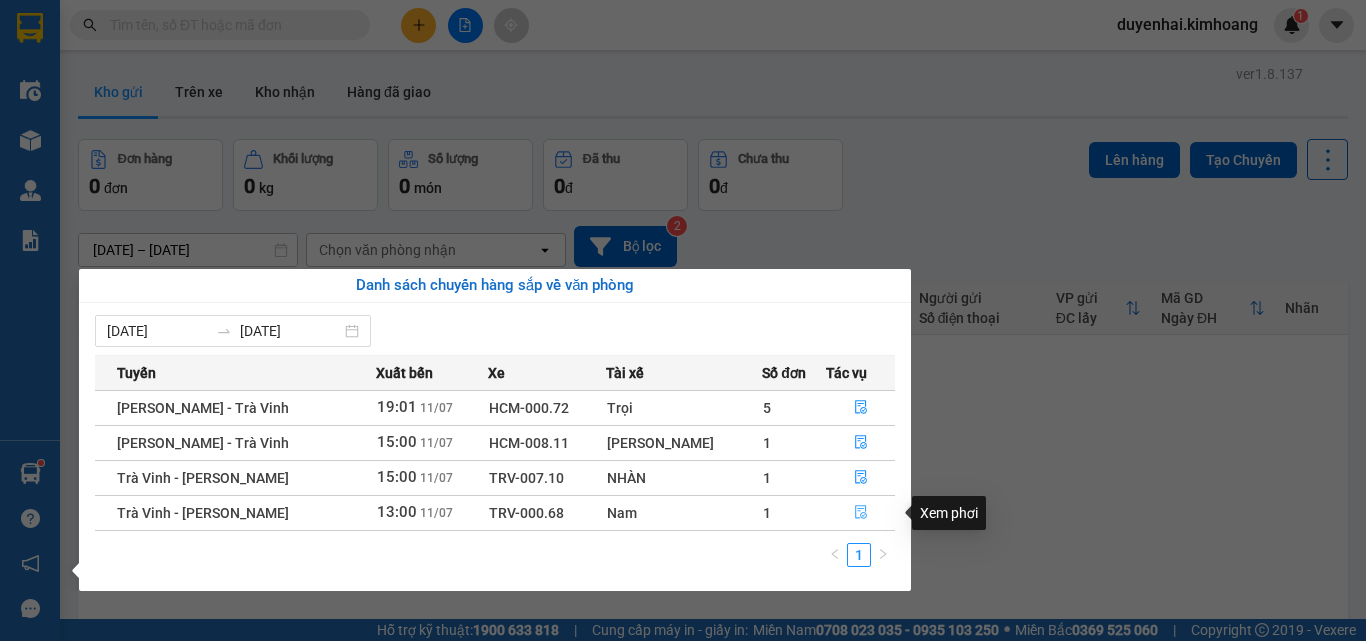 click at bounding box center [860, 513] 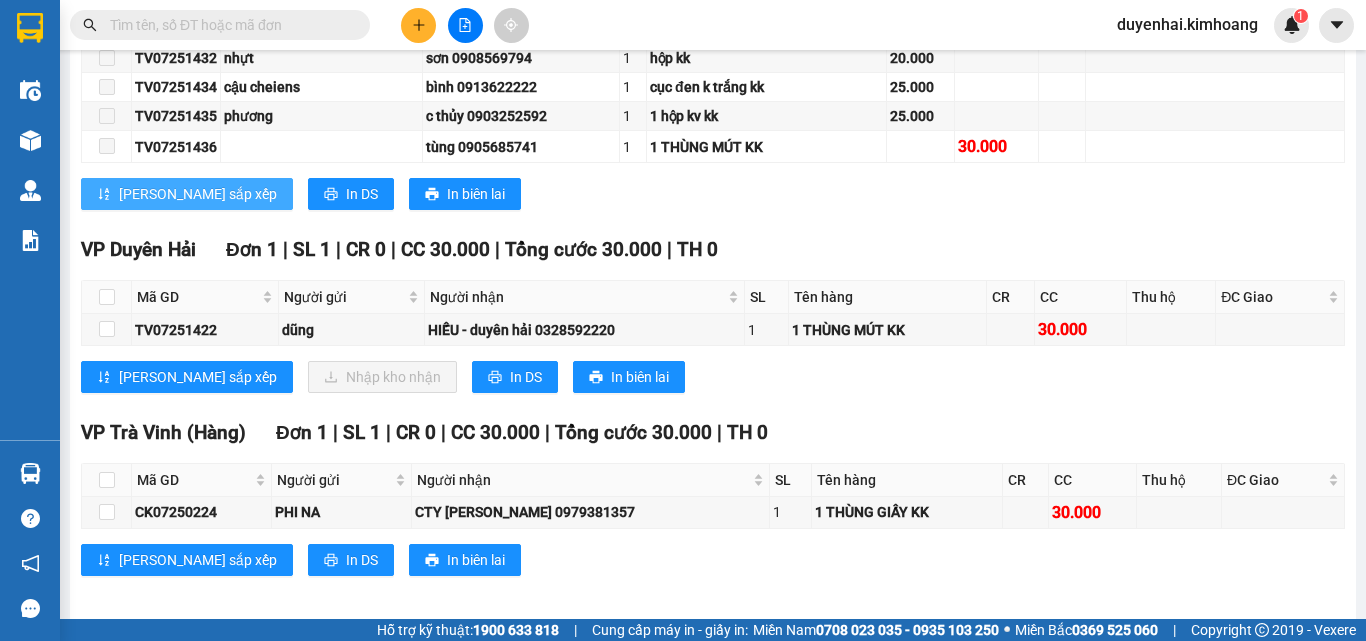 scroll, scrollTop: 1243, scrollLeft: 0, axis: vertical 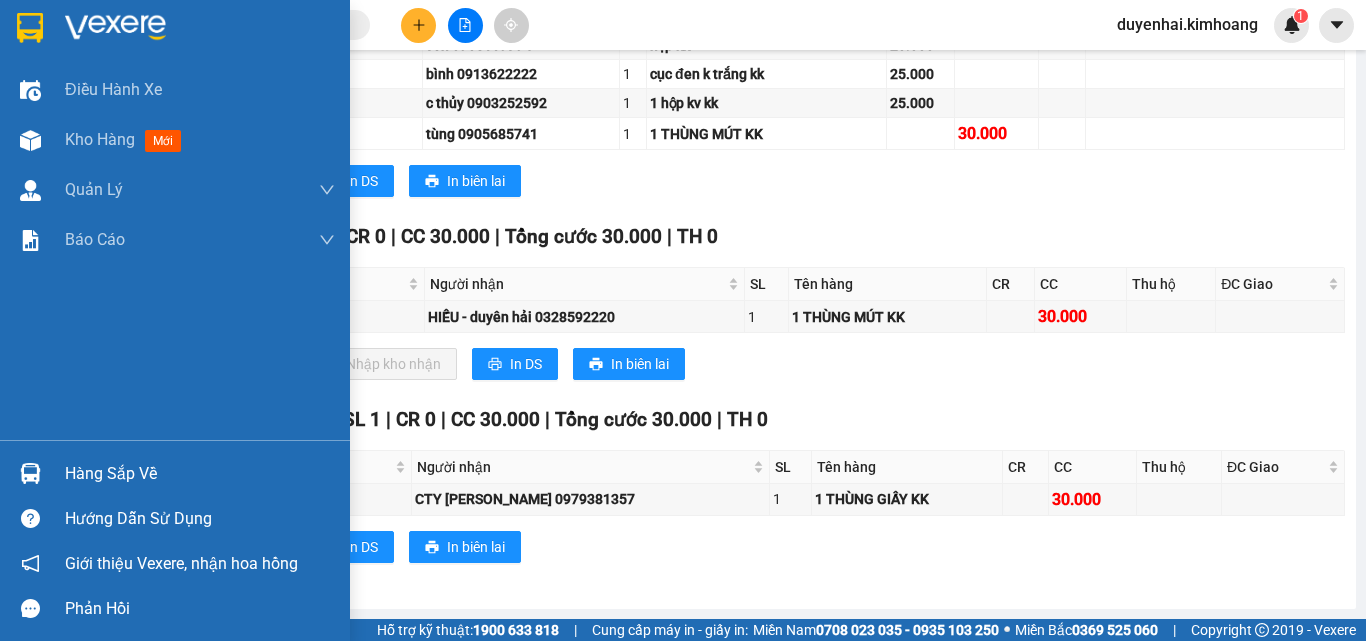 click on "Hàng sắp về" at bounding box center (200, 474) 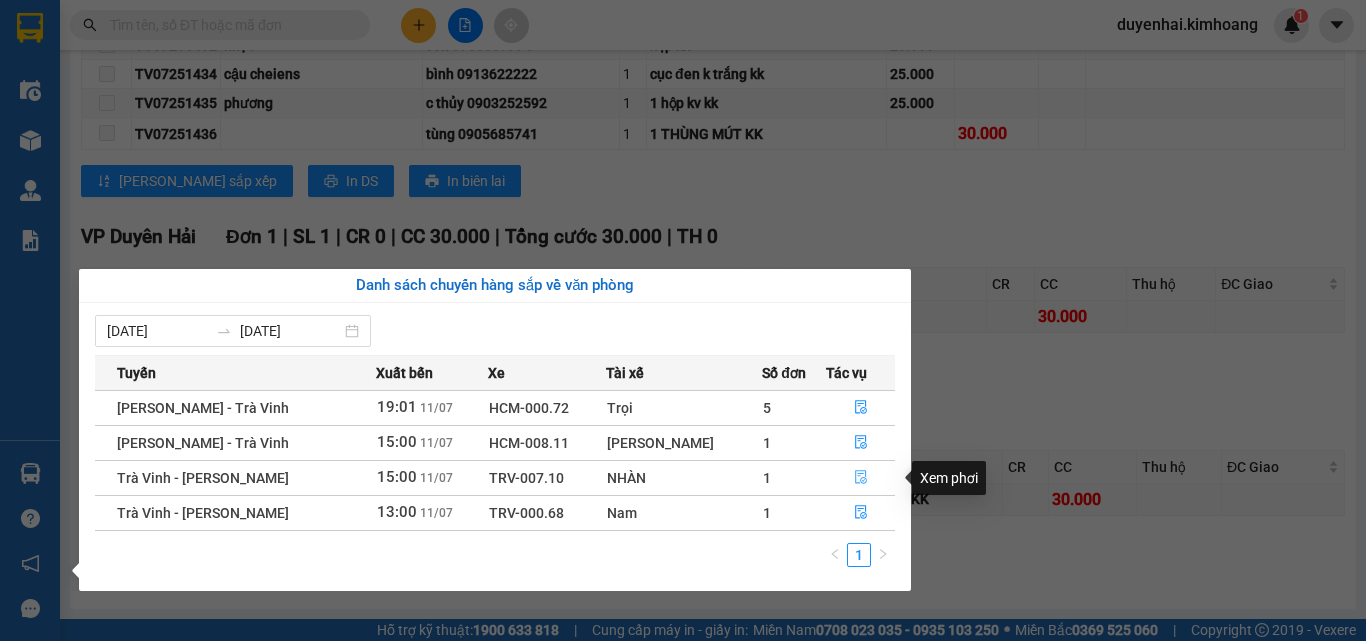 click 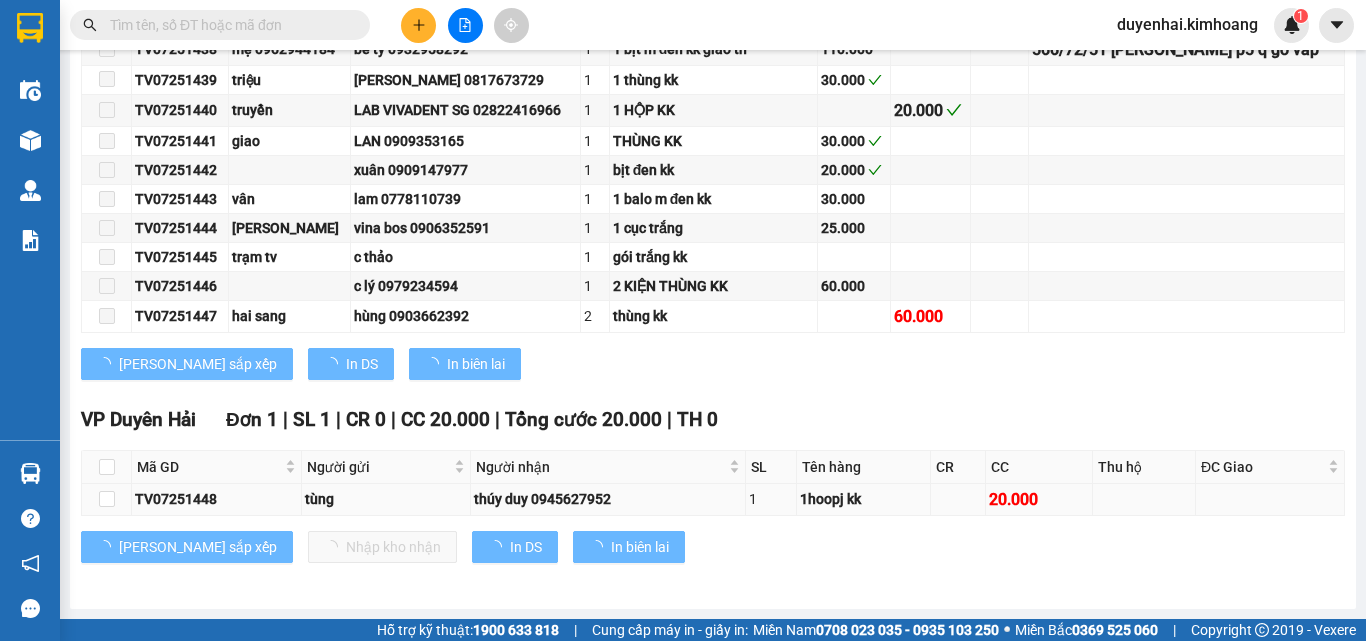 scroll, scrollTop: 541, scrollLeft: 0, axis: vertical 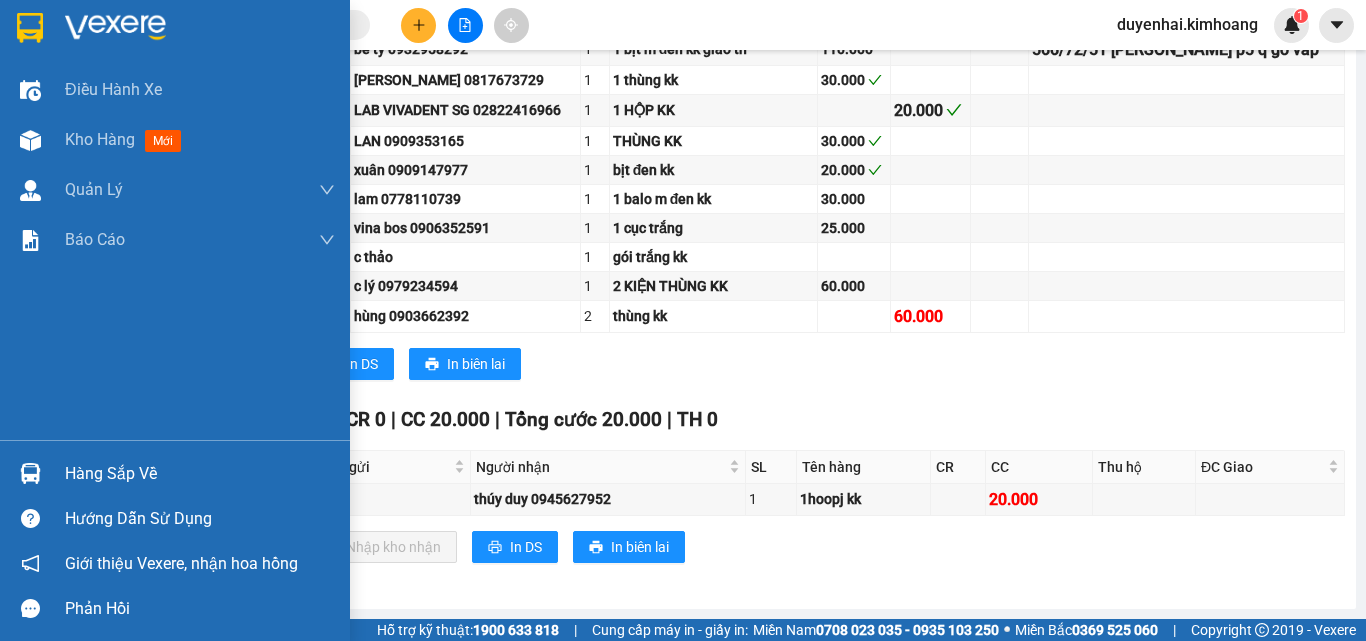 click on "Hàng sắp về" at bounding box center [200, 474] 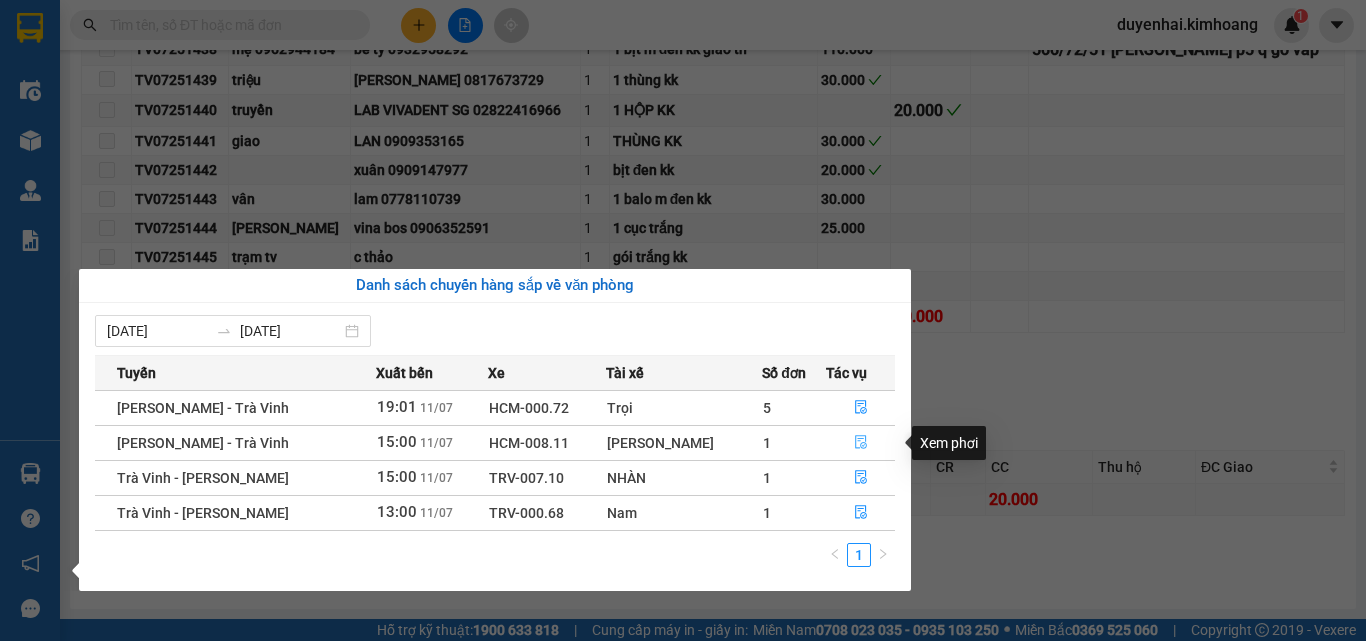 click 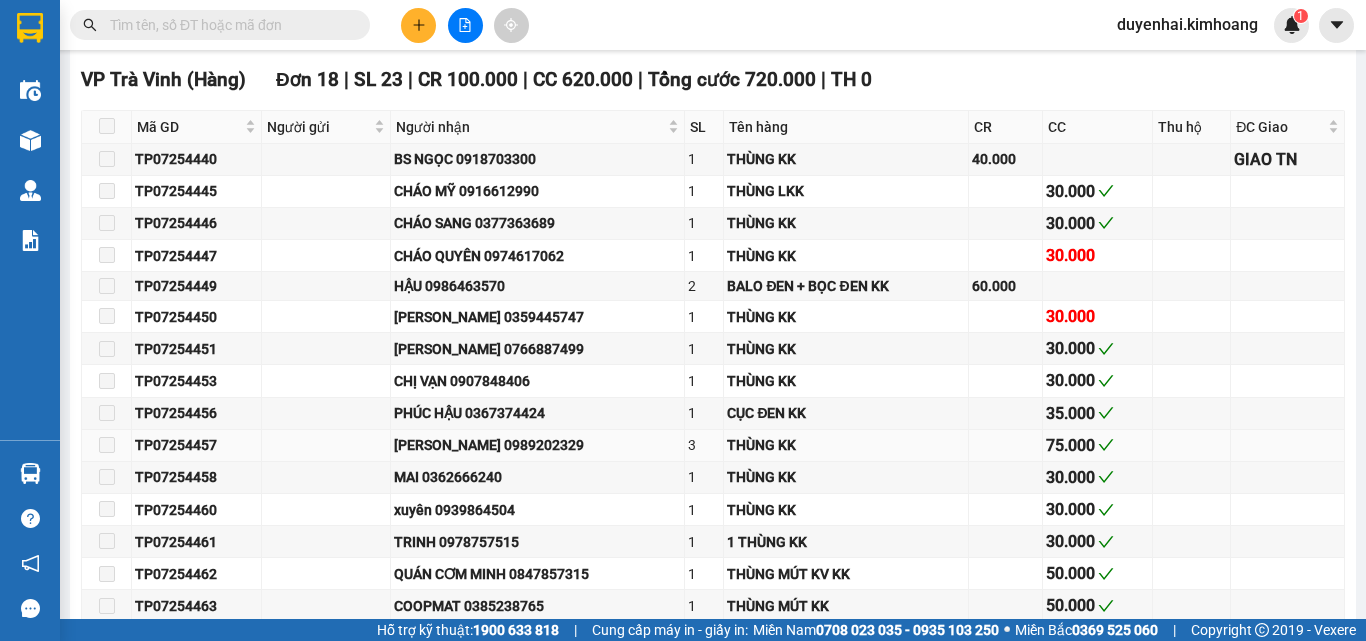scroll, scrollTop: 941, scrollLeft: 0, axis: vertical 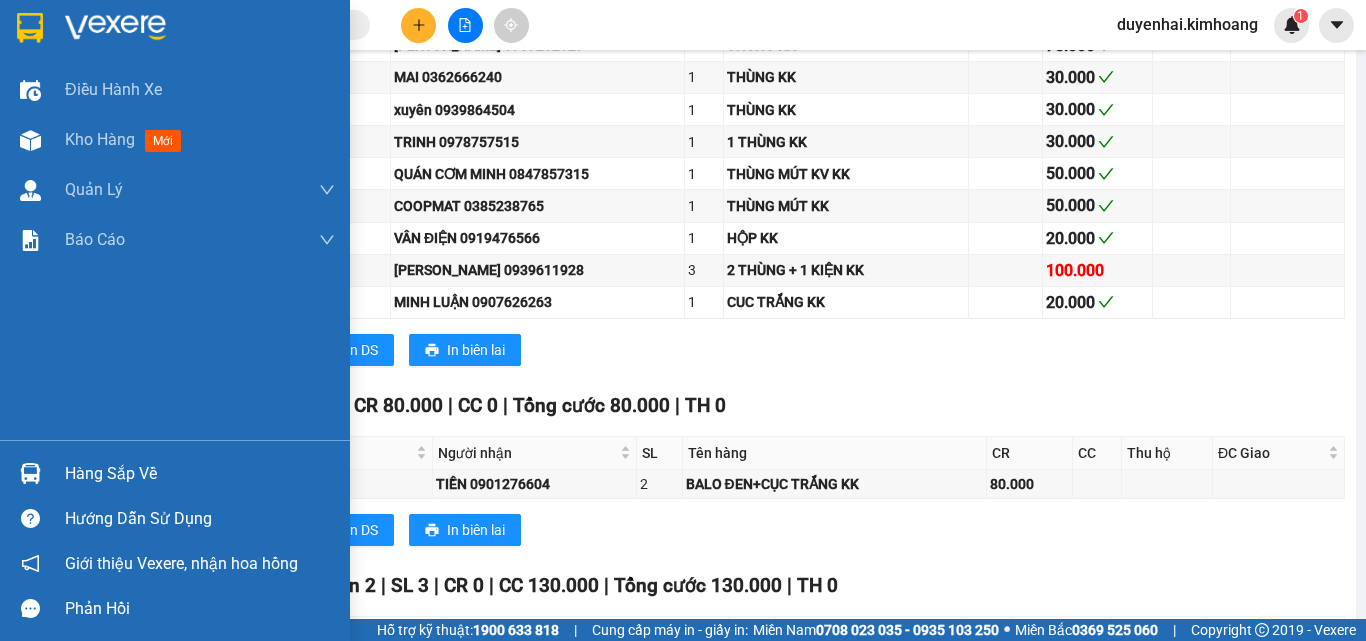 click on "Hàng sắp về" at bounding box center [200, 474] 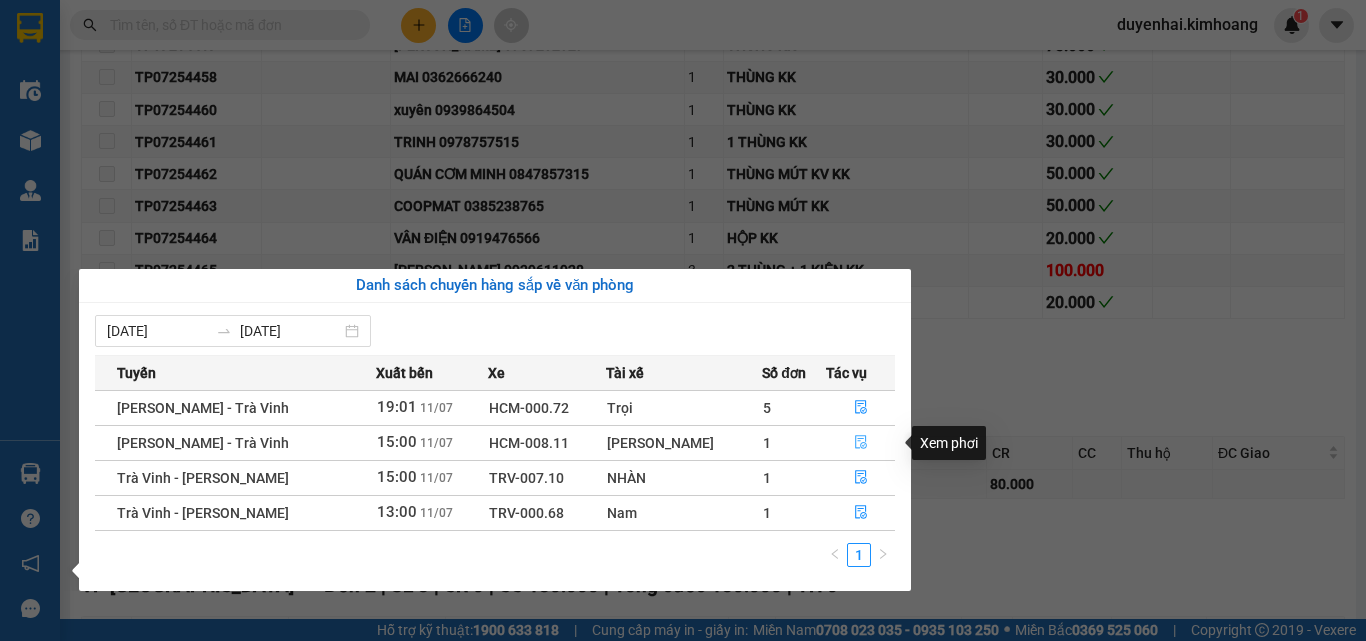 click at bounding box center (860, 443) 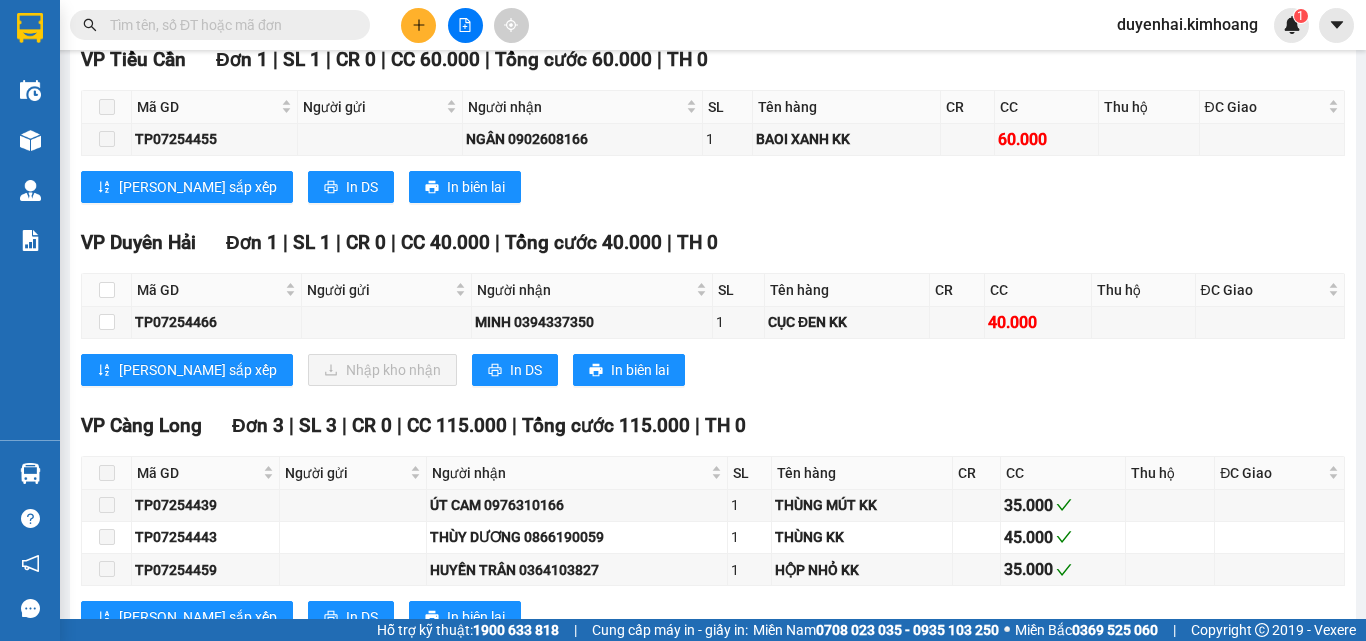 scroll, scrollTop: 1741, scrollLeft: 0, axis: vertical 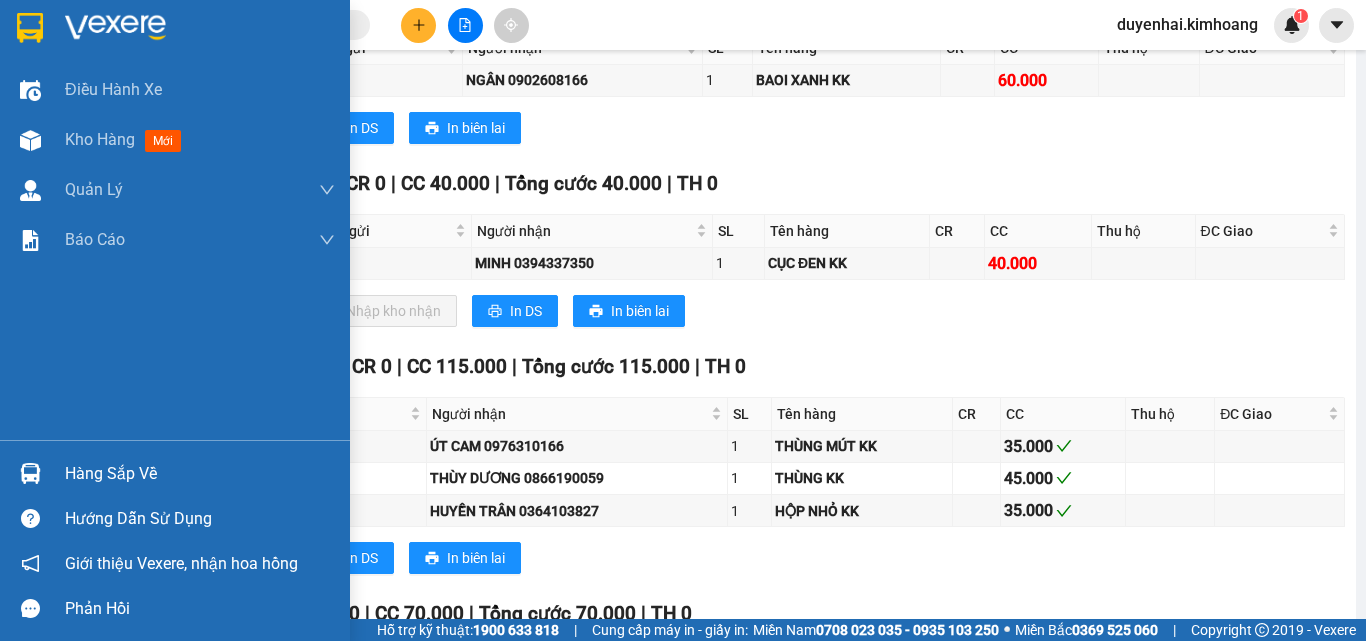 click on "Hàng sắp về" at bounding box center [200, 474] 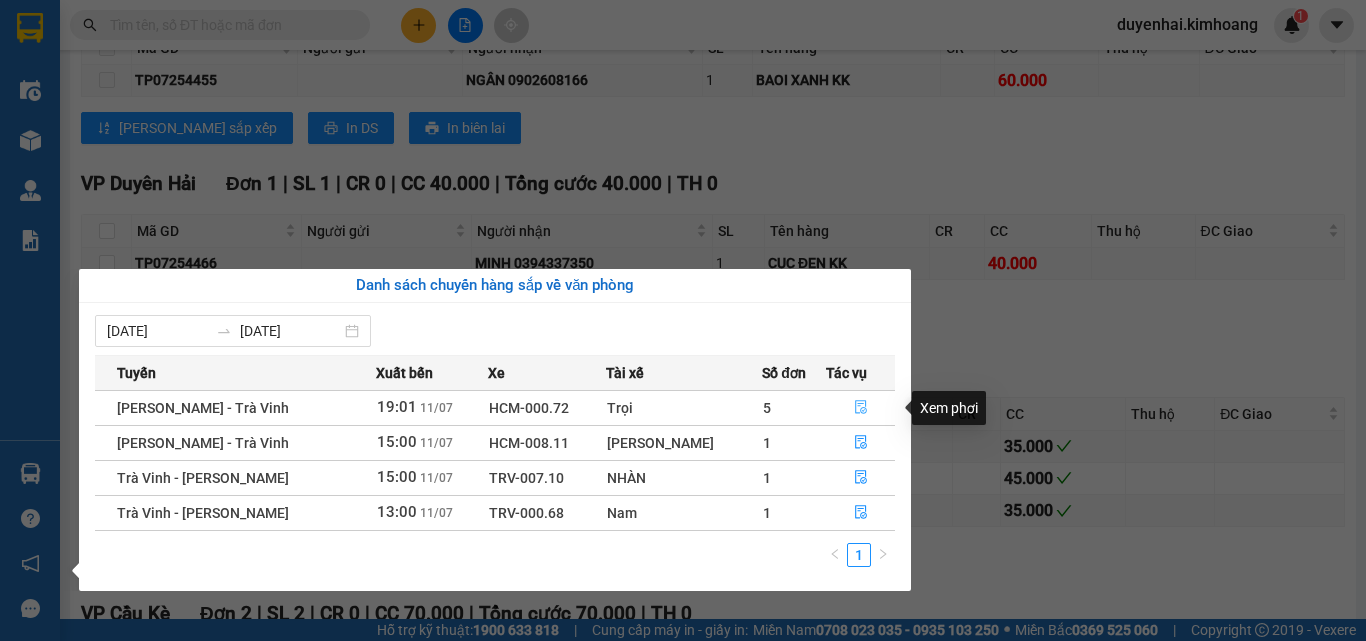 click 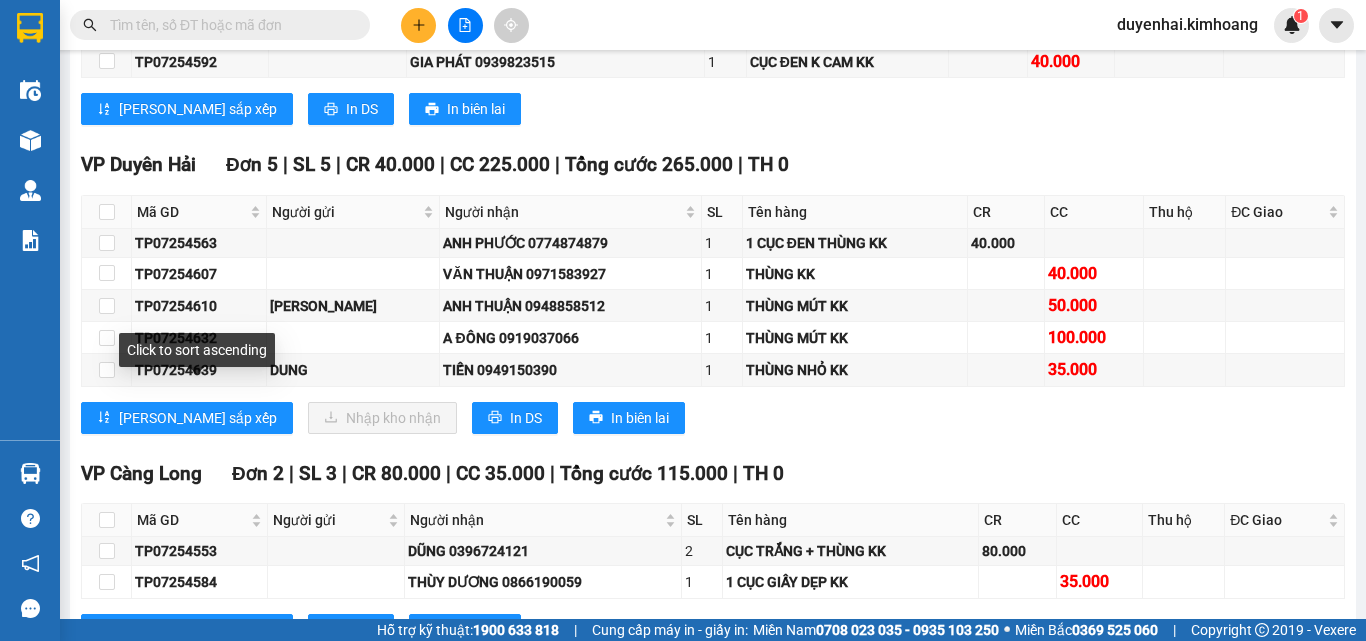 scroll, scrollTop: 3641, scrollLeft: 0, axis: vertical 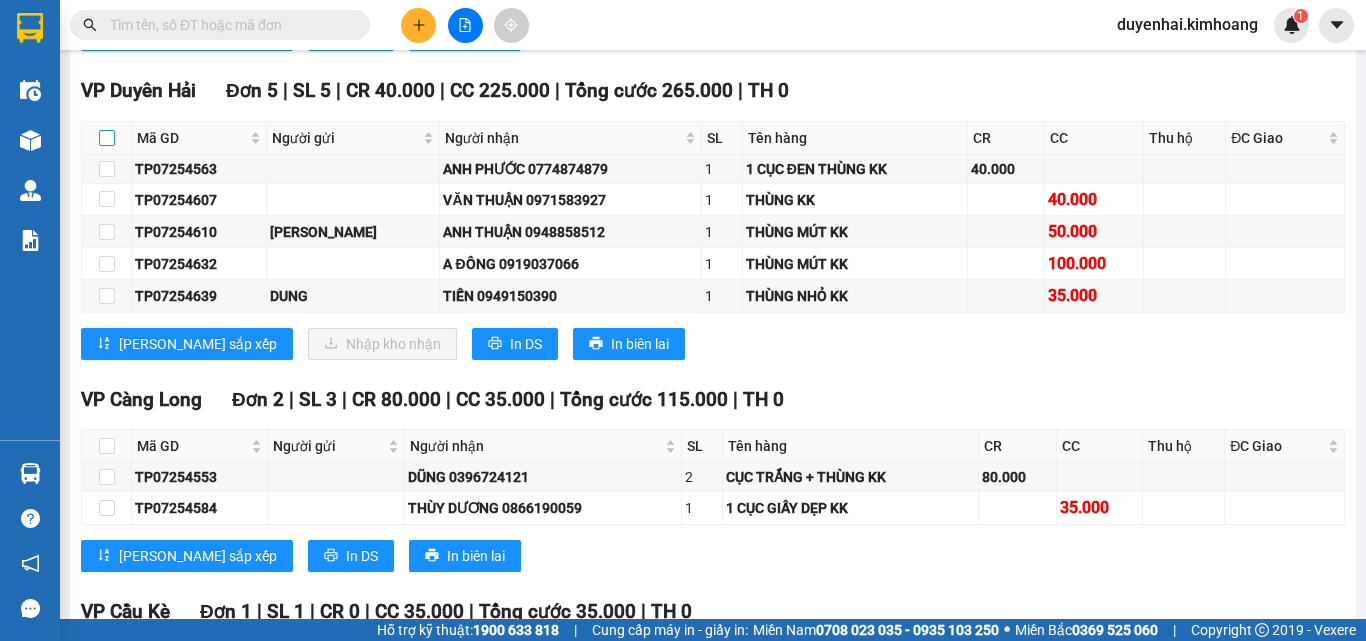 click at bounding box center (107, 138) 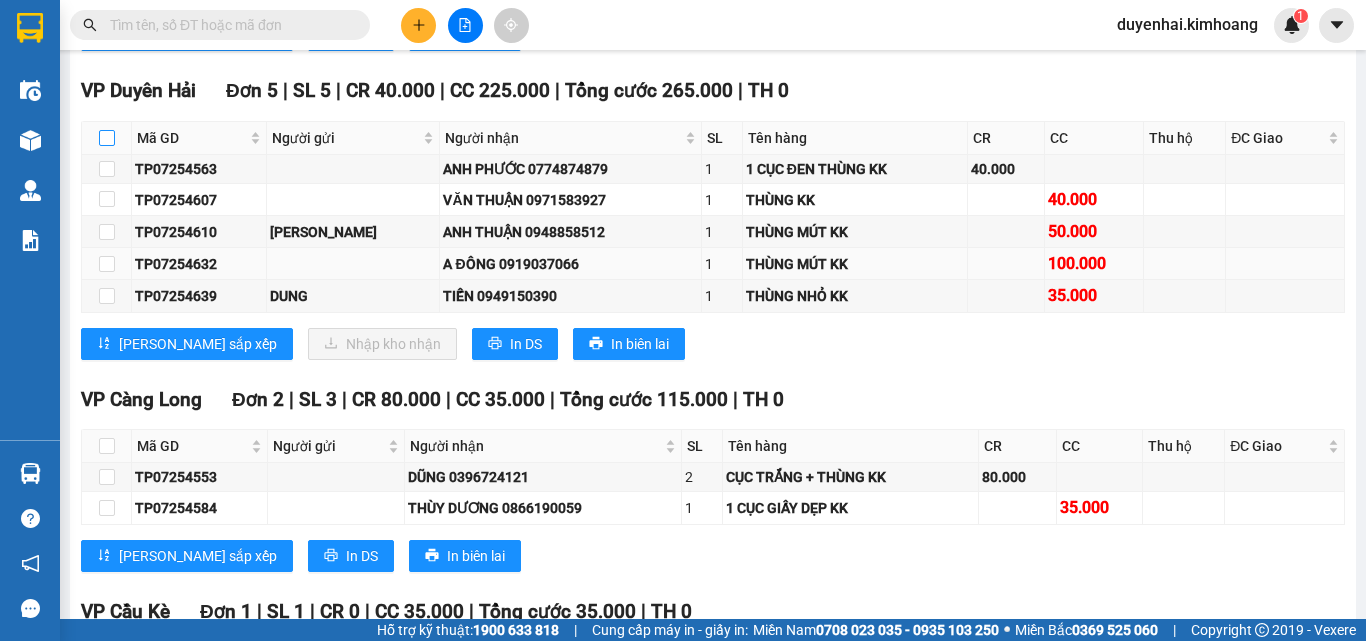 checkbox on "true" 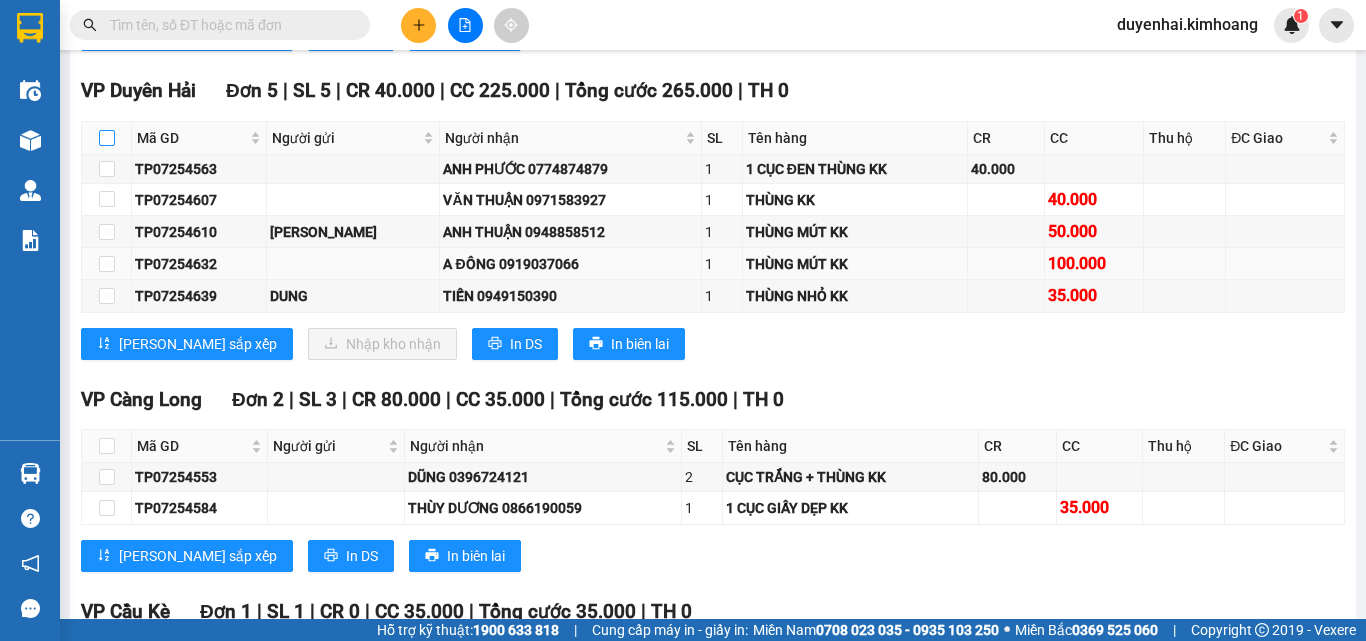 checkbox on "true" 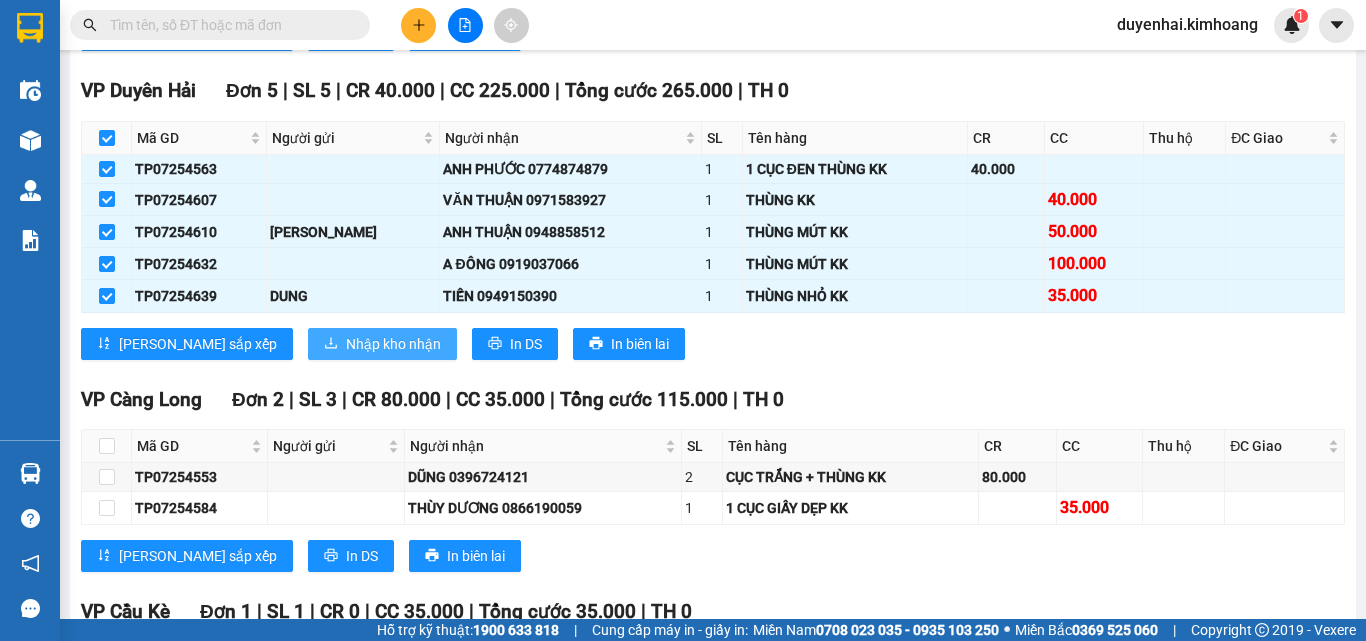 click on "Nhập kho nhận" at bounding box center (393, 344) 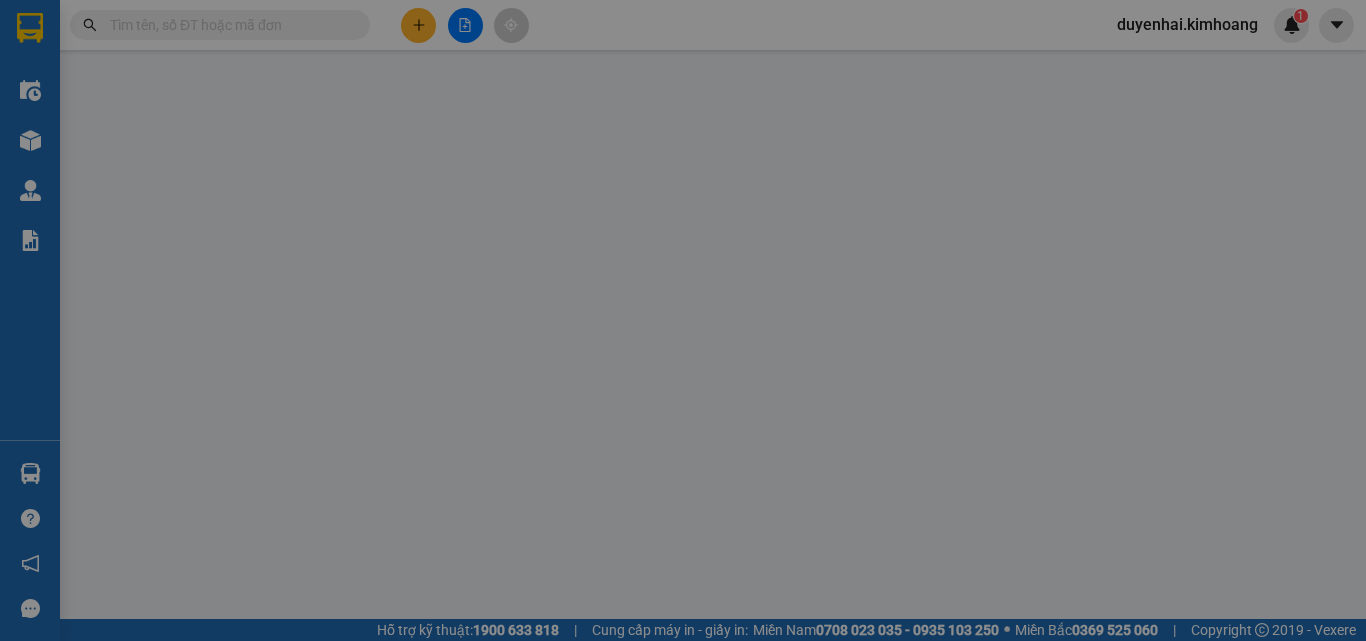 scroll, scrollTop: 0, scrollLeft: 0, axis: both 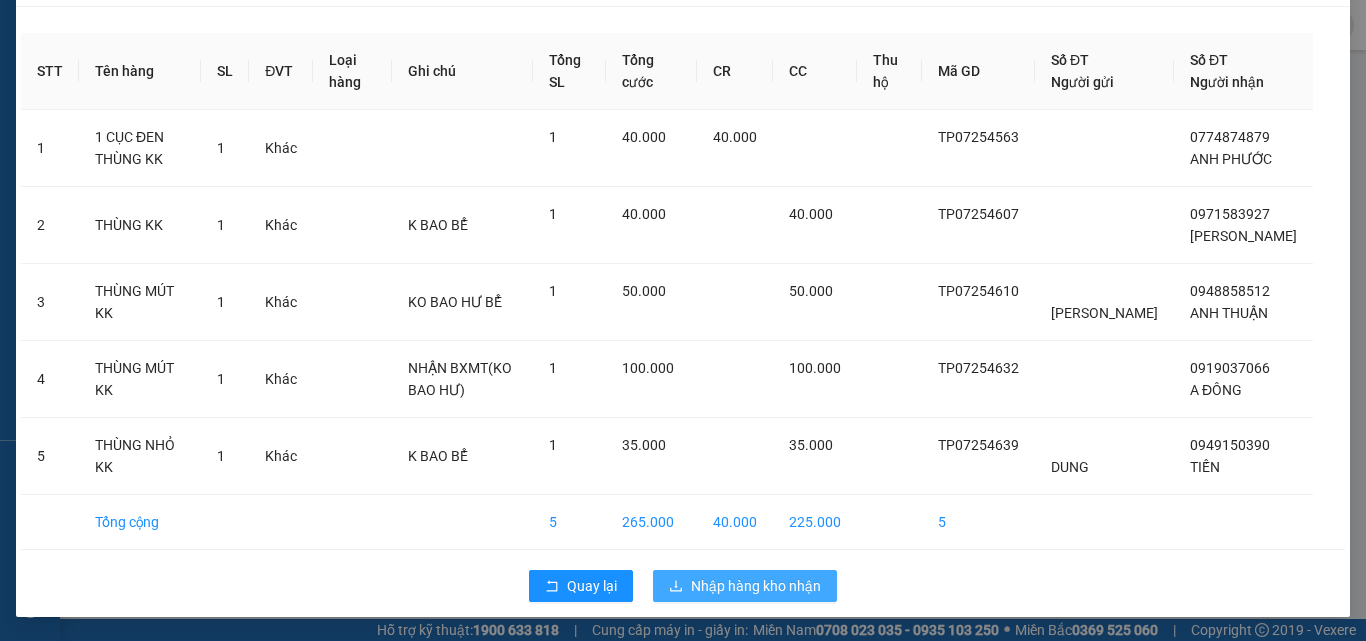 click on "Nhập hàng kho nhận" at bounding box center [756, 586] 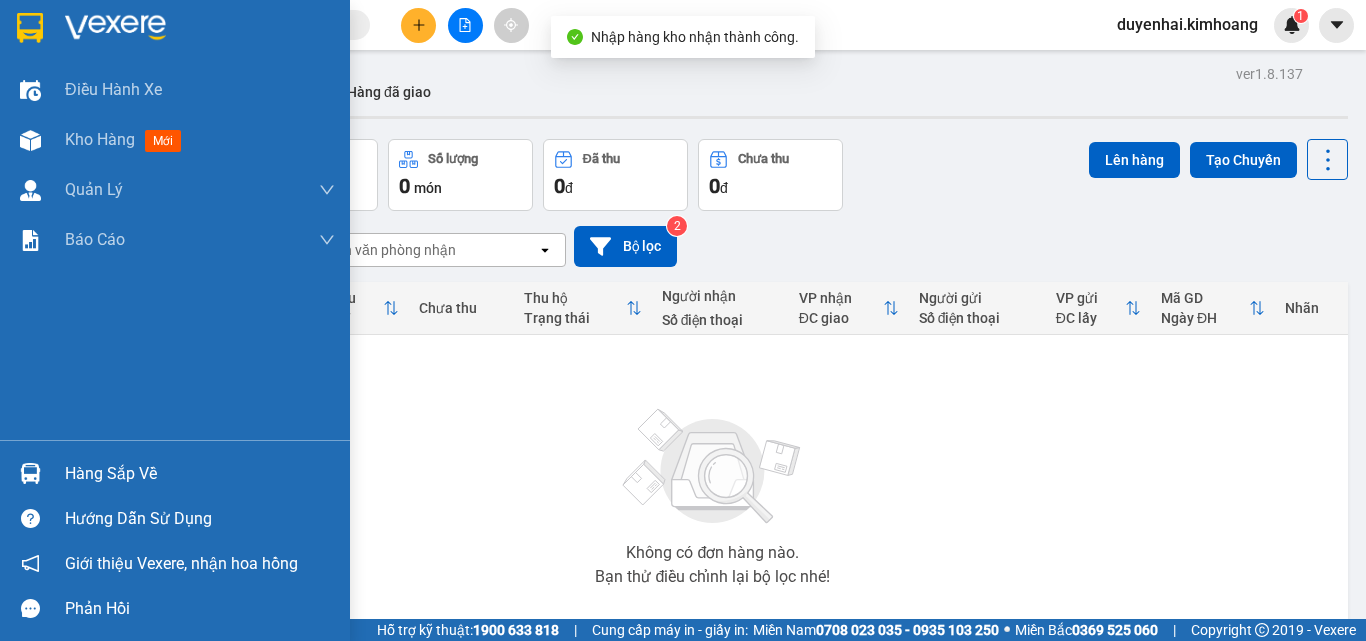click on "Hàng sắp về" at bounding box center (200, 474) 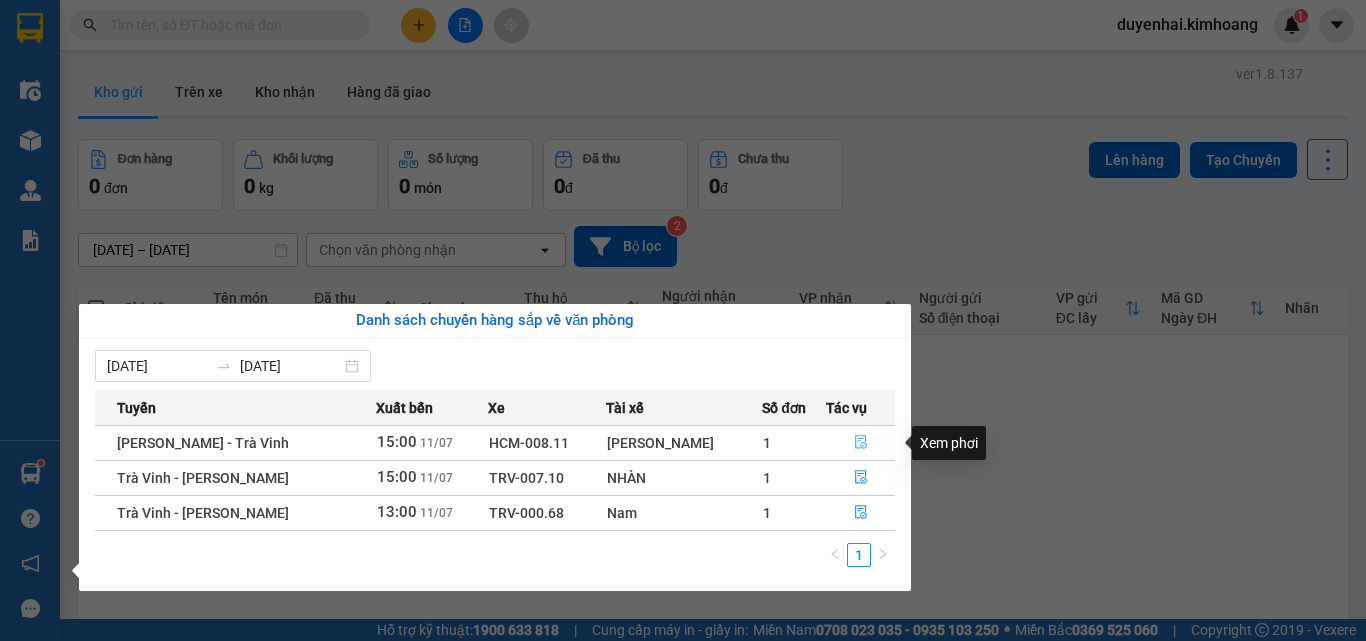 click at bounding box center (860, 443) 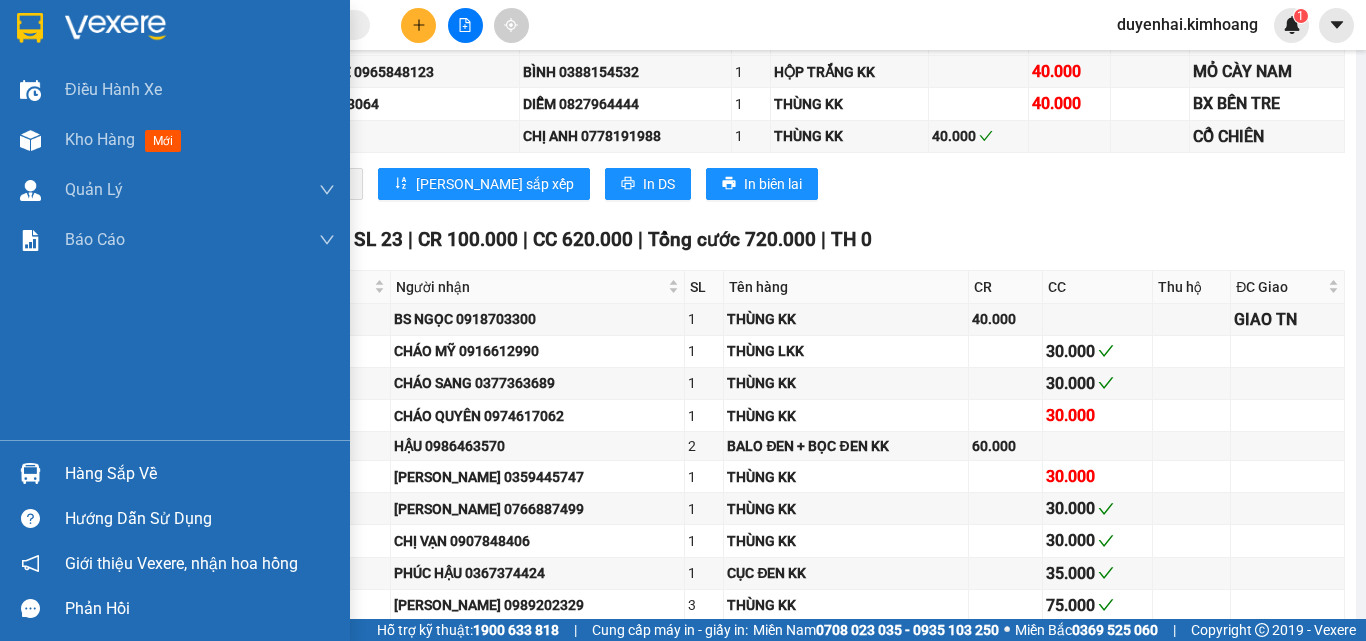 scroll, scrollTop: 400, scrollLeft: 0, axis: vertical 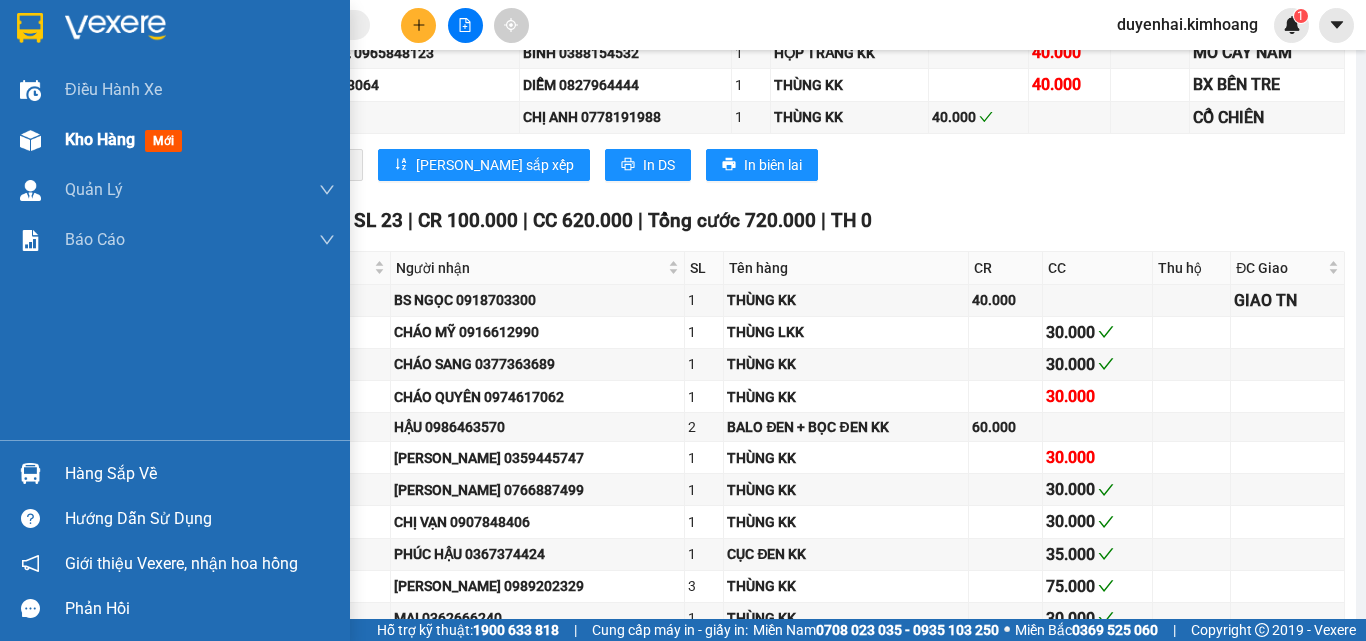 click on "Kho hàng" at bounding box center [100, 139] 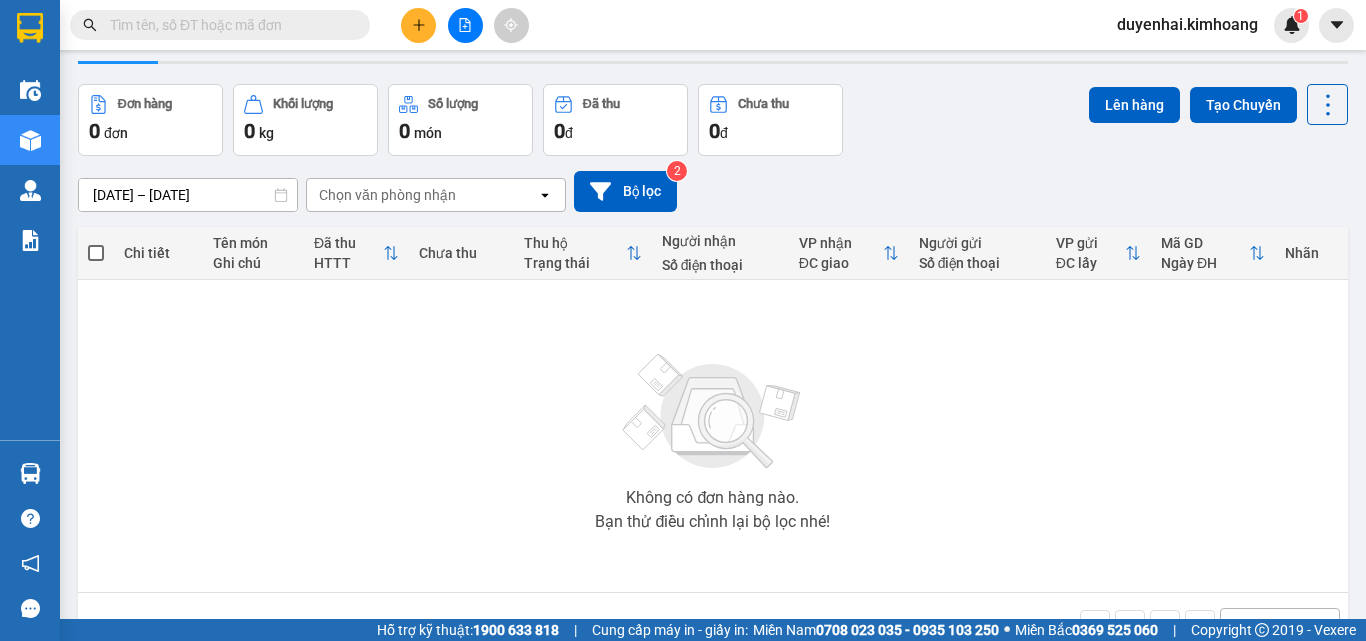 scroll, scrollTop: 0, scrollLeft: 0, axis: both 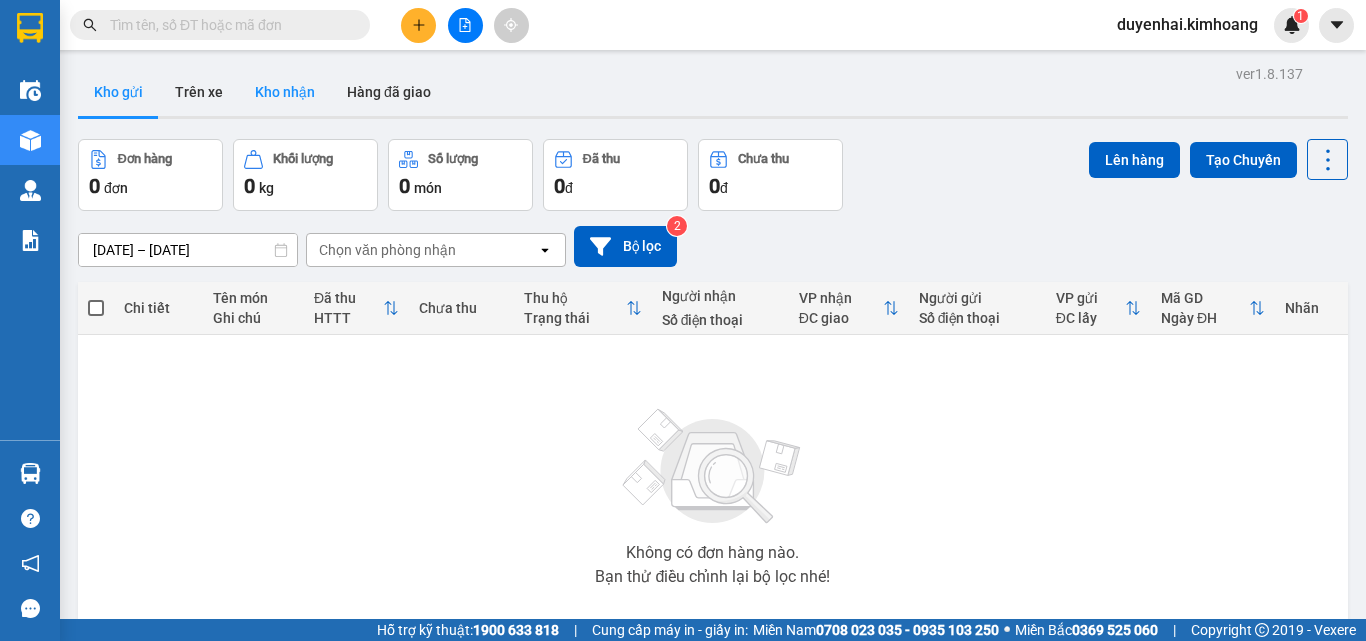 click on "Kho nhận" at bounding box center (285, 92) 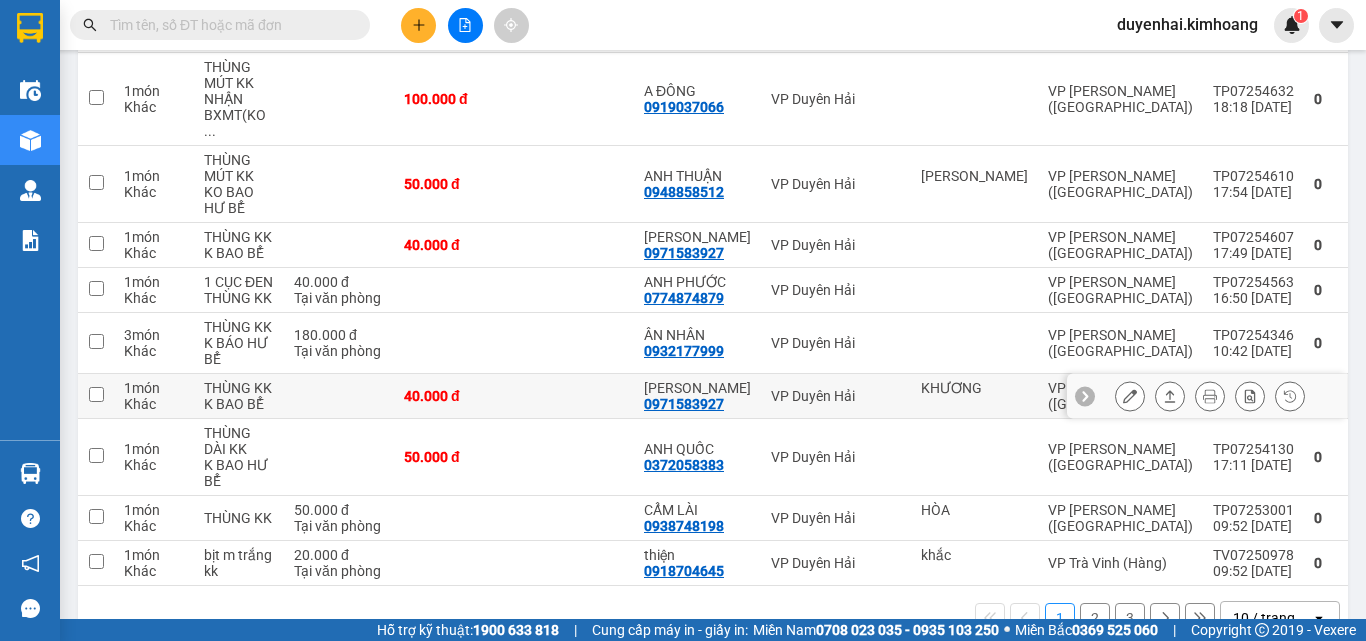 scroll, scrollTop: 384, scrollLeft: 0, axis: vertical 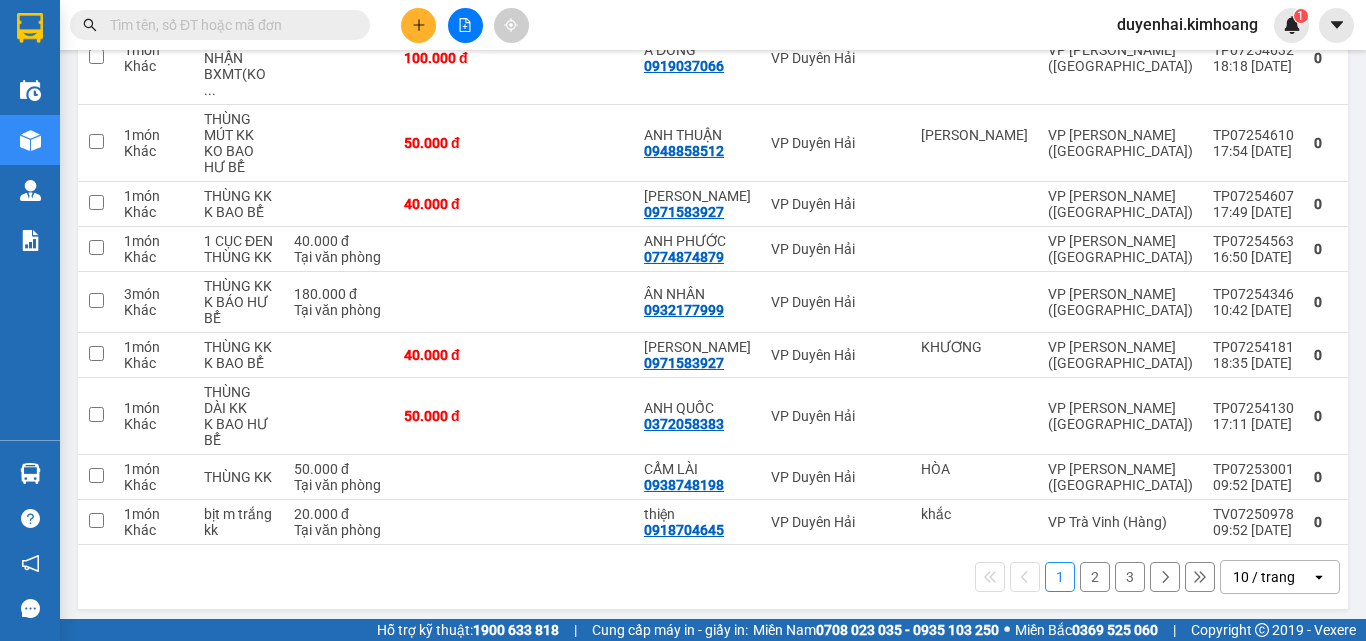 click on "2" at bounding box center (1095, 577) 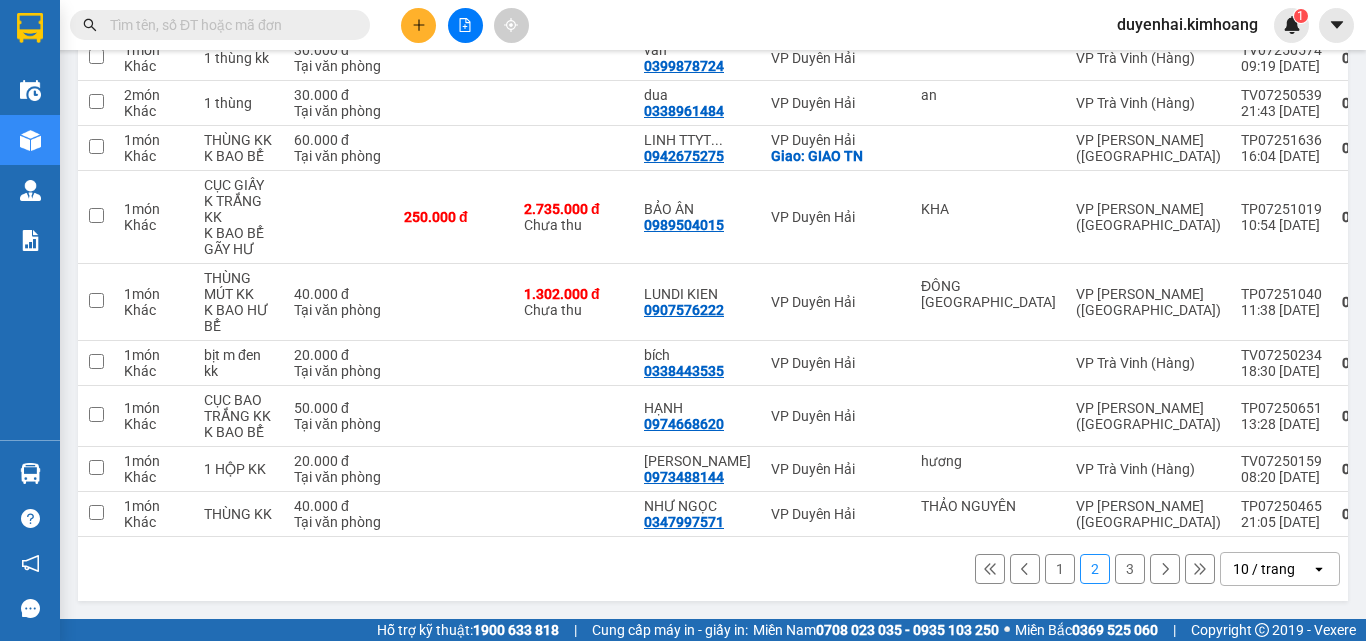 scroll, scrollTop: 368, scrollLeft: 0, axis: vertical 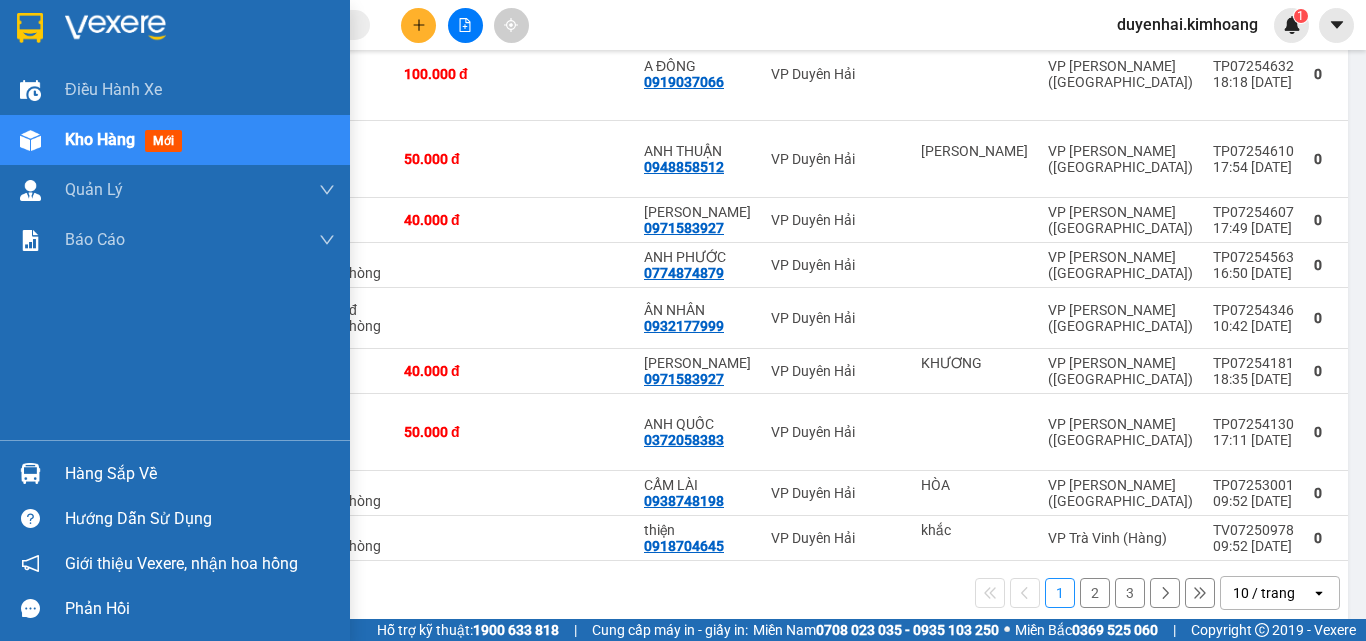 click on "Hàng sắp về" at bounding box center (200, 474) 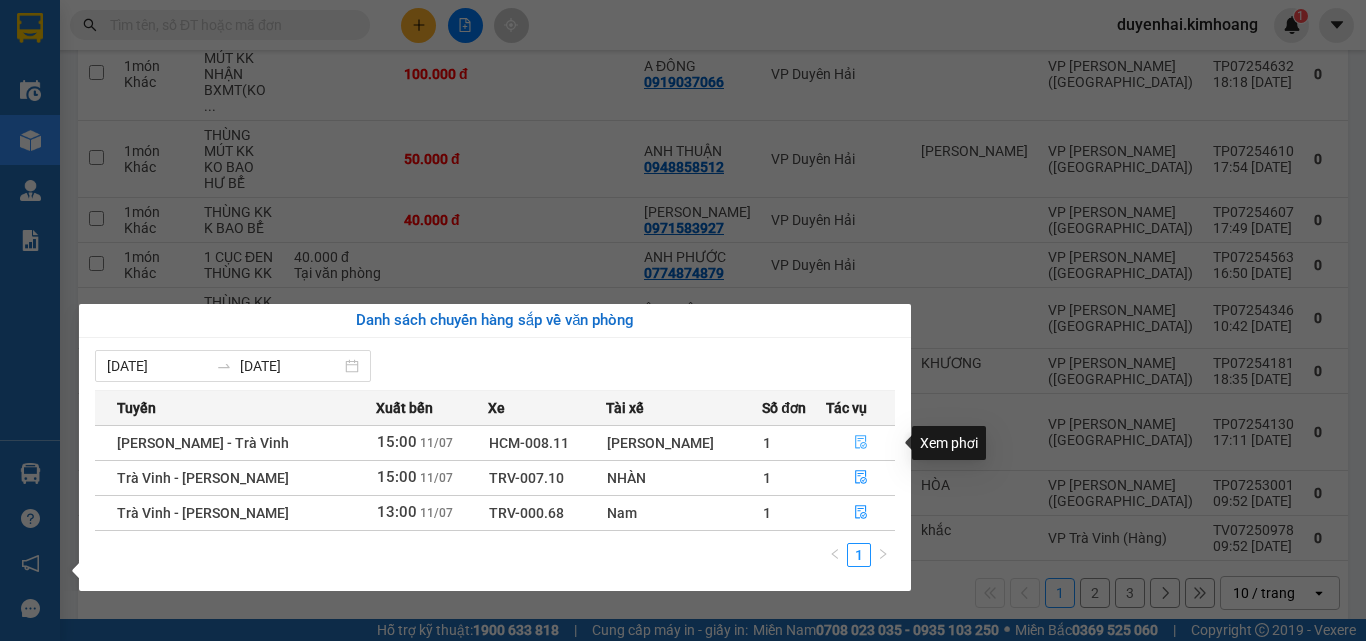 click 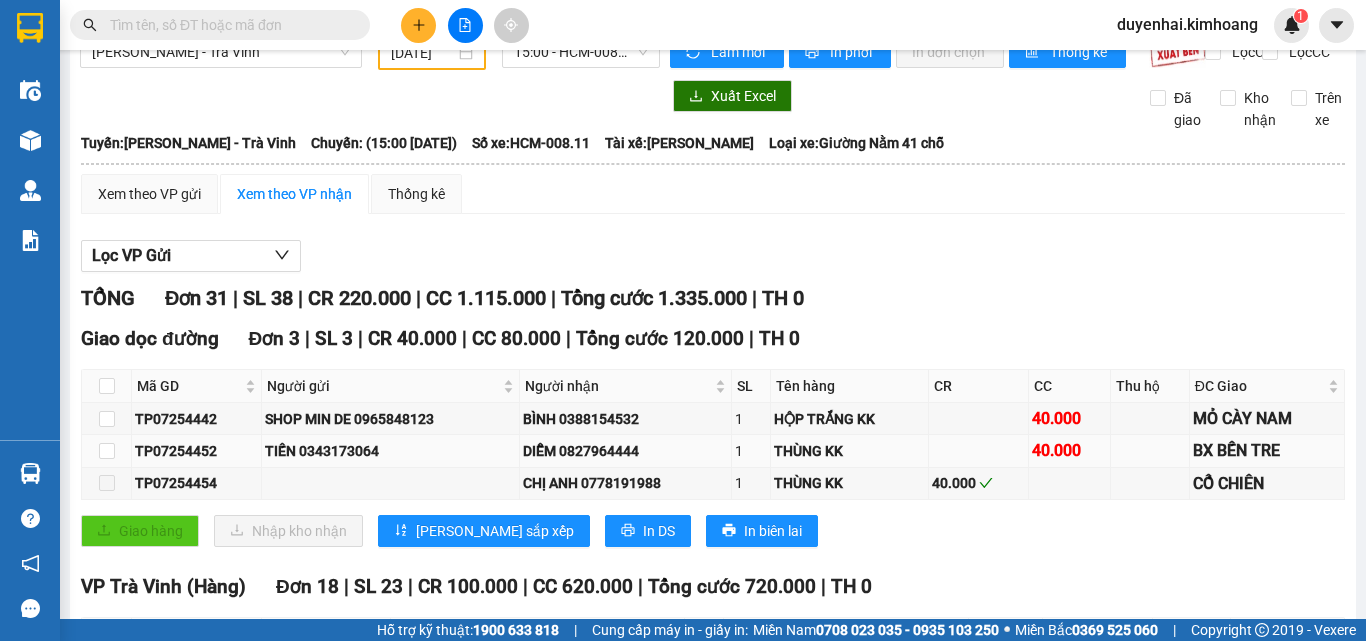 scroll, scrollTop: 0, scrollLeft: 0, axis: both 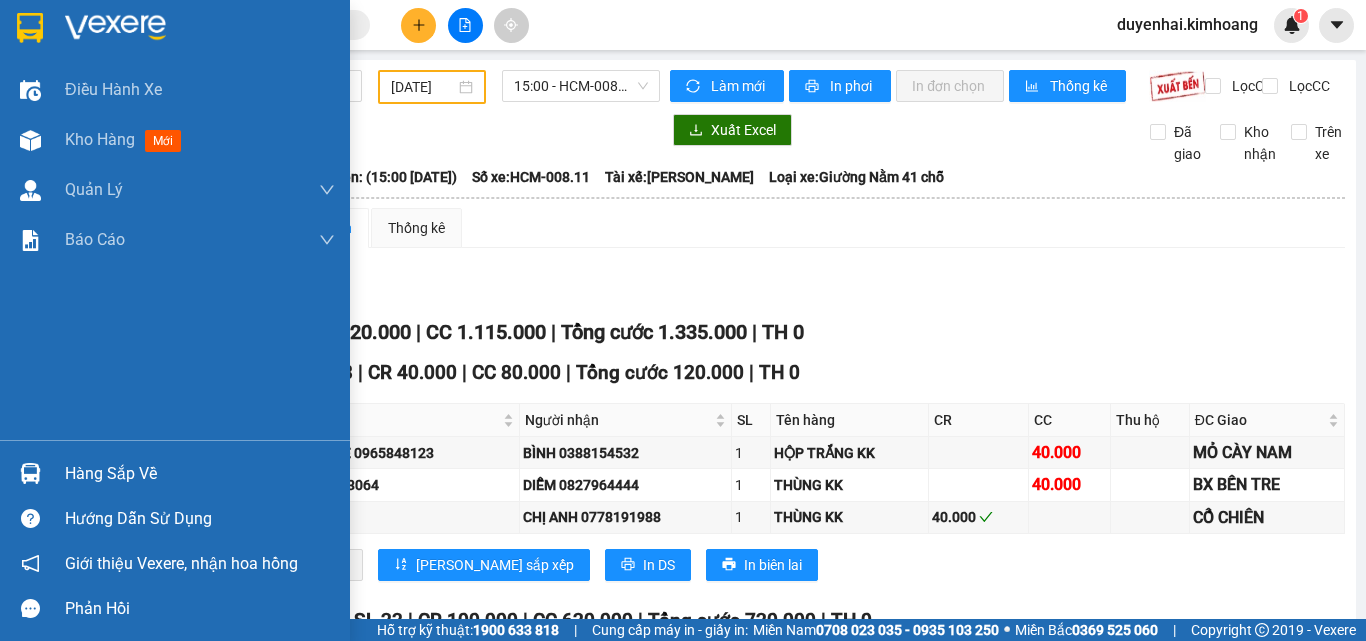 click on "Hàng sắp về" at bounding box center [200, 474] 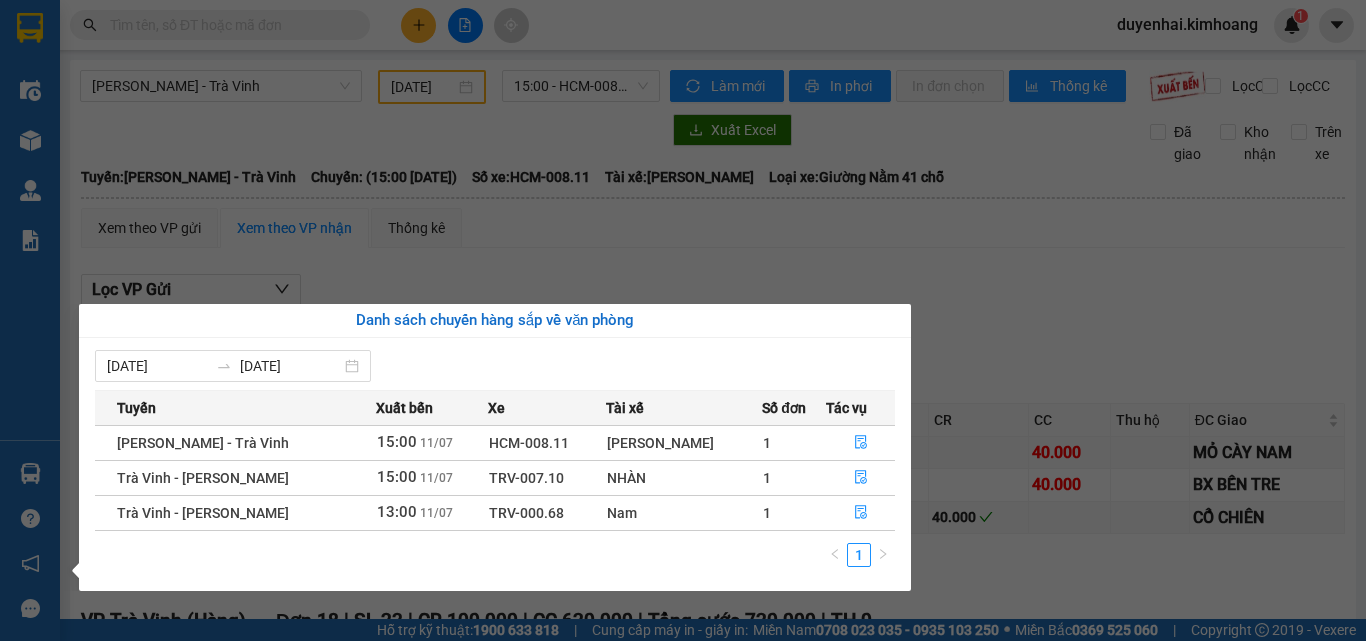 click on "Kết quả tìm kiếm ( 0 )  Bộ lọc  No Data duyenhai.kimhoang 1     Điều hành xe     Kho hàng mới     Quản [PERSON_NAME] lý chuyến Quản lý khách hàng mới     Báo cáo Báo cáo dòng tiền (1 ca) Báo cáo dòng tiền (2 ca) Báo cáo tiền mặt Doanh số tạo đơn theo VP gửi (trạm) Hàng sắp về Hướng dẫn sử dụng Giới thiệu Vexere, nhận hoa hồng Phản hồi Phần mềm hỗ trợ bạn tốt chứ? [PERSON_NAME] - Trà Vinh [DATE] 15:00     - HCM-008.11  Làm mới In phơi In đơn chọn Thống kê Lọc  CR Lọc  CC Xuất Excel Đã giao Kho nhận Trên xe [PERSON_NAME]   [PHONE_NUMBER],   273 - 273B [PERSON_NAME] PHƠI HÀNG 07:34 [DATE] Tuyến:  [GEOGRAPHIC_DATA] - [GEOGRAPHIC_DATA]:   (15:00 [DATE]) Tài xế:  MINH LƠ   Số xe:  HCM-008.11 Loại xe:  Giường Nằm 41 chỗ [GEOGRAPHIC_DATA]:  [GEOGRAPHIC_DATA] - [GEOGRAPHIC_DATA]:   (15:00 [DATE]) Số xe:  HCM-008.11 Tài xế:  MINH LƠ Loại xe:  [GEOGRAPHIC_DATA] 41 chỗ Đơn" at bounding box center (683, 320) 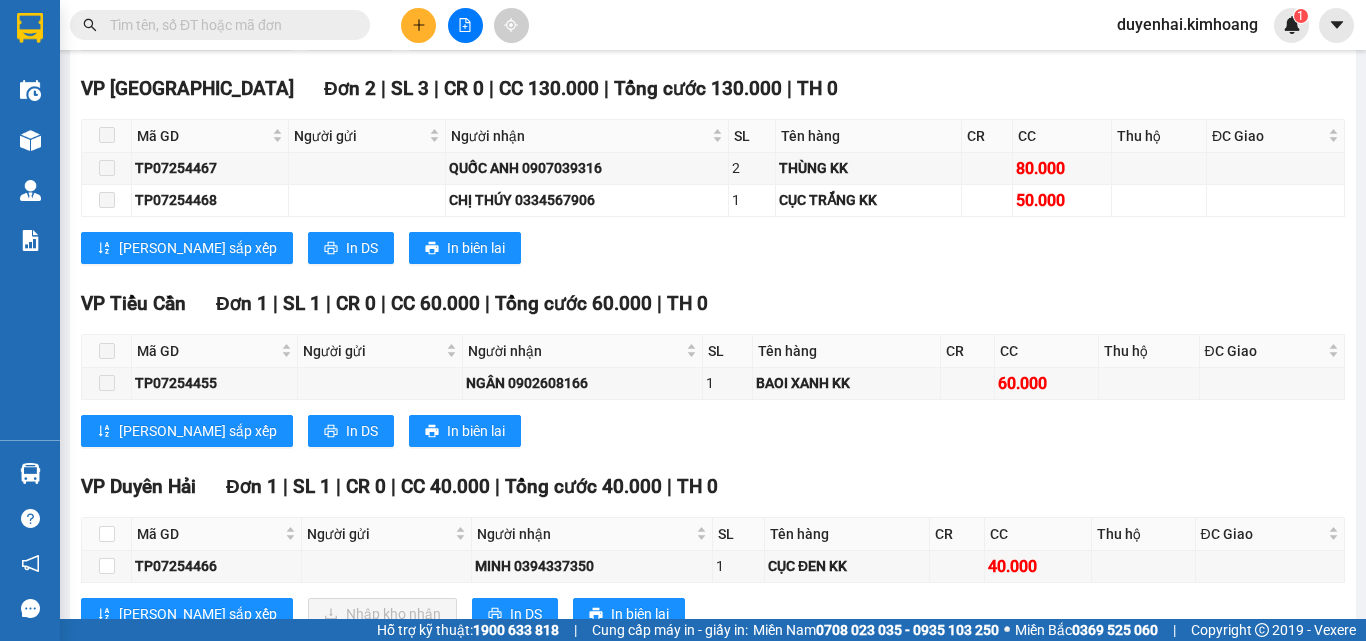 scroll, scrollTop: 1400, scrollLeft: 0, axis: vertical 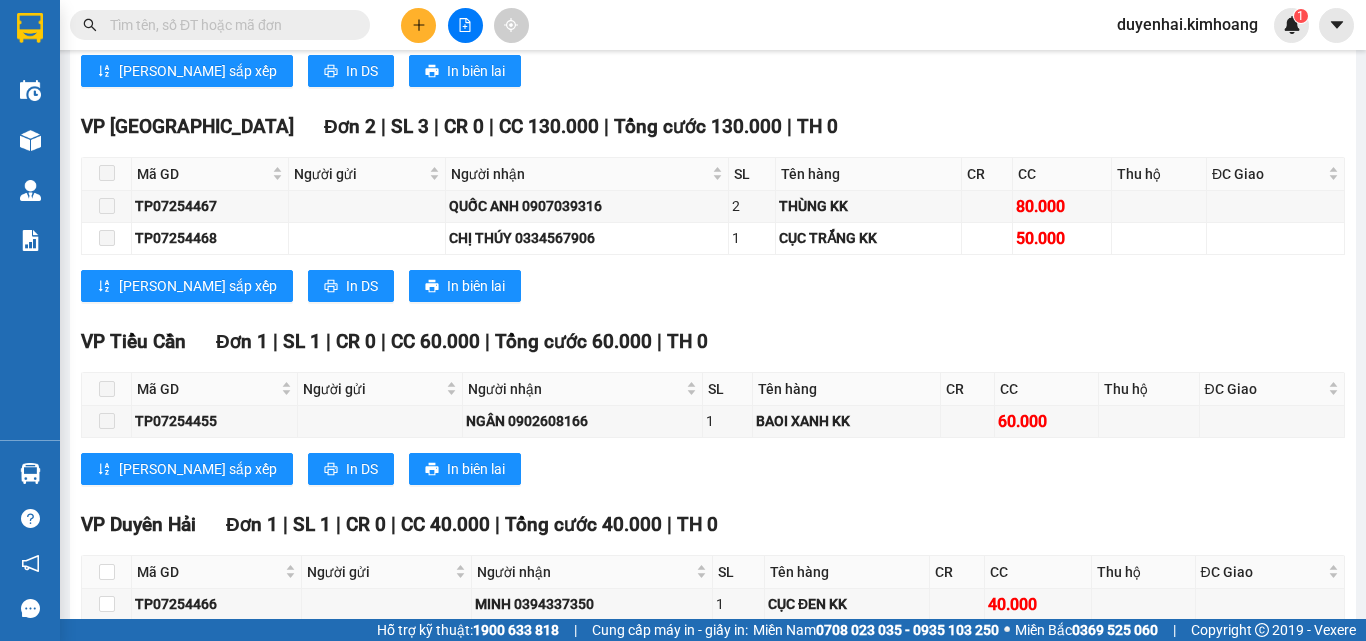click at bounding box center (228, 25) 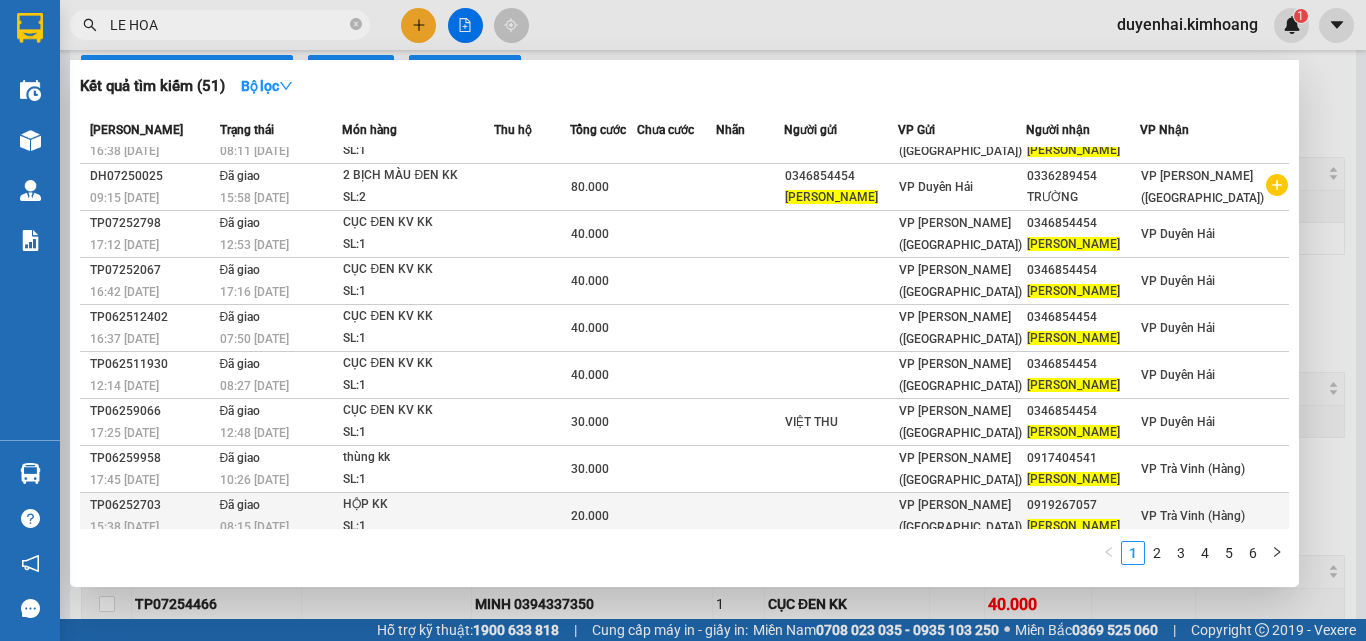 scroll, scrollTop: 0, scrollLeft: 0, axis: both 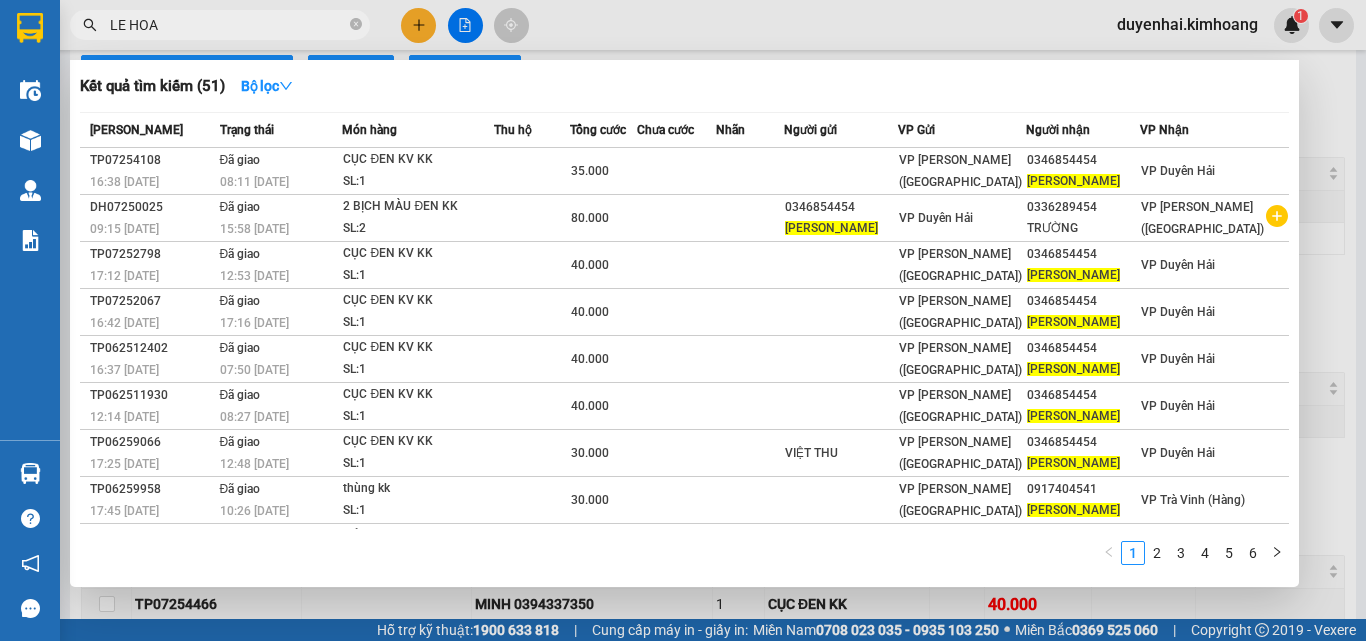 type on "LE HOA" 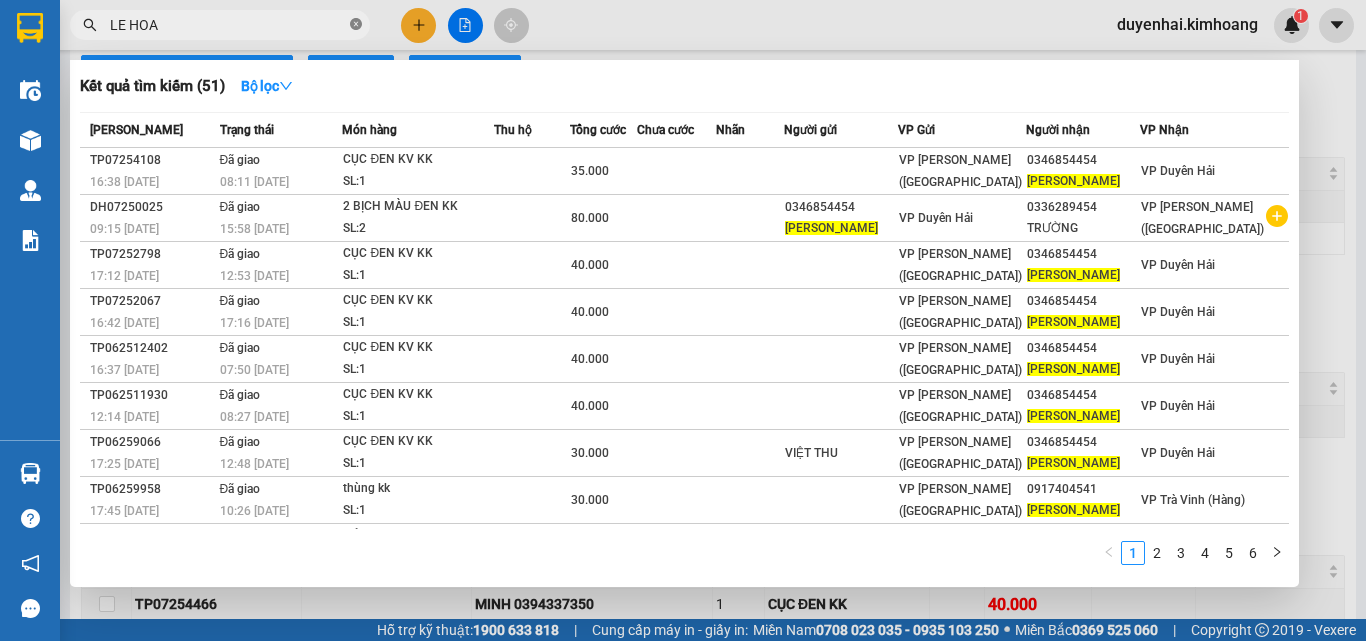 click 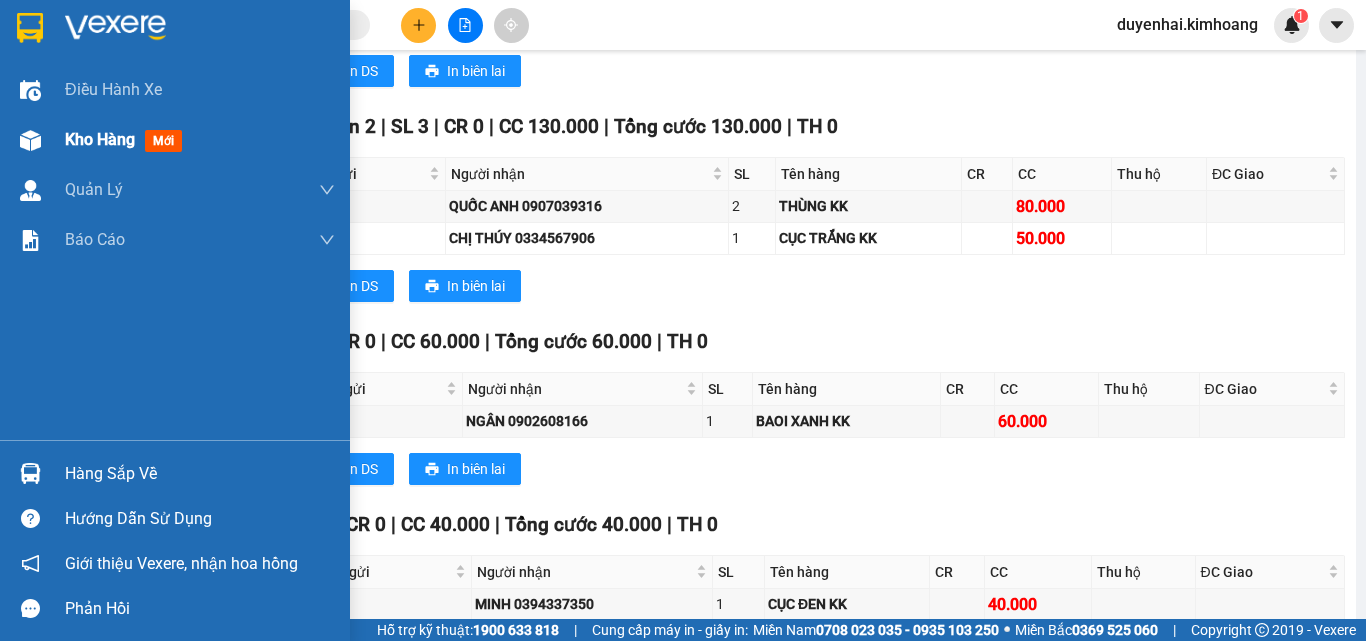 click on "Kho hàng" at bounding box center [100, 139] 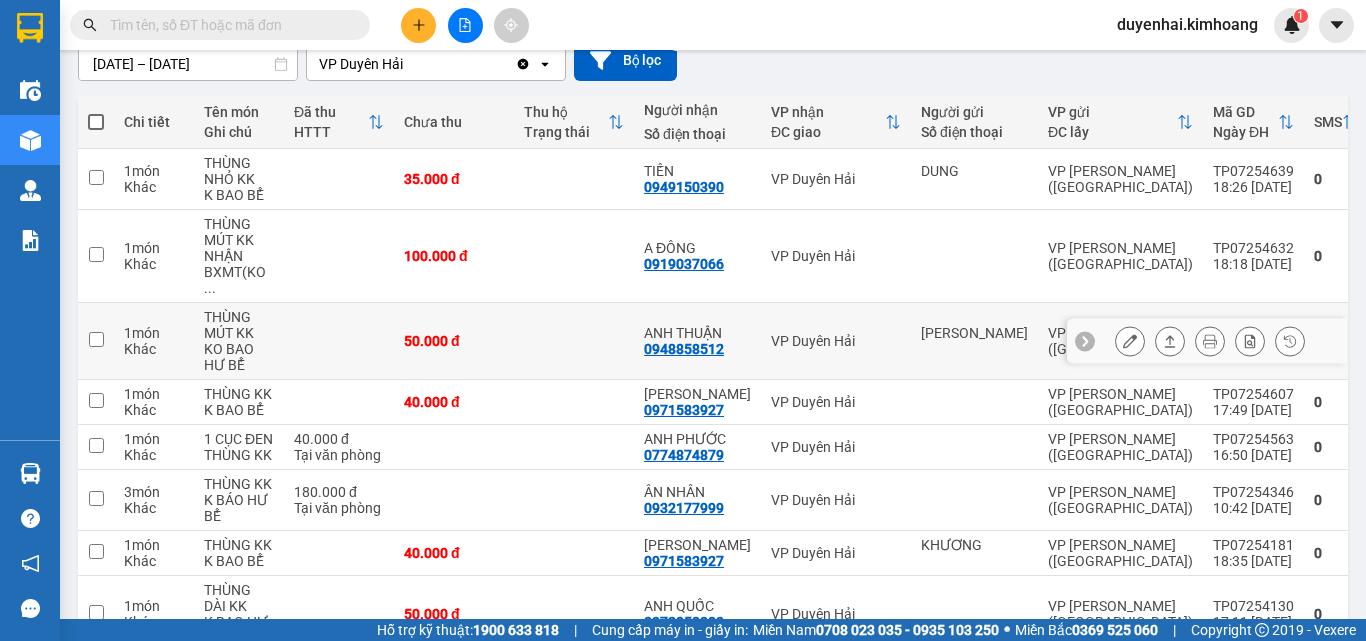 scroll, scrollTop: 184, scrollLeft: 0, axis: vertical 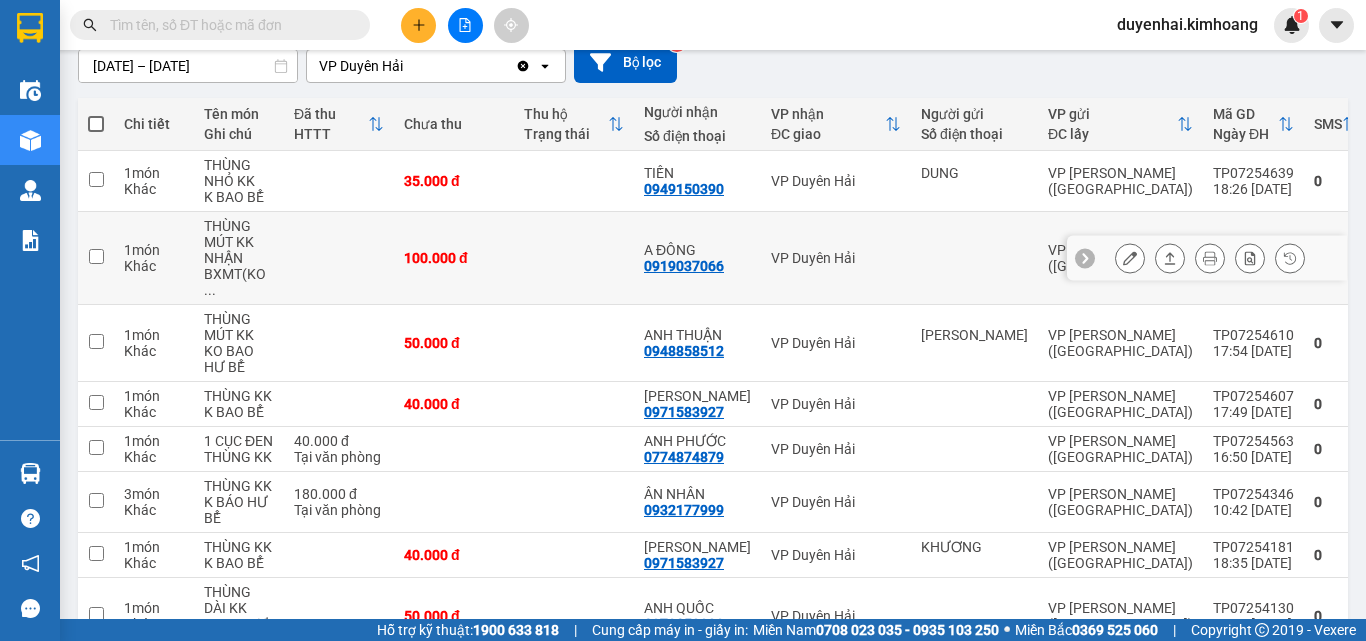 click 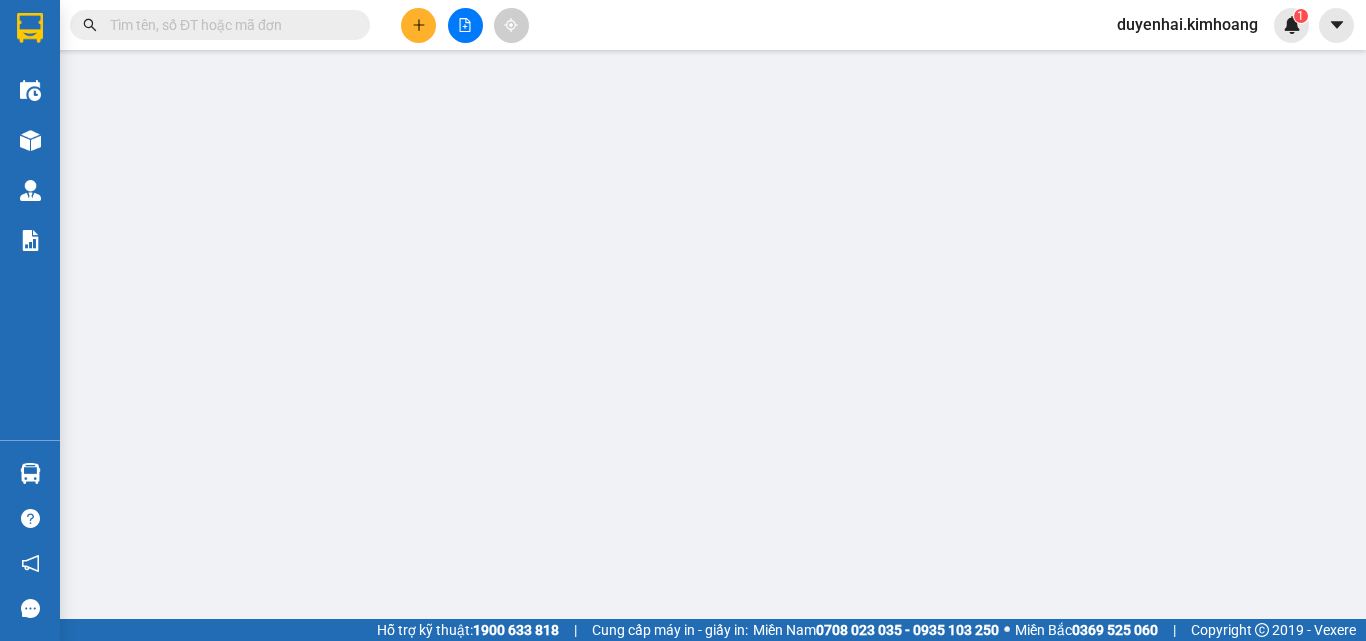 scroll, scrollTop: 0, scrollLeft: 0, axis: both 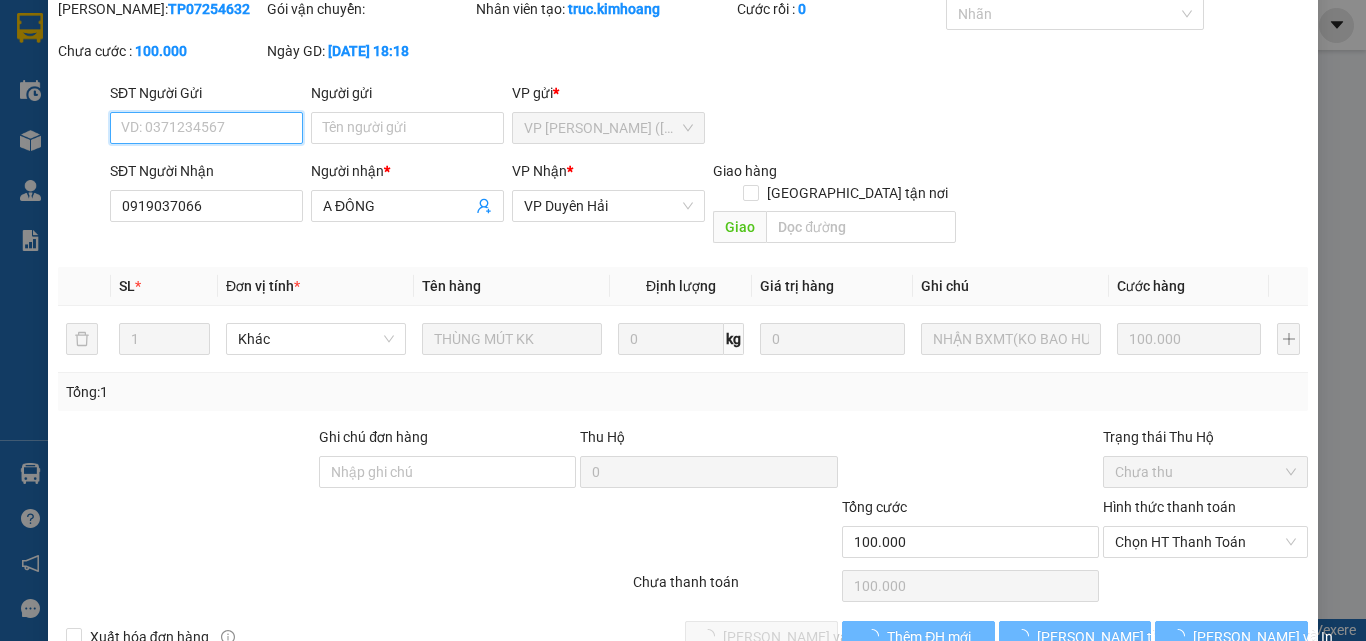 type on "0919037066" 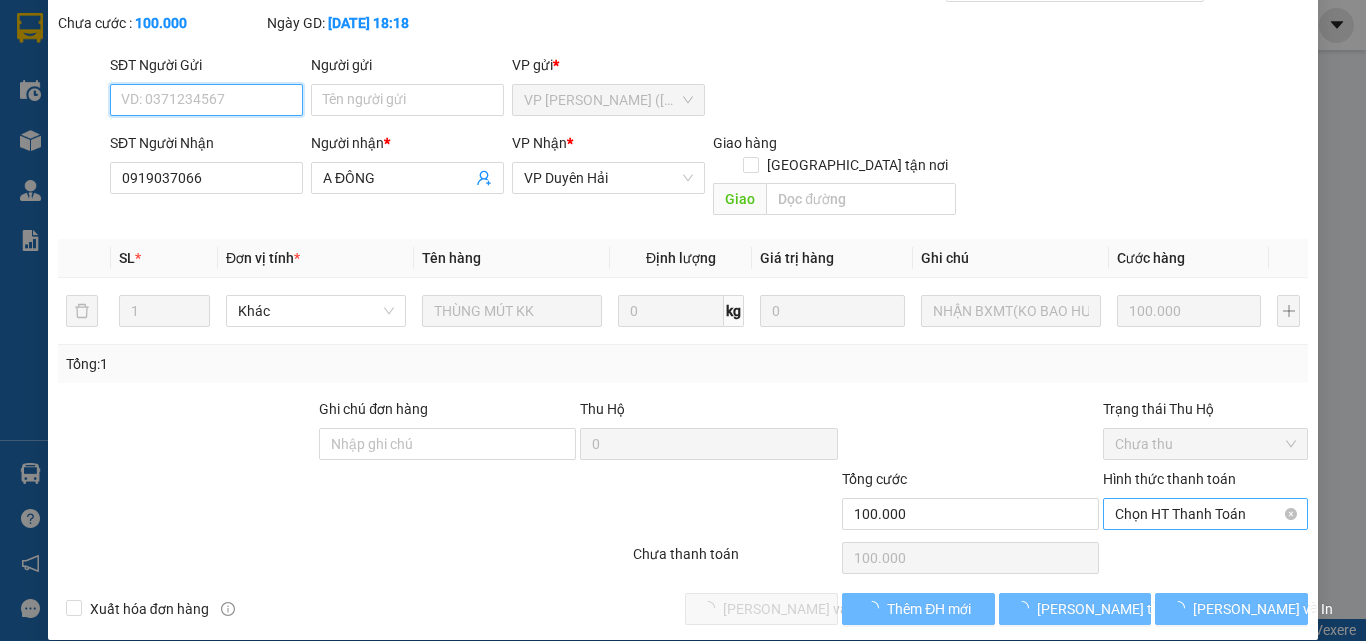 scroll, scrollTop: 103, scrollLeft: 0, axis: vertical 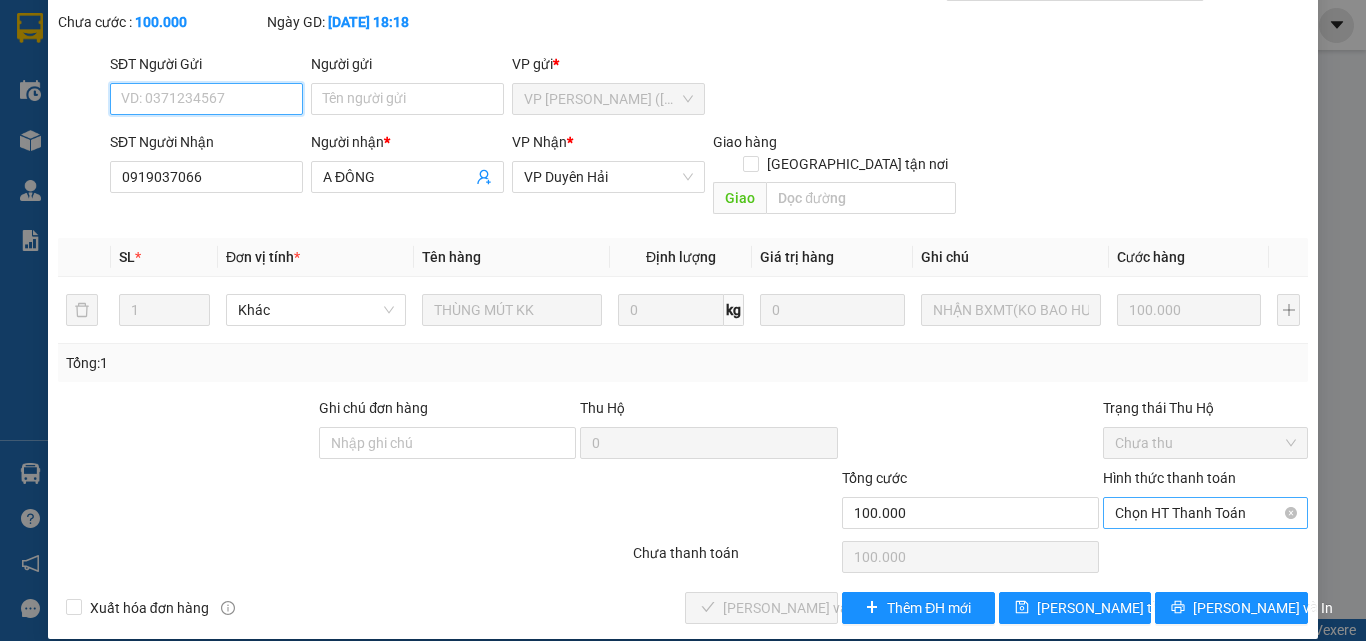 click on "Chọn HT Thanh Toán" at bounding box center [1205, 513] 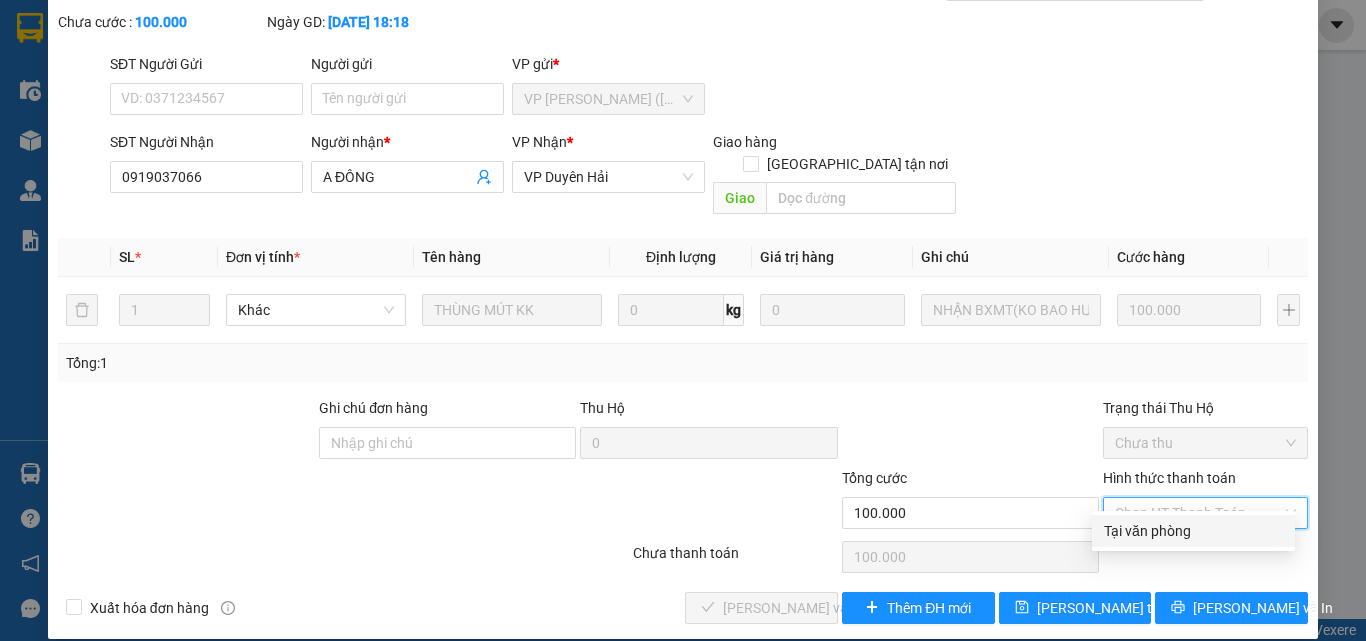 drag, startPoint x: 1166, startPoint y: 528, endPoint x: 1159, endPoint y: 536, distance: 10.630146 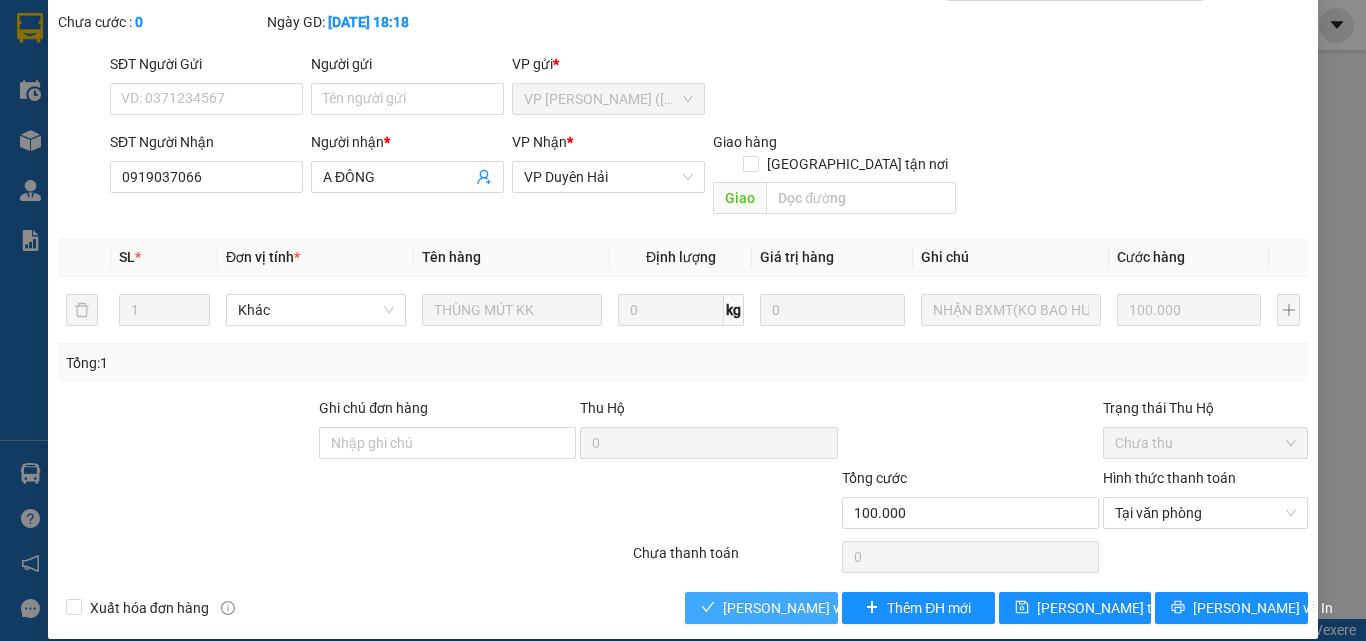 click on "[PERSON_NAME] và Giao hàng" at bounding box center [819, 608] 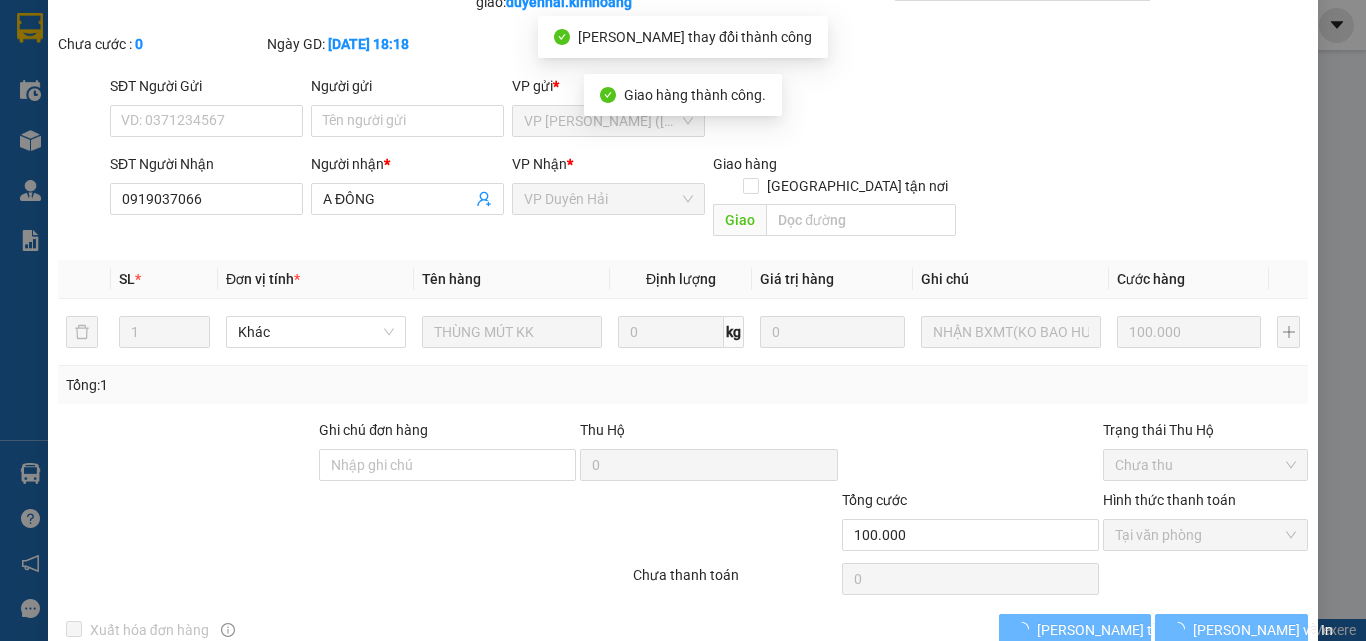 scroll, scrollTop: 0, scrollLeft: 0, axis: both 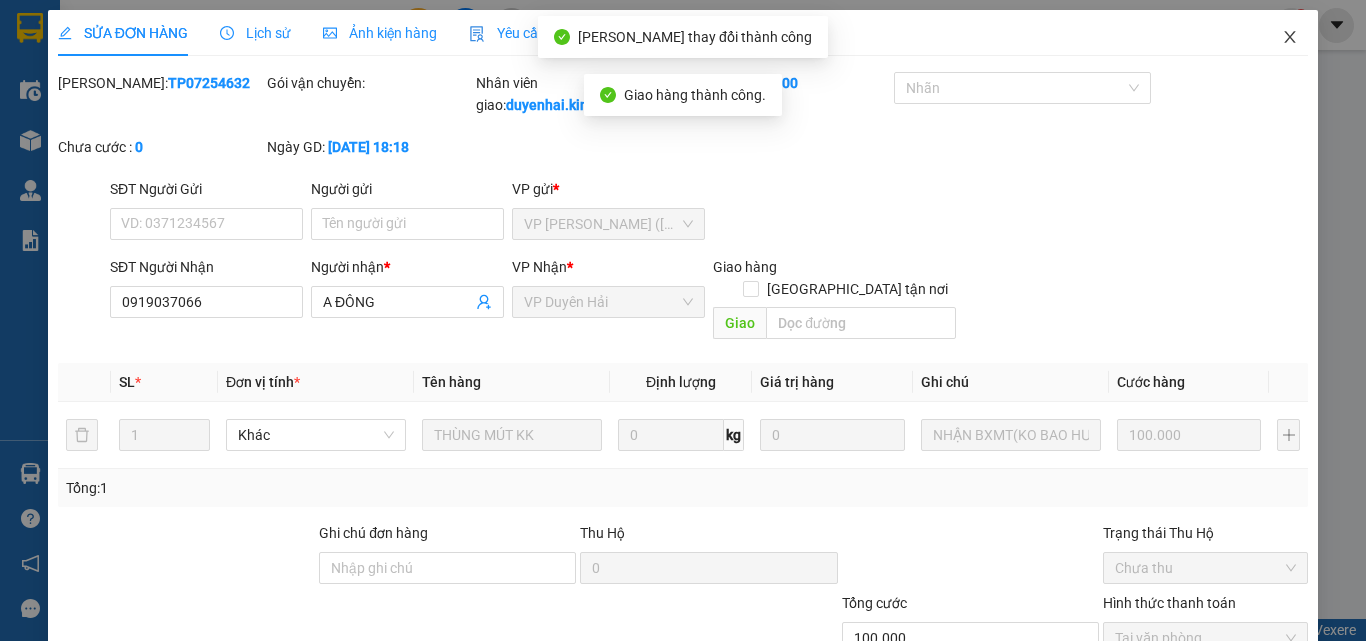click 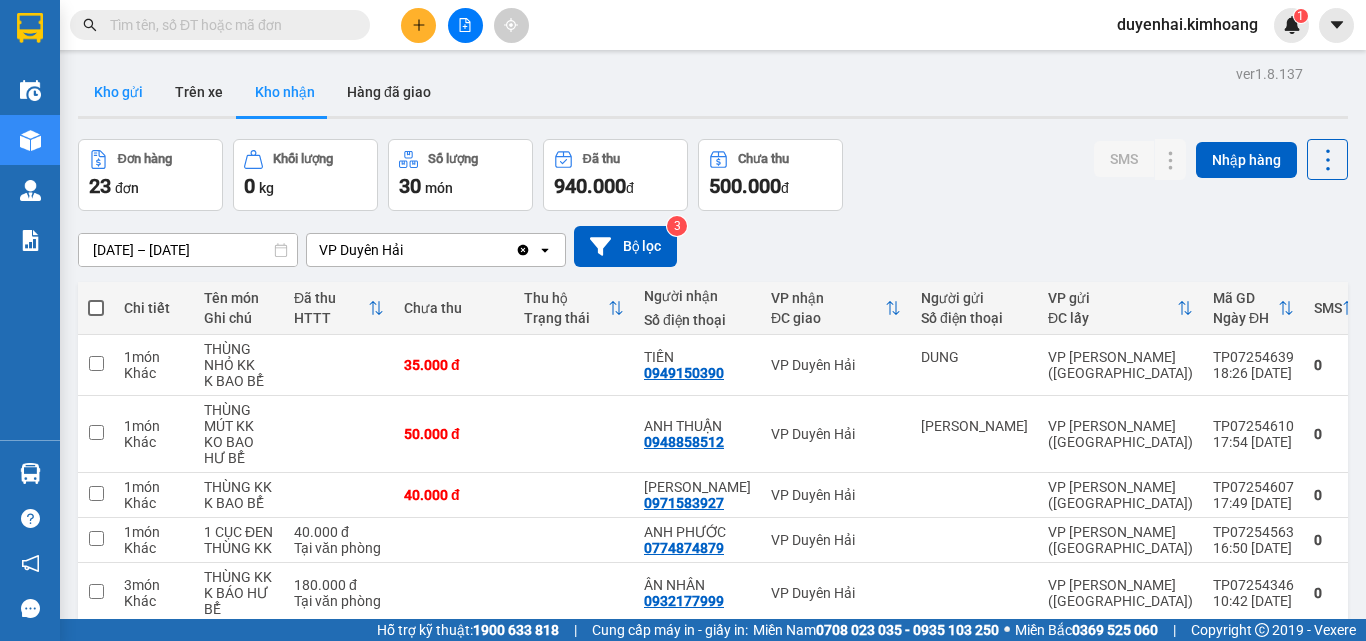 click on "Kho gửi" at bounding box center (118, 92) 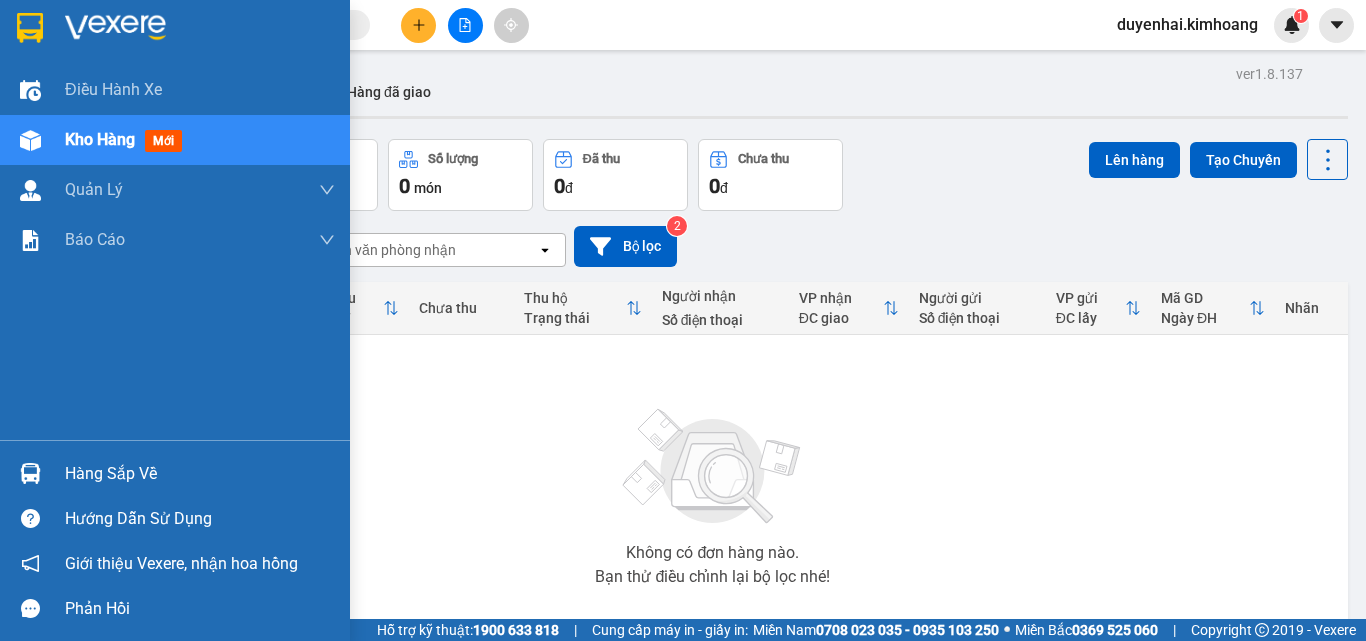 click on "Hàng sắp về" at bounding box center [200, 474] 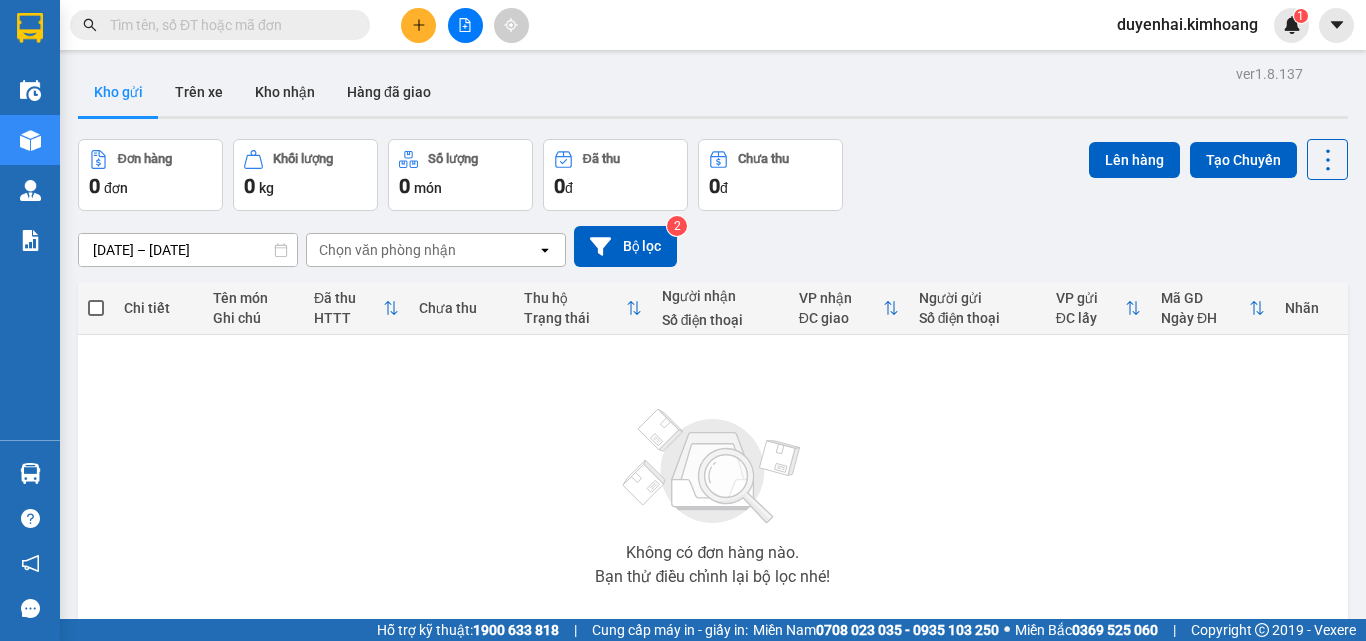 click on "Kết quả tìm kiếm ( 51 )  Bộ lọc  Mã ĐH Trạng thái Món hàng Thu hộ Tổng cước Chưa cước Nhãn Người gửi VP Gửi Người nhận VP Nhận TP07254108 16:38 [DATE] Đã giao   08:11 [DATE] CỤC ĐEN KV KK SL:  1 35.000 VP [PERSON_NAME] ([GEOGRAPHIC_DATA]) 0346854454 [PERSON_NAME] VP Duyên Hải DH07250025 09:15 [DATE] Đã giao   15:58 [DATE] 2 BỊCH MÀU ĐEN KK SL:  2 80.000 0346854454 [PERSON_NAME][GEOGRAPHIC_DATA] 0336289454 TRƯỜNG  VP [GEOGRAPHIC_DATA] ([GEOGRAPHIC_DATA]) TP07252798 17:12 [DATE] Đã giao   12:53 [DATE] CỤC ĐEN KV KK SL:  1 40.000 VP [PERSON_NAME] ([GEOGRAPHIC_DATA]) 0346854454 [PERSON_NAME][GEOGRAPHIC_DATA] 16:42 [DATE] Đã giao   17:16 [DATE] CỤC ĐEN KV KK SL:  1 40.000 VP [PERSON_NAME] ([GEOGRAPHIC_DATA]) 0346854454 [PERSON_NAME][GEOGRAPHIC_DATA] 16:37 [DATE] Đã giao   07:50 [DATE] CỤC ĐEN KV KK SL:  1 40.000 VP [PERSON_NAME] (Hàng) 0346854454 LÊ [GEOGRAPHIC_DATA] 12:14 [DATE] Đã giao   08:27 [DATE] CỤC ĐEN KV KK SL:  1 40.000 VP [PERSON_NAME] ([GEOGRAPHIC_DATA]) 0346854454   1" at bounding box center [683, 320] 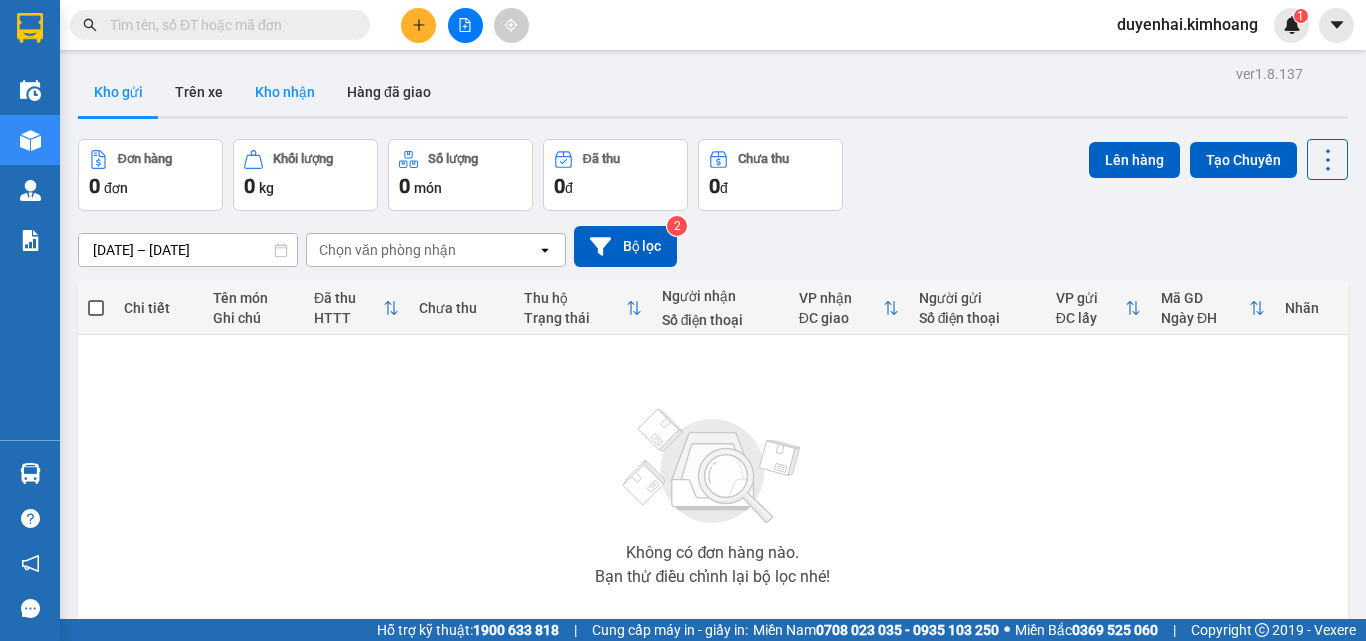 click on "Kho nhận" at bounding box center [285, 92] 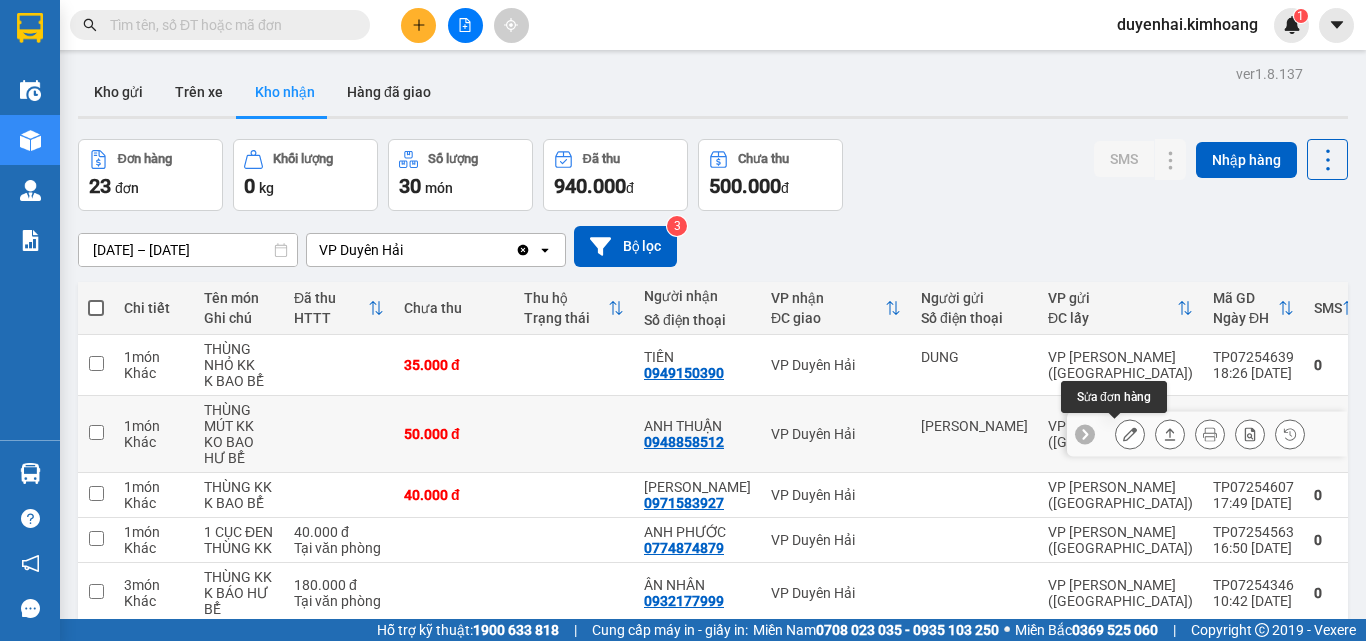click 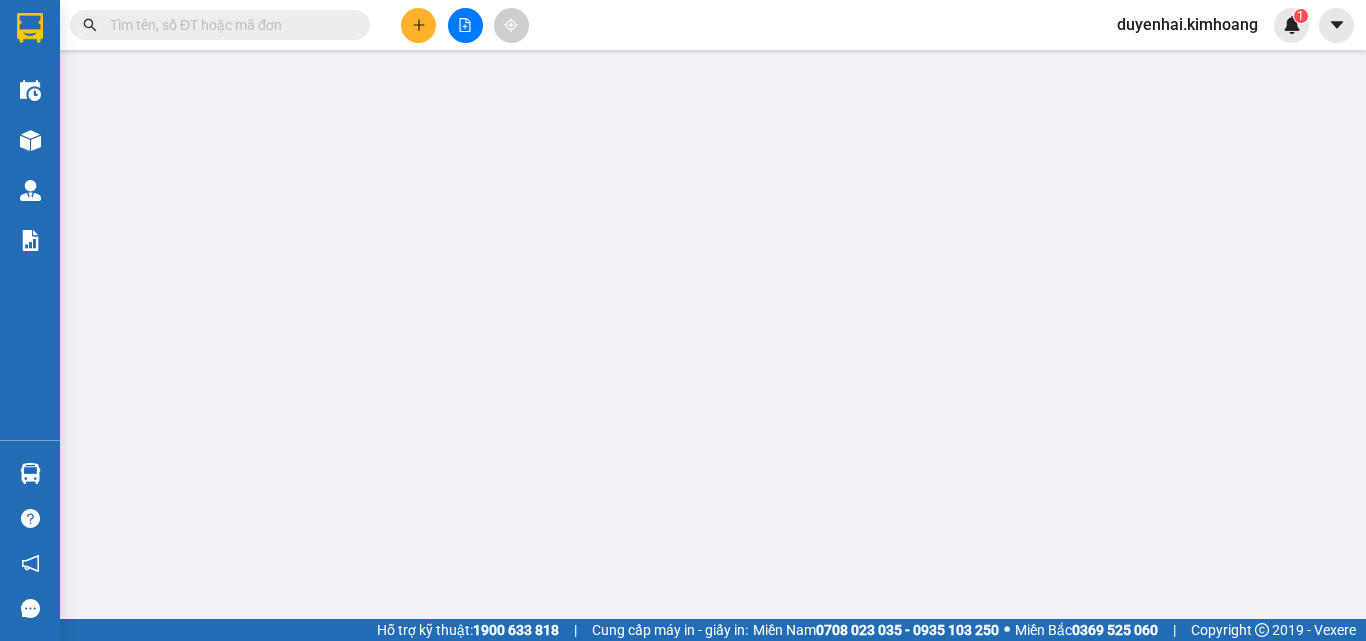 type on "[PERSON_NAME]" 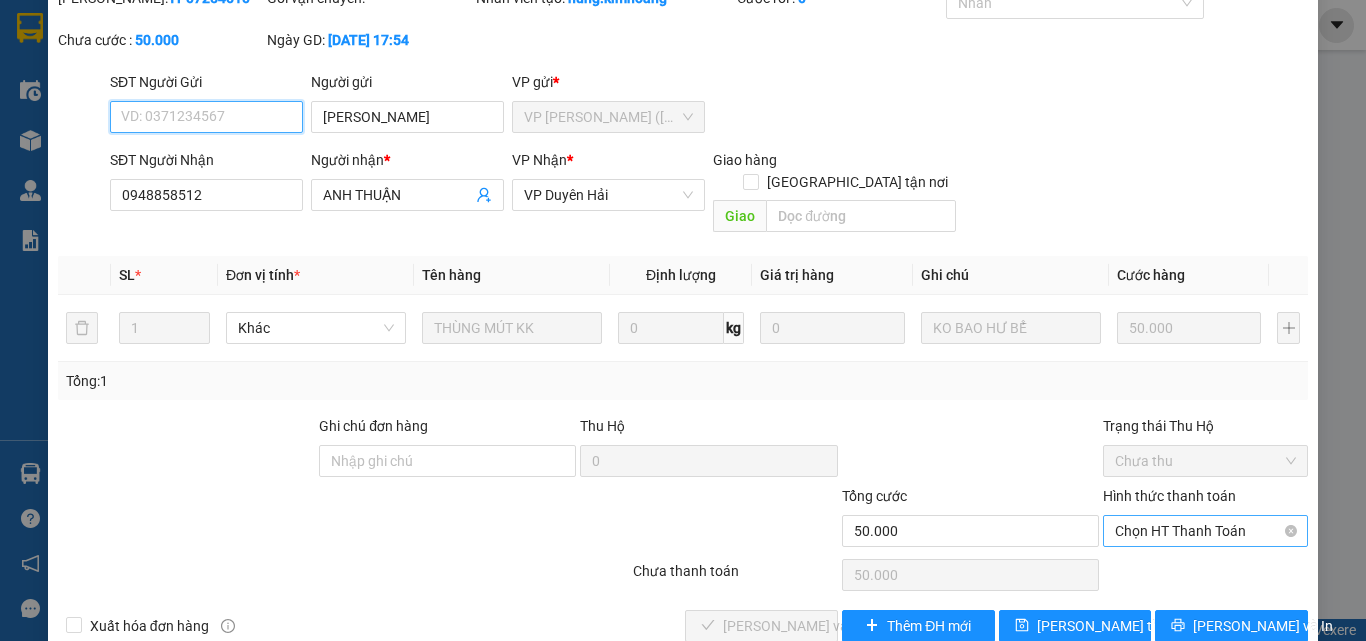 scroll, scrollTop: 103, scrollLeft: 0, axis: vertical 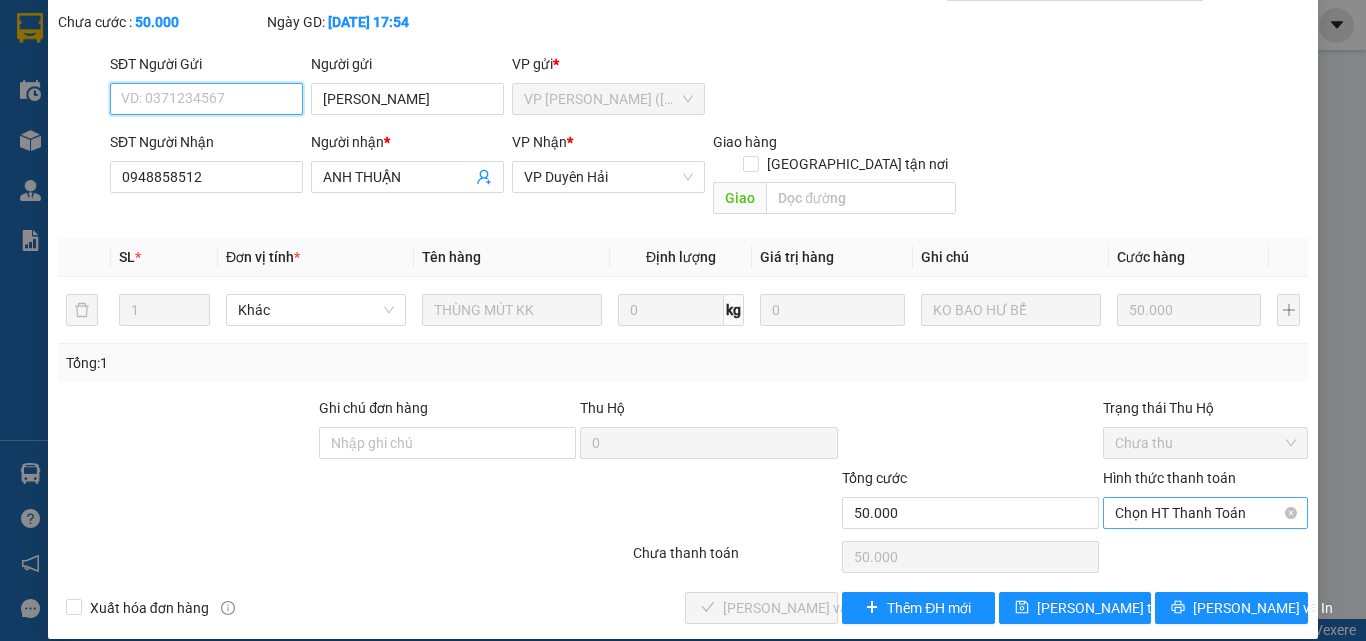 drag, startPoint x: 1117, startPoint y: 485, endPoint x: 1118, endPoint y: 499, distance: 14.035668 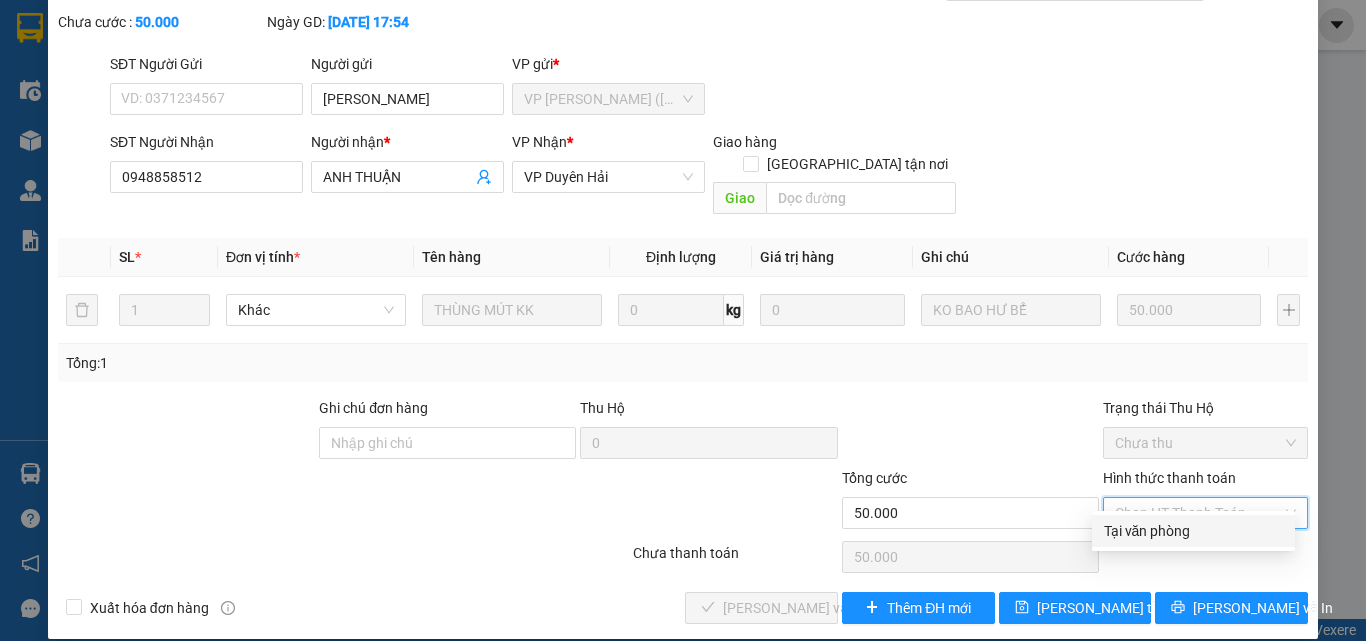 drag, startPoint x: 1121, startPoint y: 528, endPoint x: 915, endPoint y: 557, distance: 208.03125 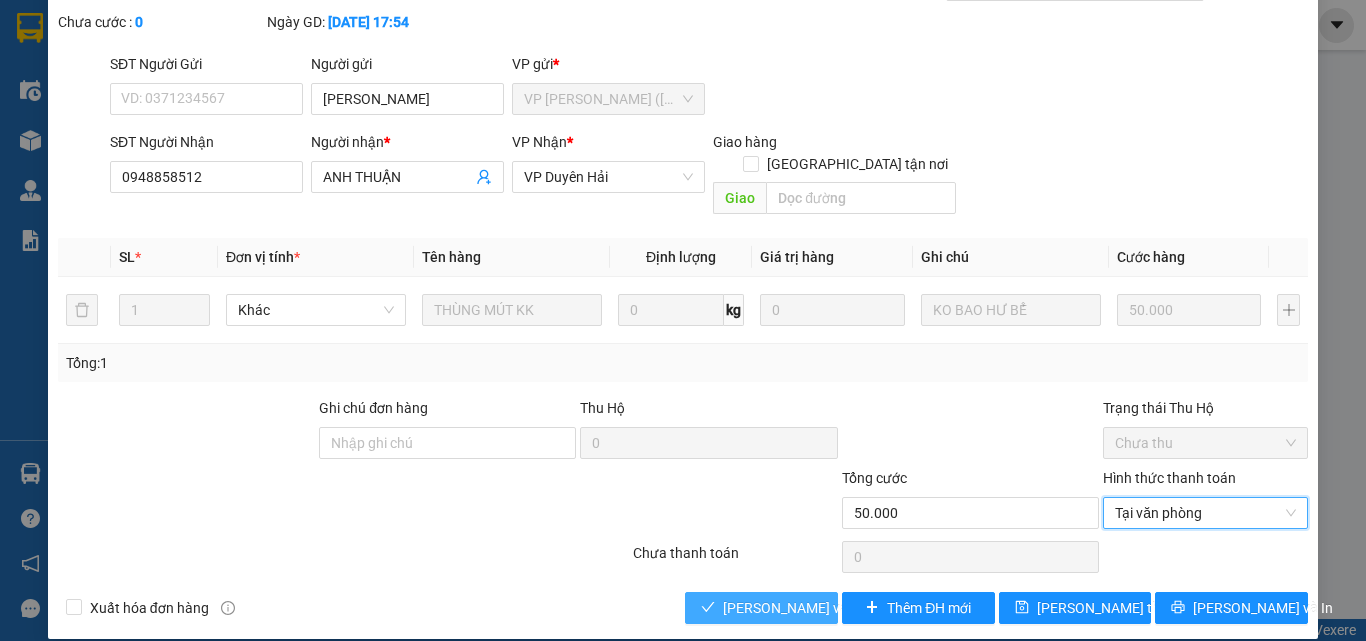click on "[PERSON_NAME] và Giao hàng" at bounding box center [819, 608] 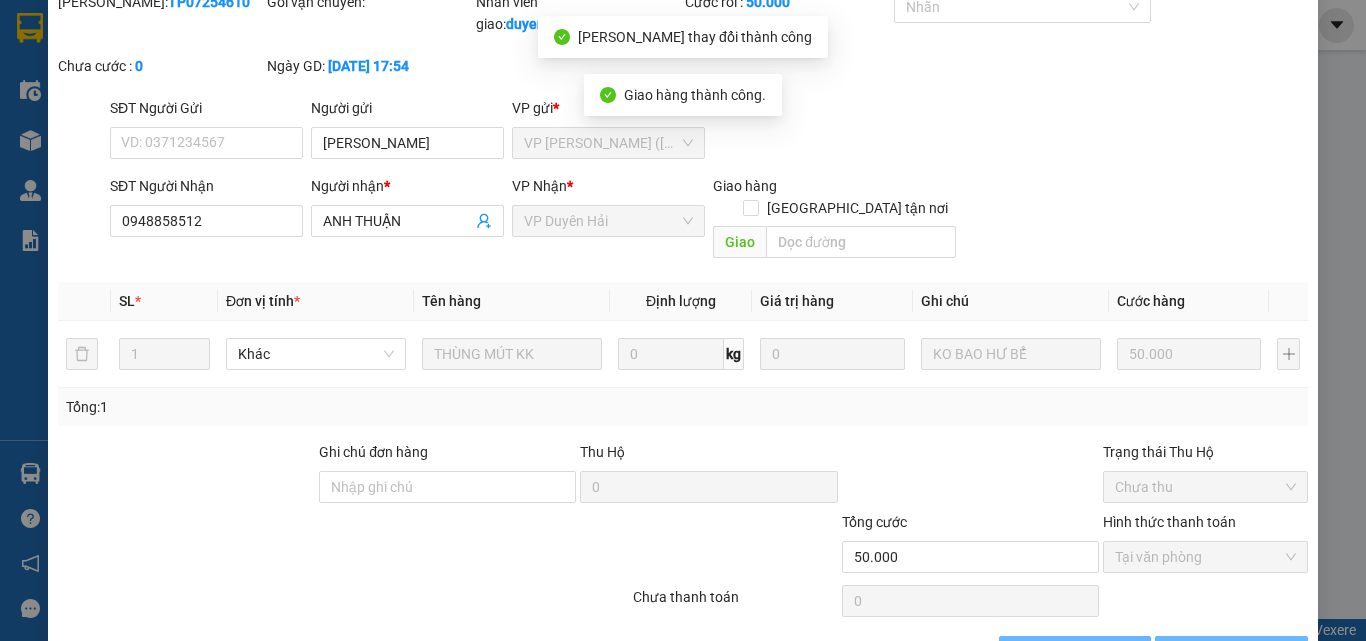 scroll, scrollTop: 0, scrollLeft: 0, axis: both 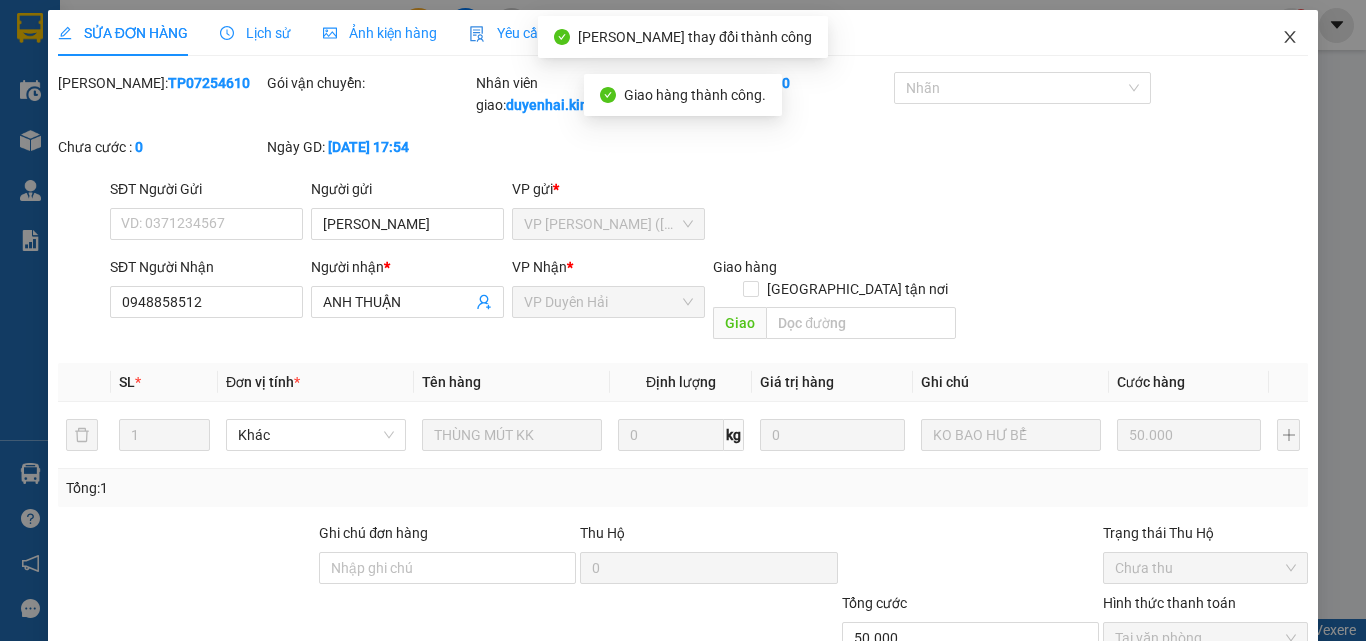 click 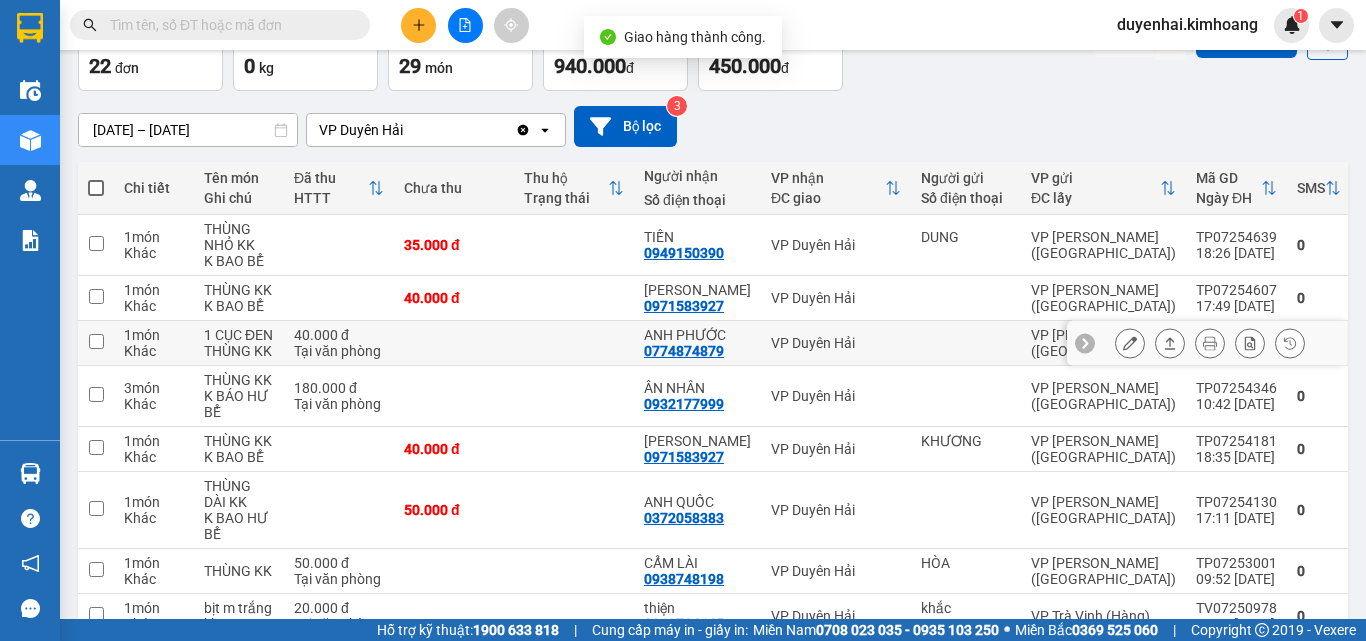 scroll, scrollTop: 0, scrollLeft: 0, axis: both 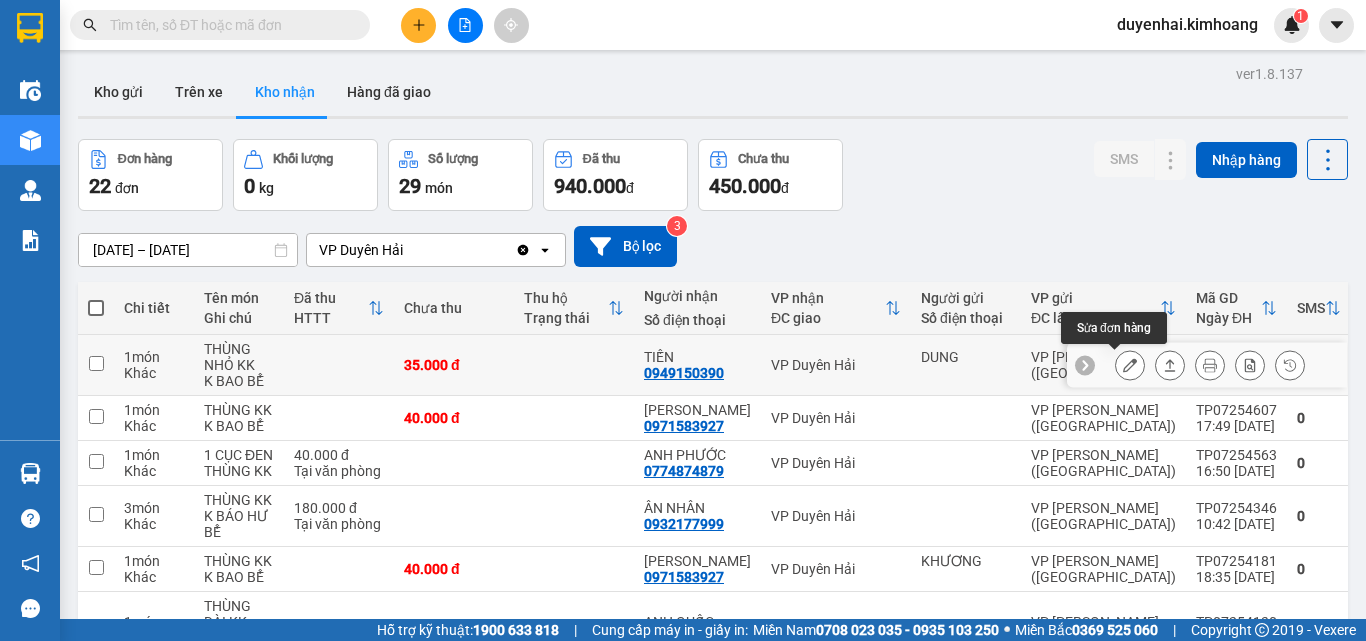 click 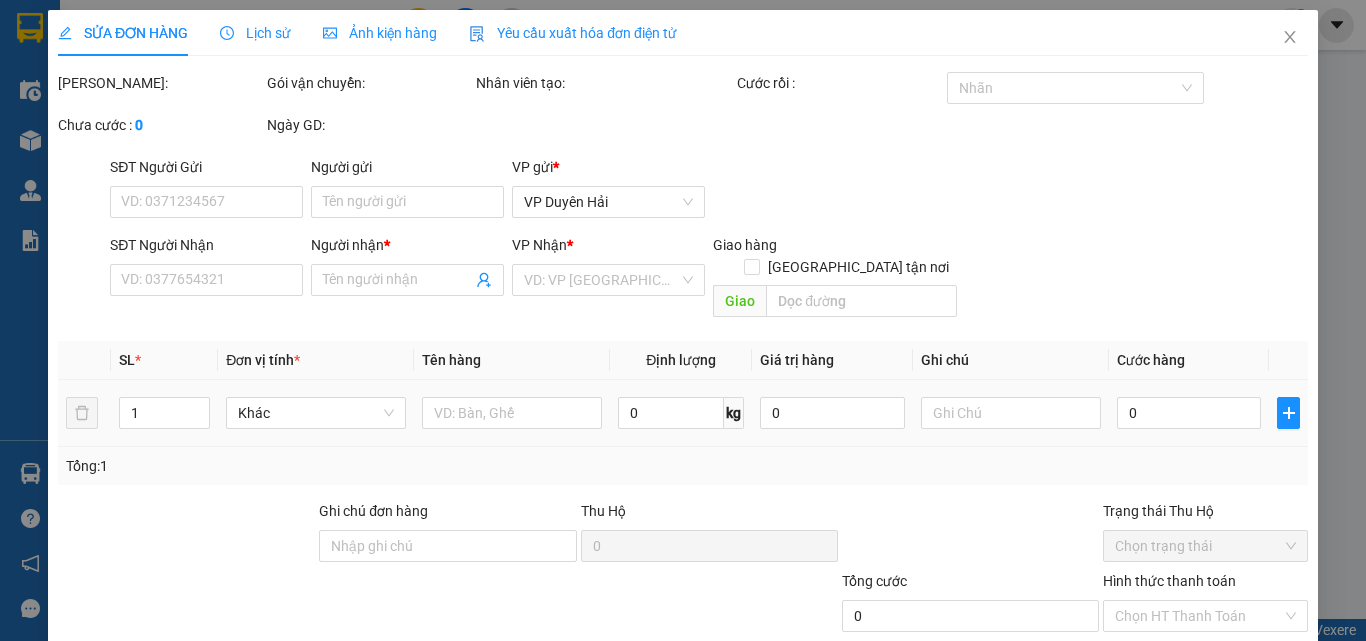 type on "DUNG" 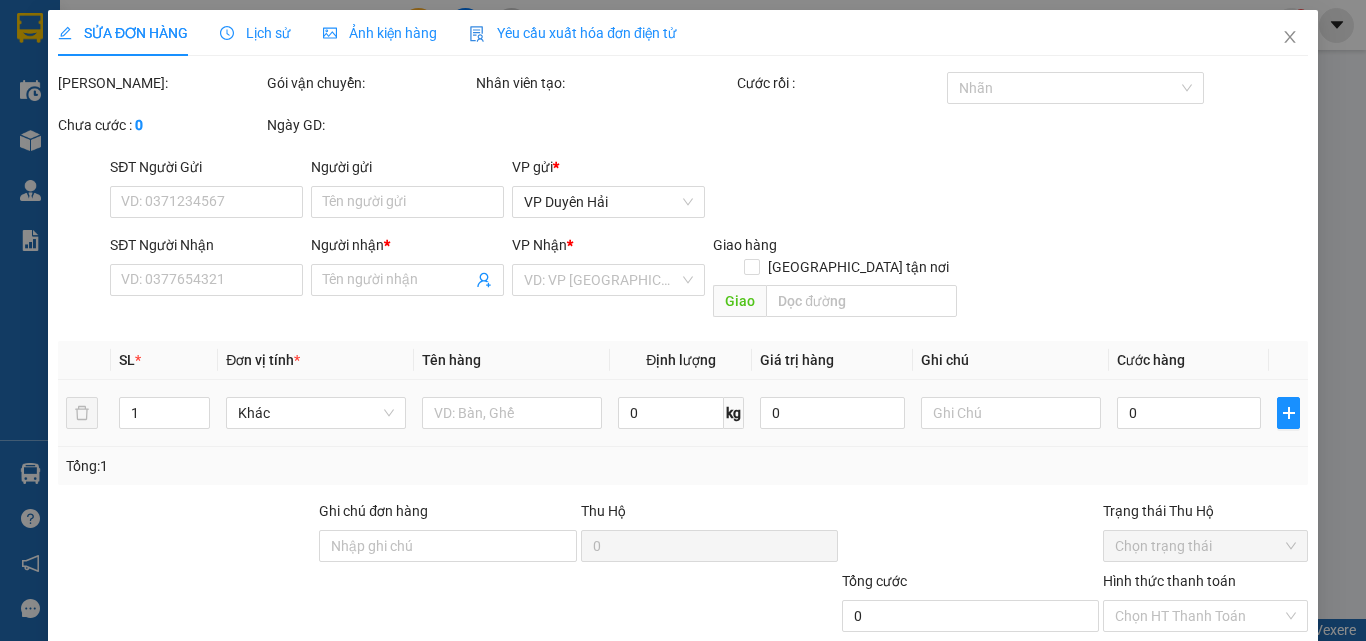type on "0949150390" 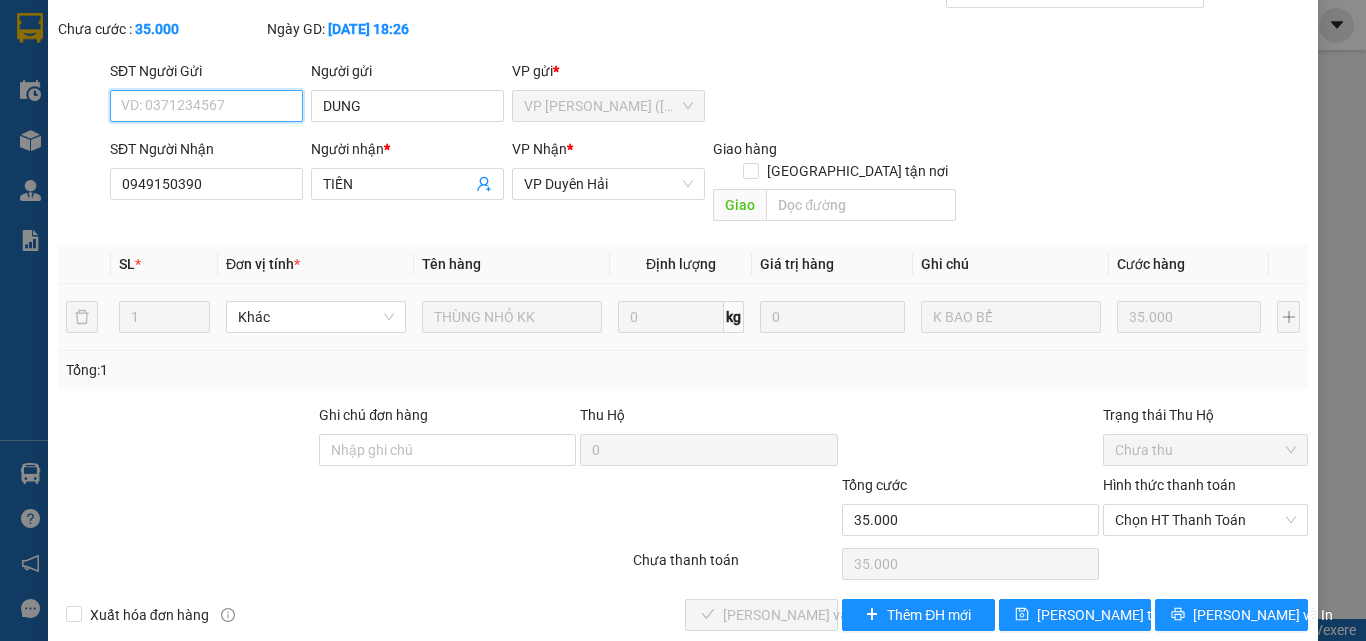 scroll, scrollTop: 103, scrollLeft: 0, axis: vertical 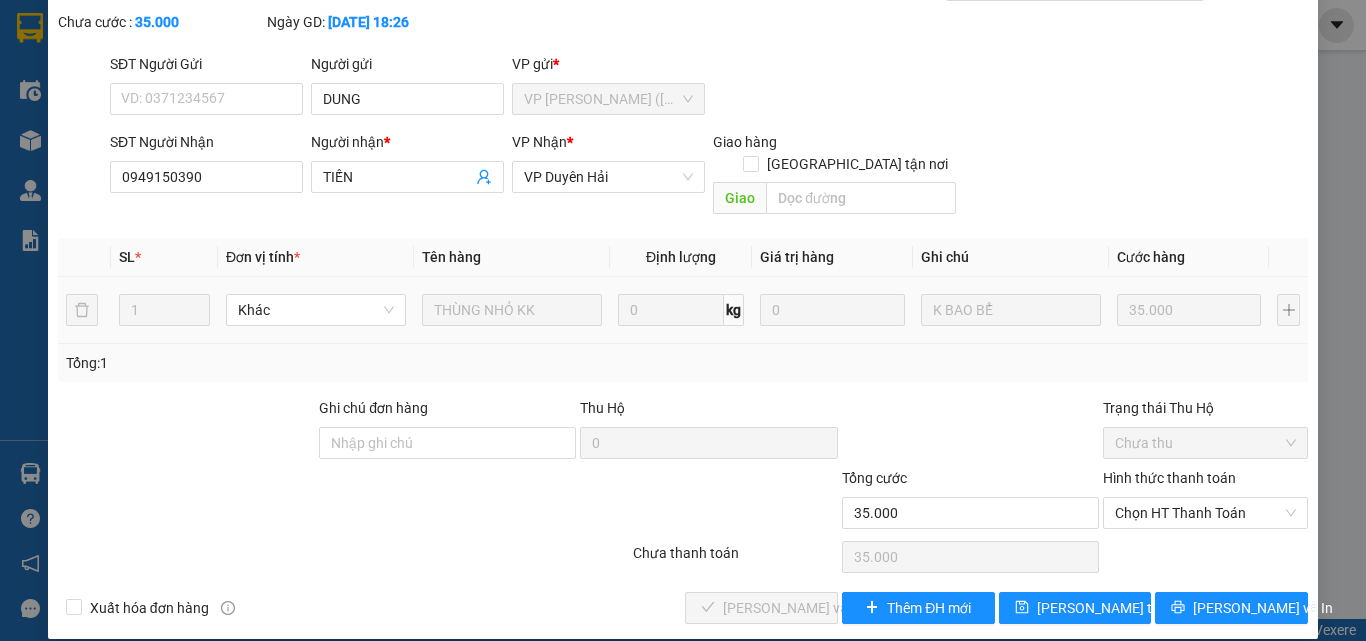 click on "Hình thức thanh toán" at bounding box center [1205, 482] 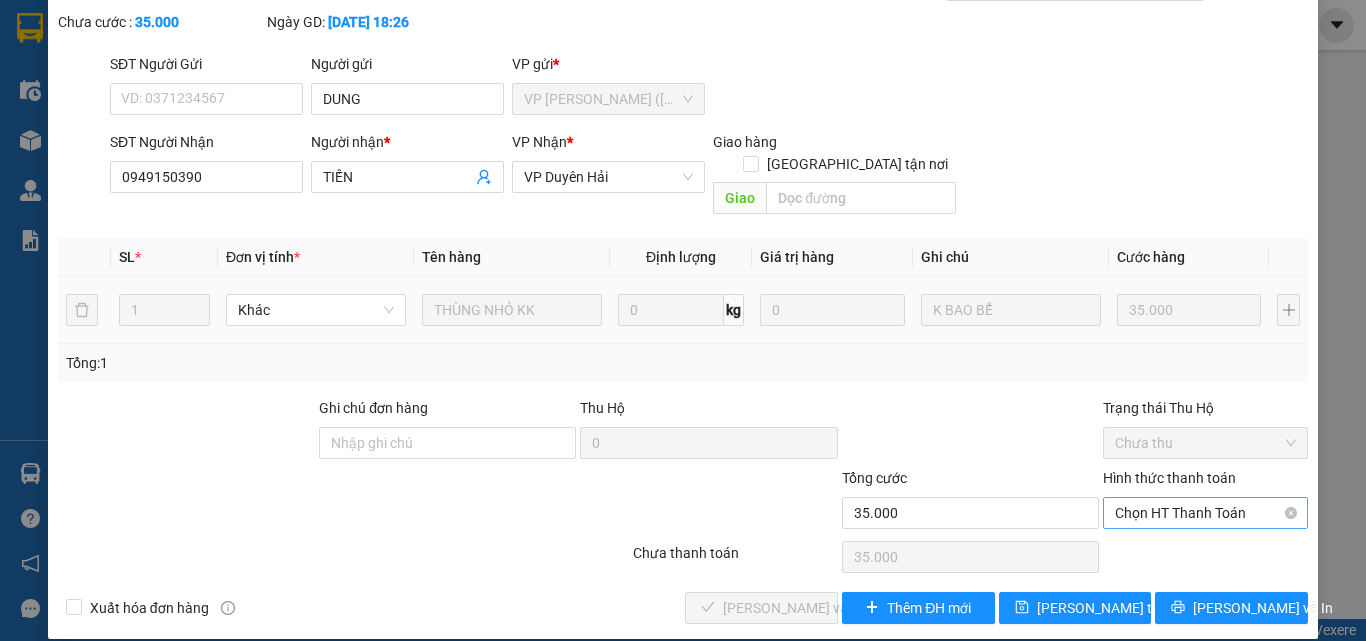 click on "Chọn HT Thanh Toán" at bounding box center [1205, 513] 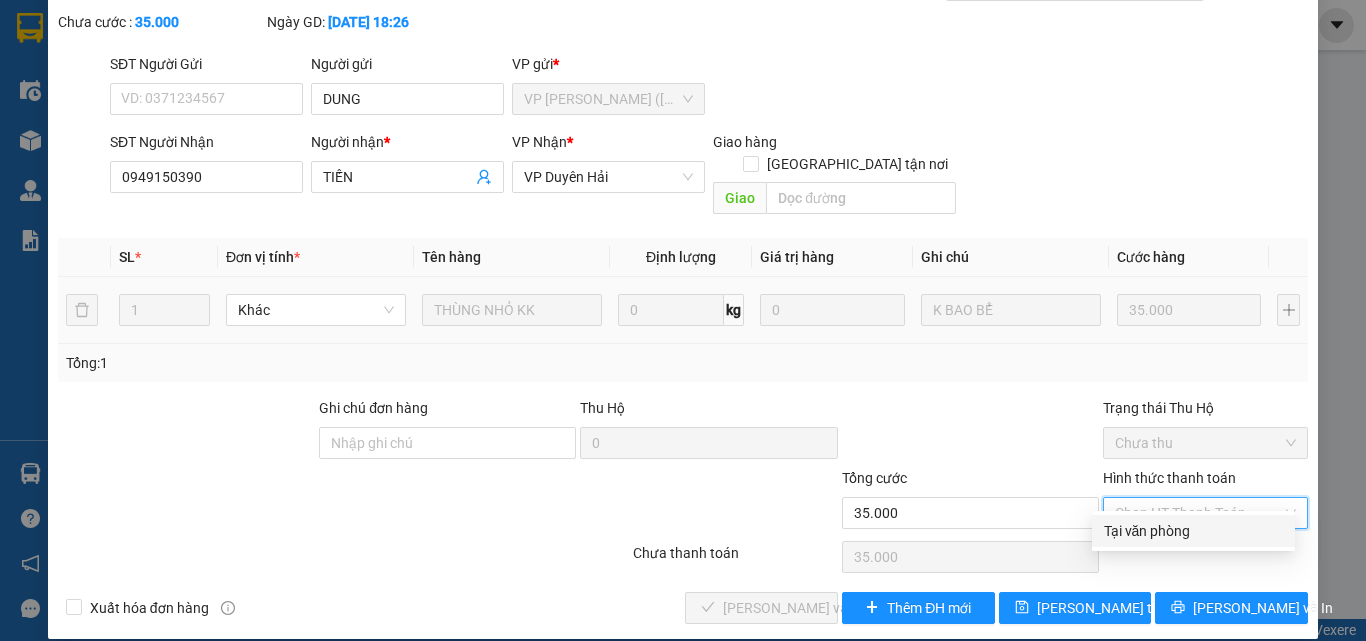 drag, startPoint x: 1131, startPoint y: 531, endPoint x: 867, endPoint y: 576, distance: 267.80777 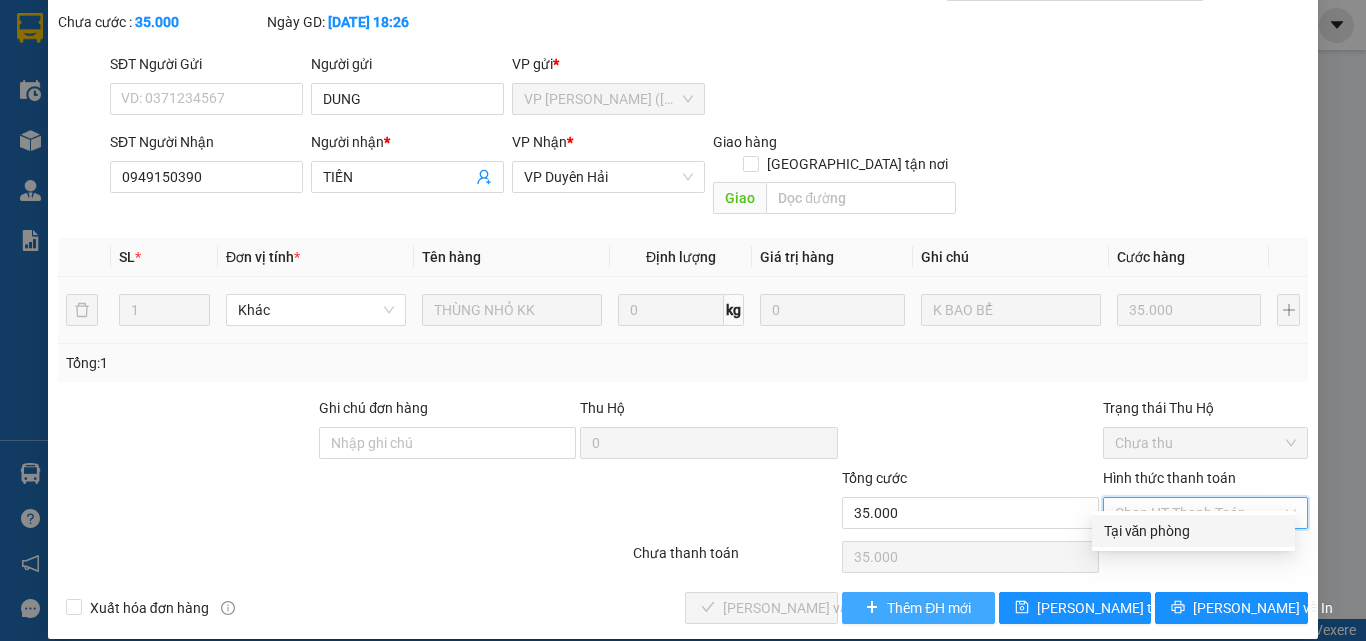 type on "0" 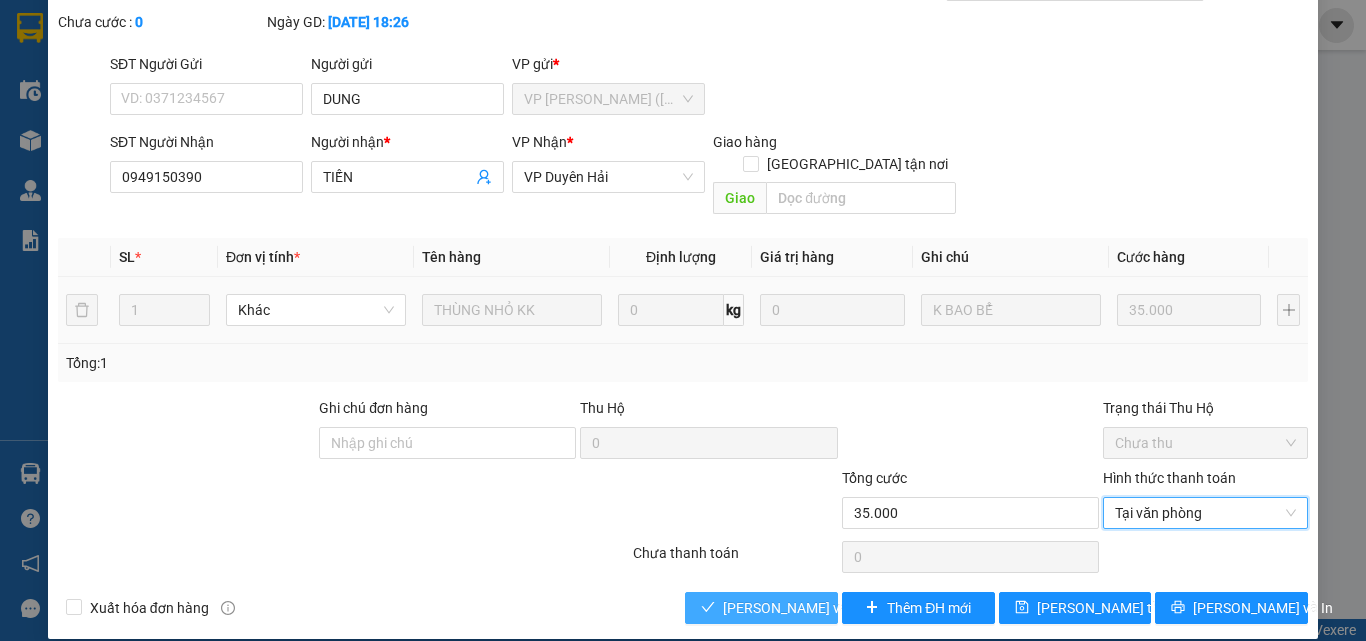 click on "[PERSON_NAME] và Giao hàng" at bounding box center (819, 608) 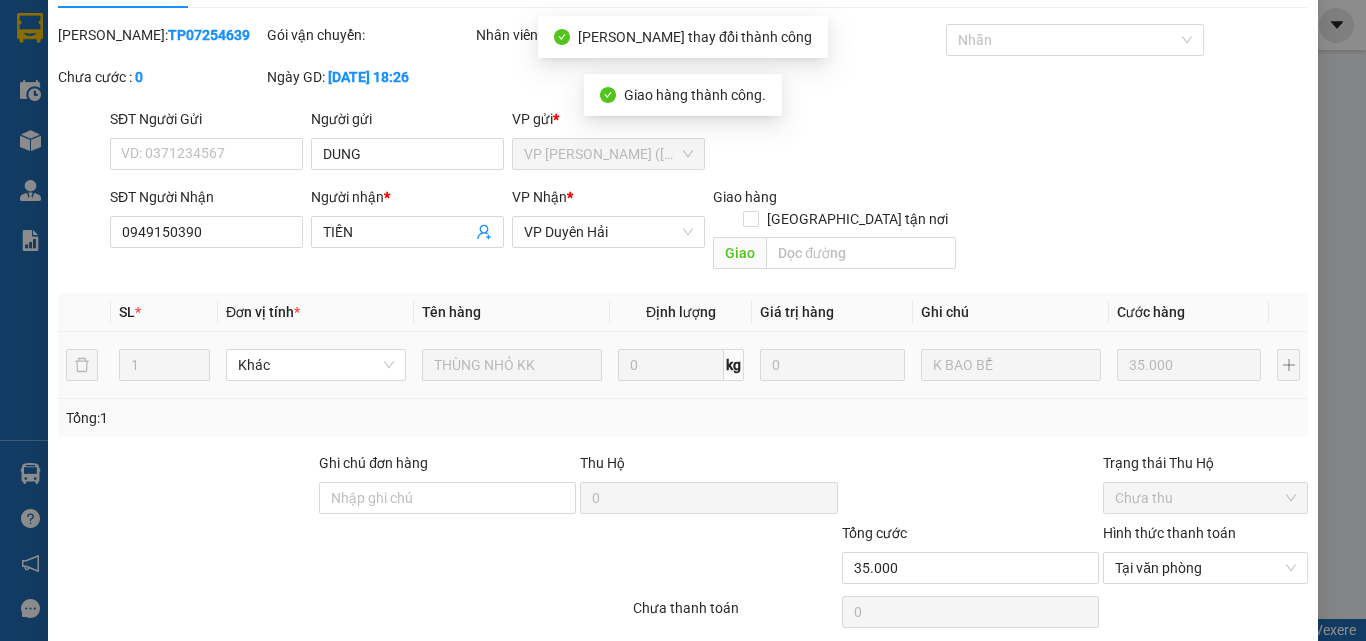 scroll, scrollTop: 0, scrollLeft: 0, axis: both 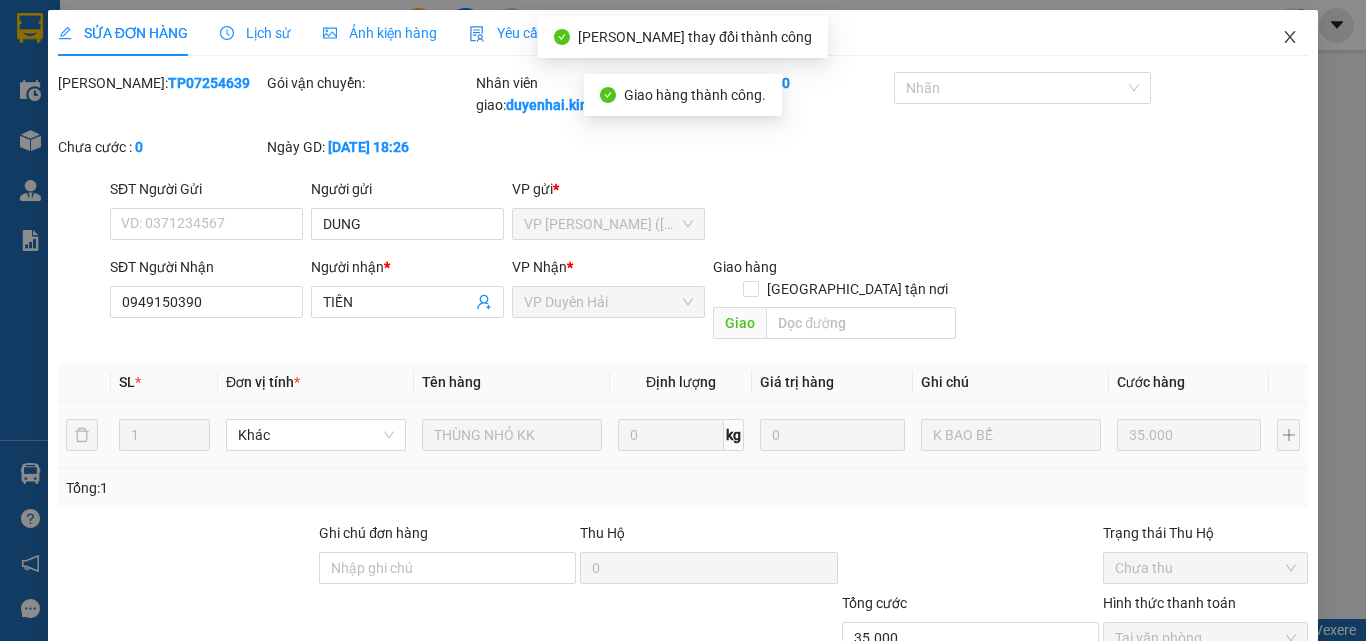click 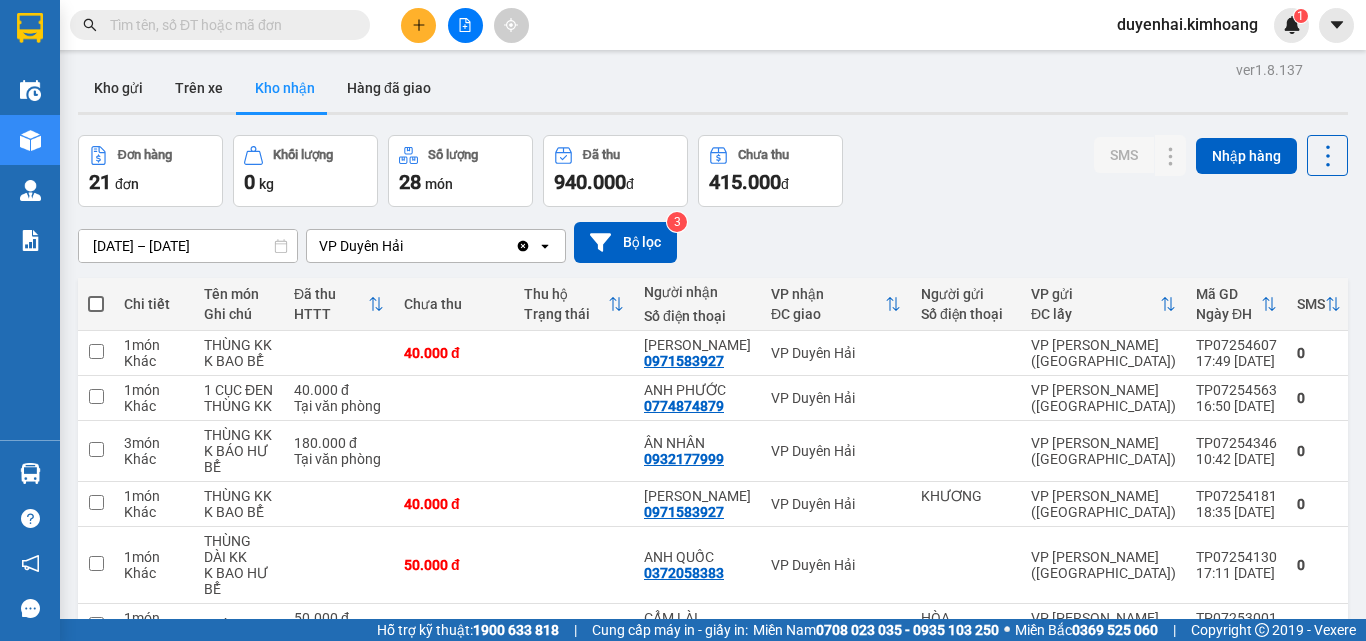 scroll, scrollTop: 0, scrollLeft: 0, axis: both 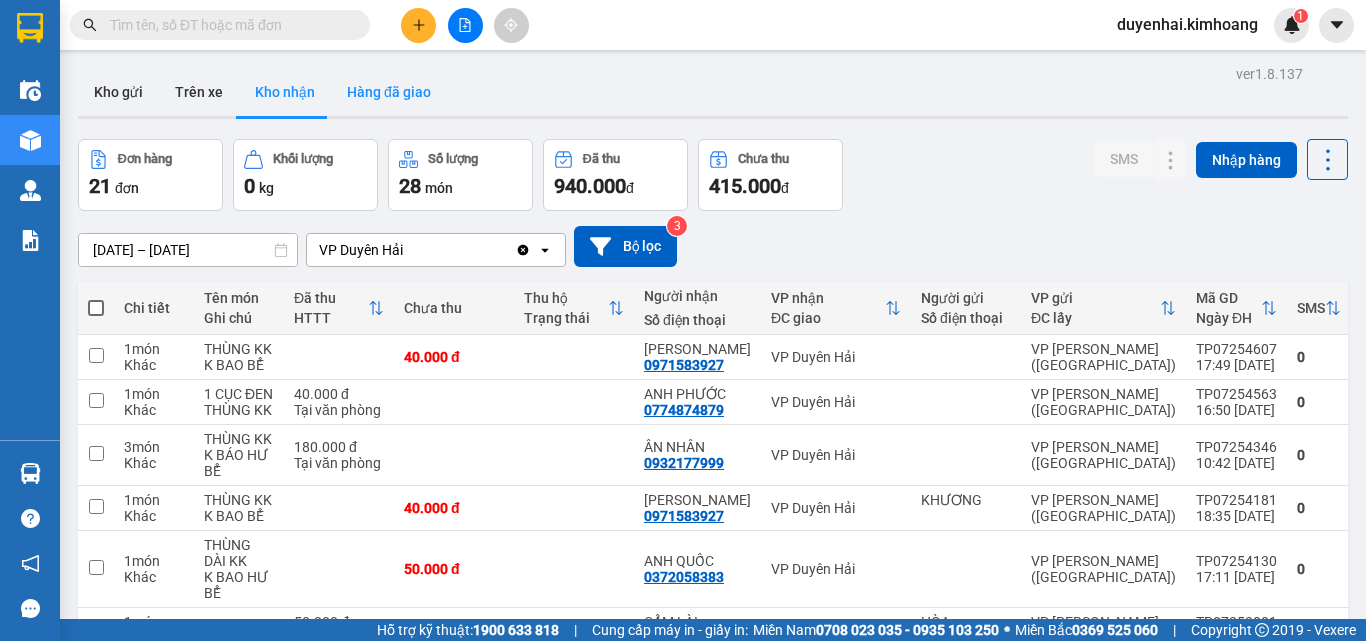 click on "Hàng đã giao" at bounding box center [389, 92] 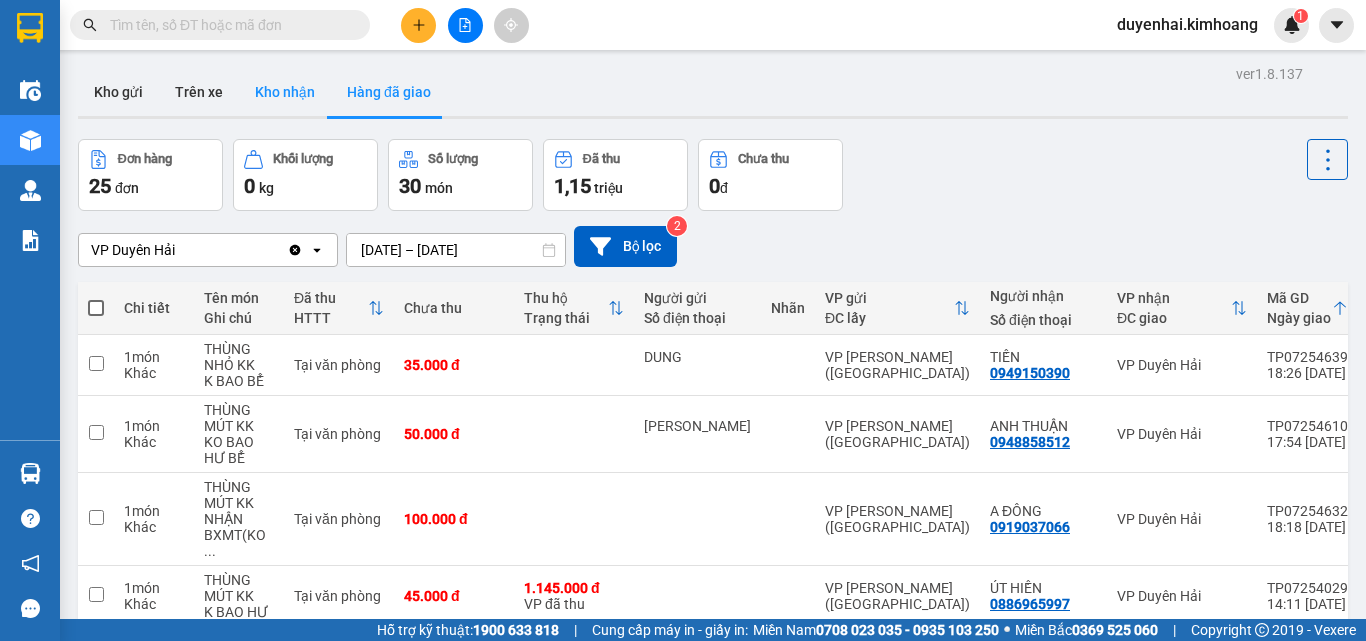 click on "Kho nhận" at bounding box center (285, 92) 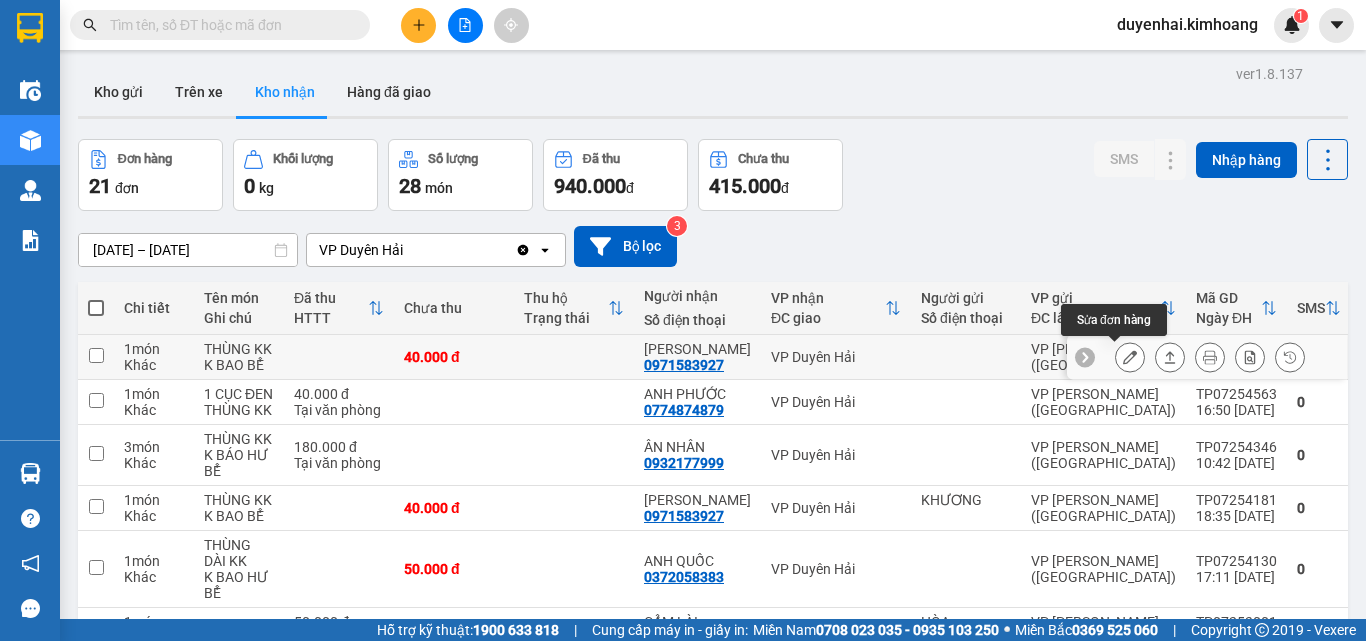 click 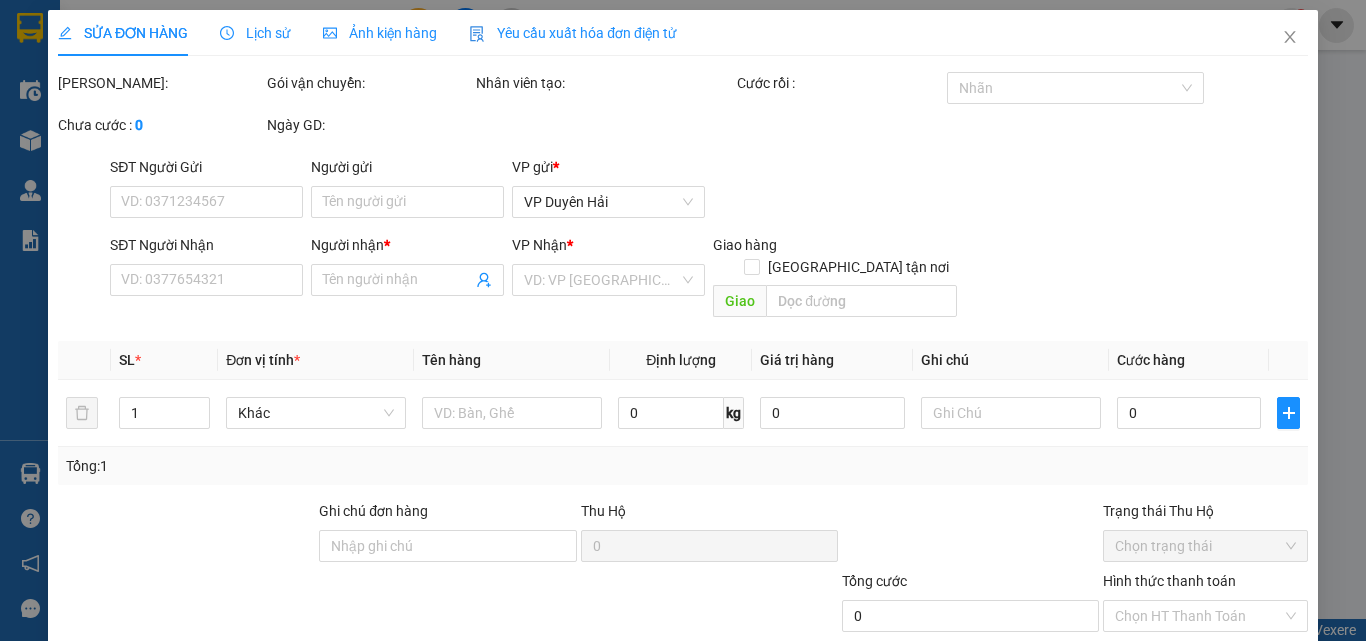 type on "0971583927" 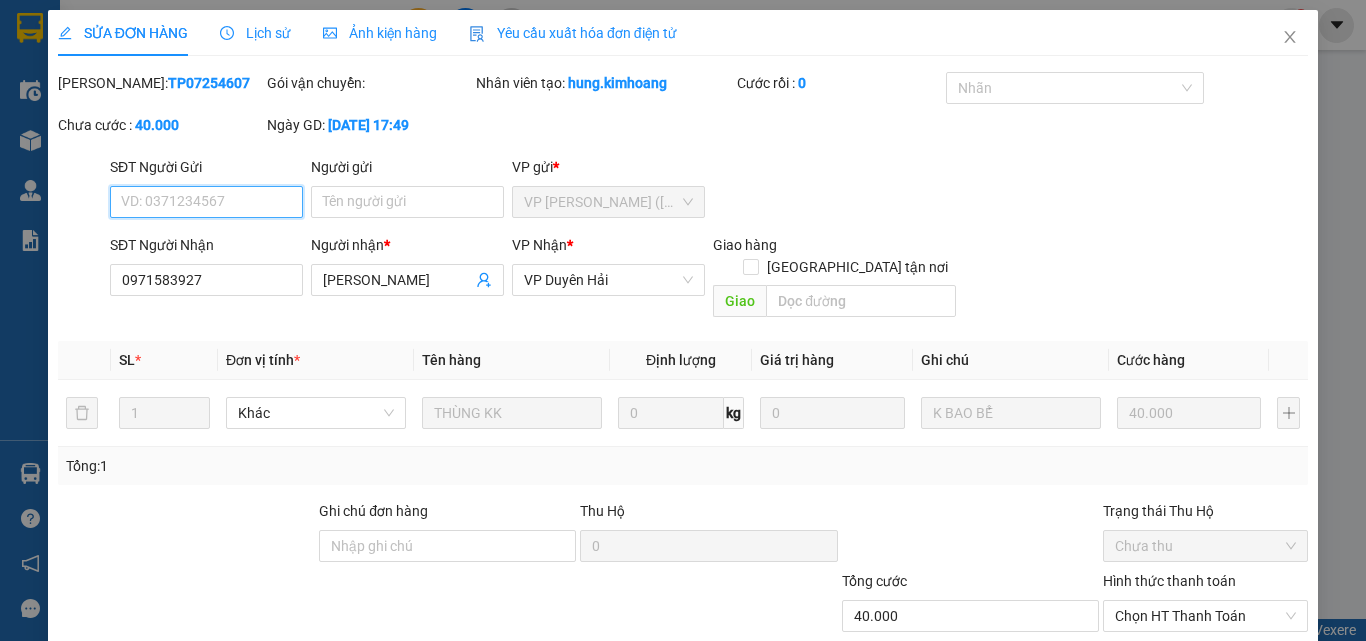 scroll, scrollTop: 93, scrollLeft: 0, axis: vertical 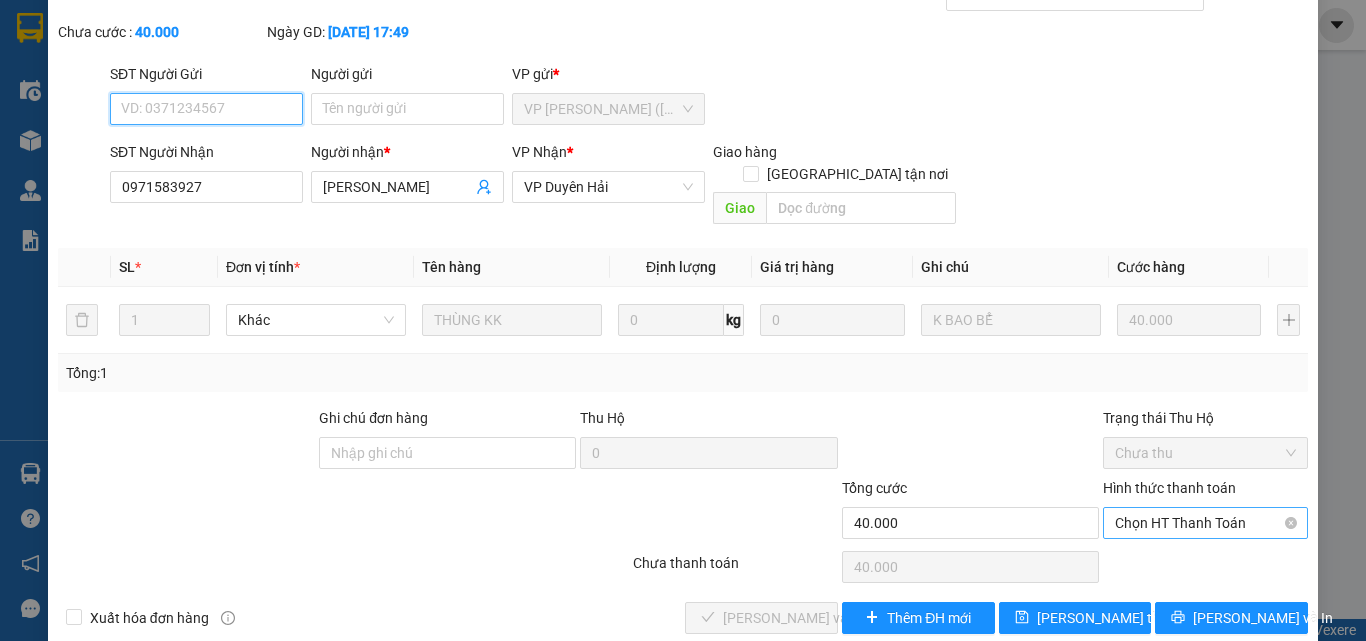 click on "Chọn HT Thanh Toán" at bounding box center (1205, 523) 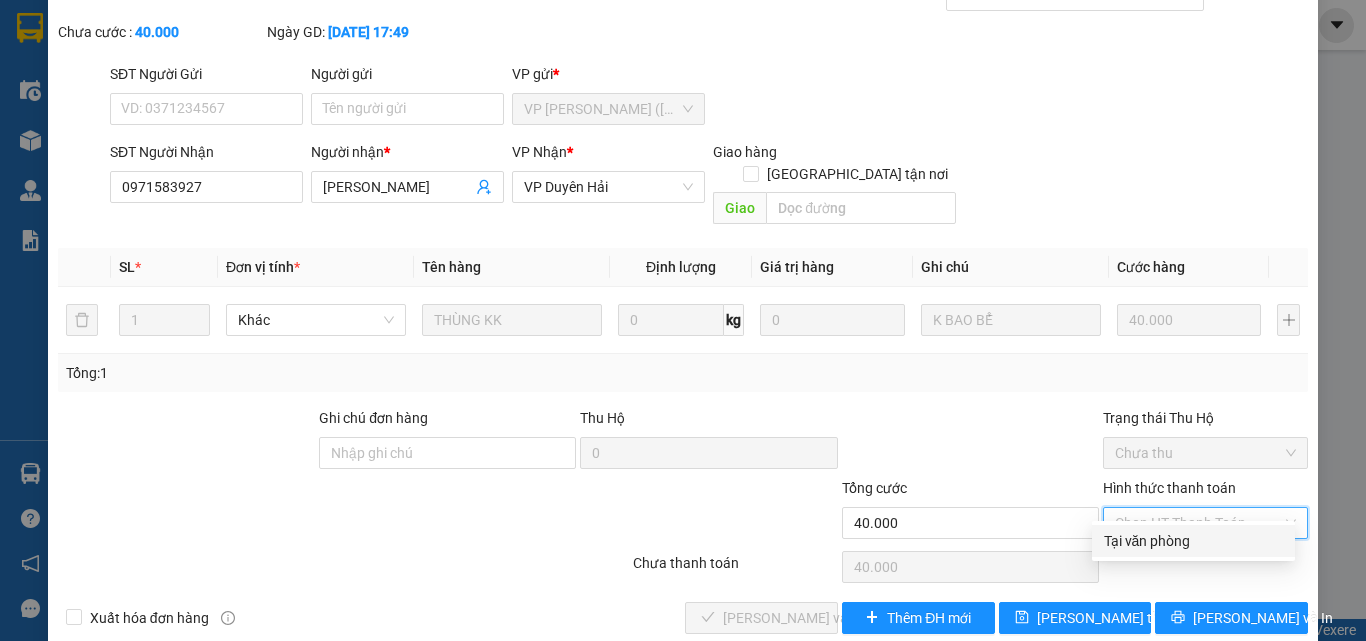 drag, startPoint x: 1135, startPoint y: 533, endPoint x: 1105, endPoint y: 550, distance: 34.48188 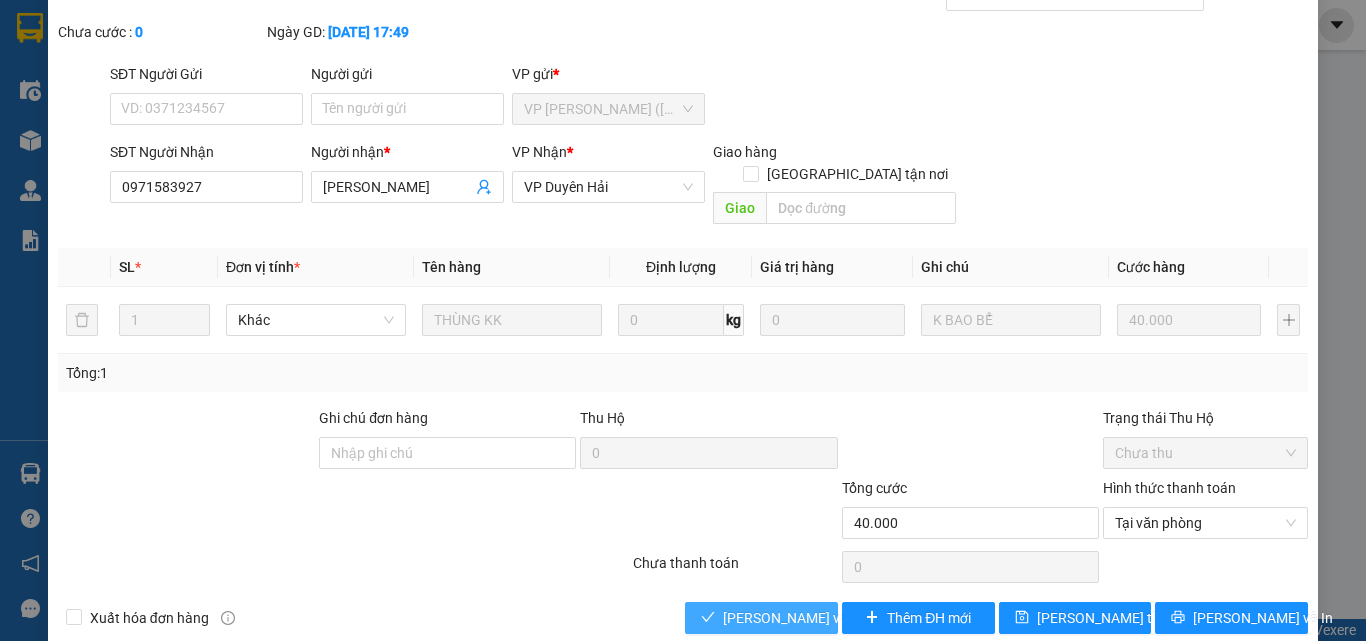 click on "[PERSON_NAME] và Giao hàng" at bounding box center [819, 618] 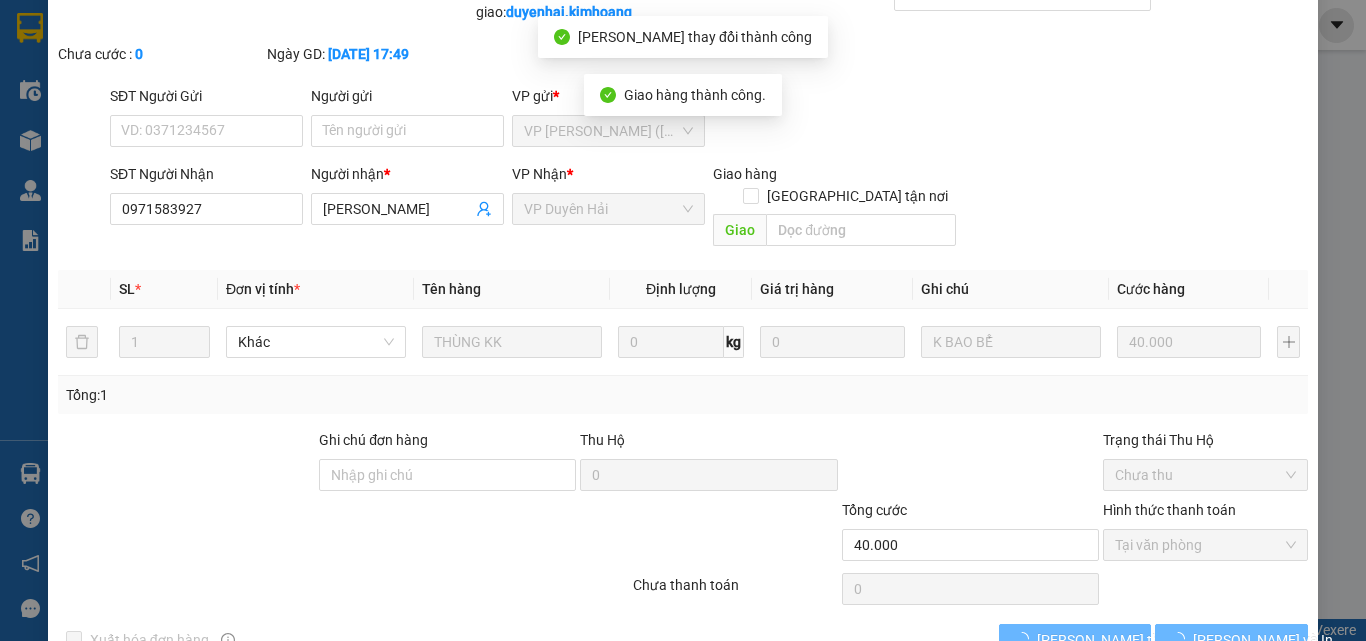scroll, scrollTop: 0, scrollLeft: 0, axis: both 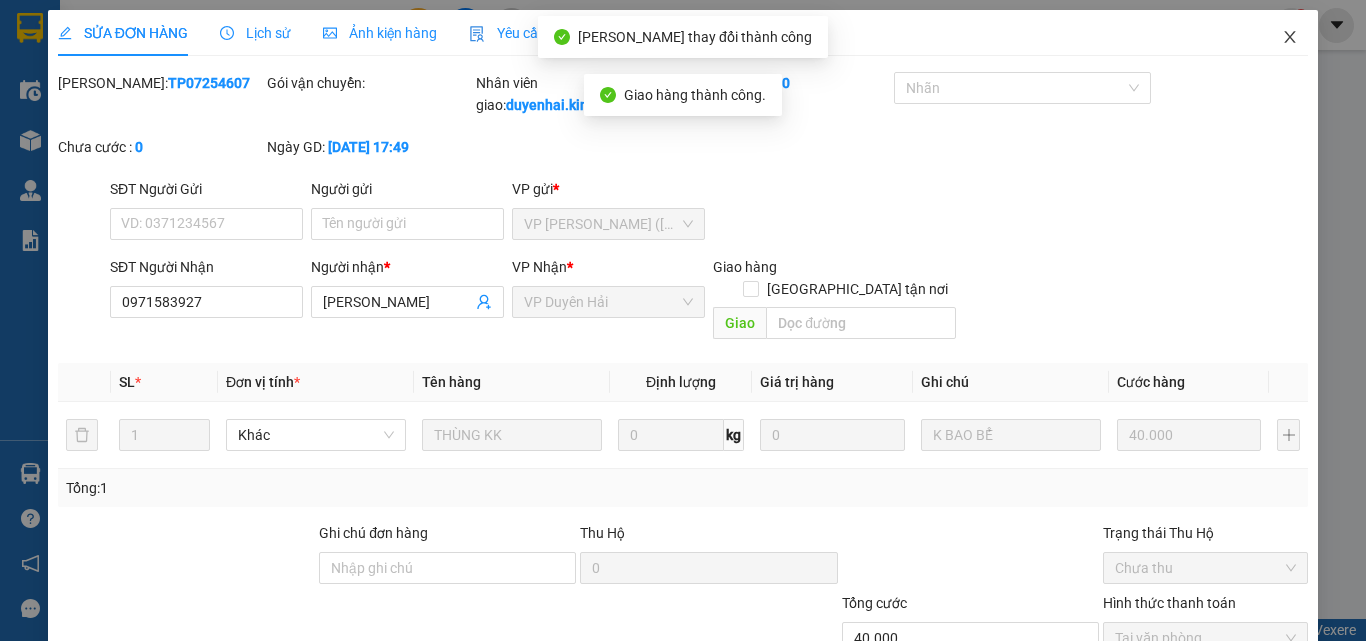 click 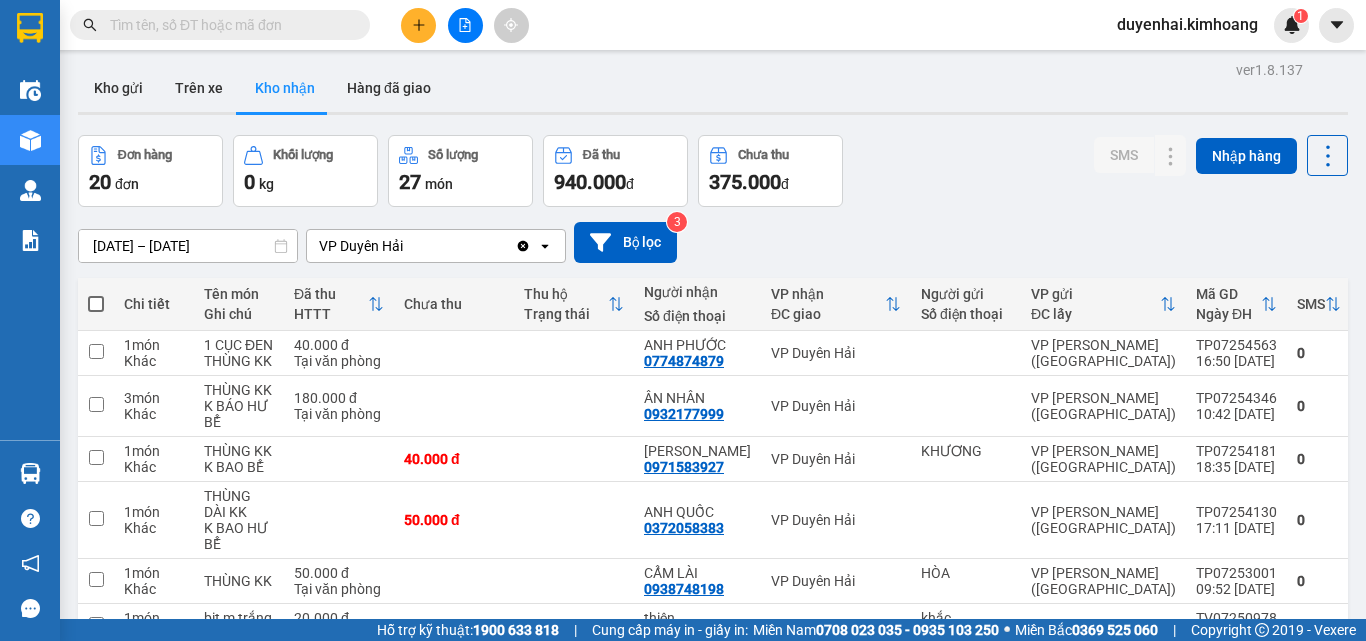 scroll, scrollTop: 0, scrollLeft: 0, axis: both 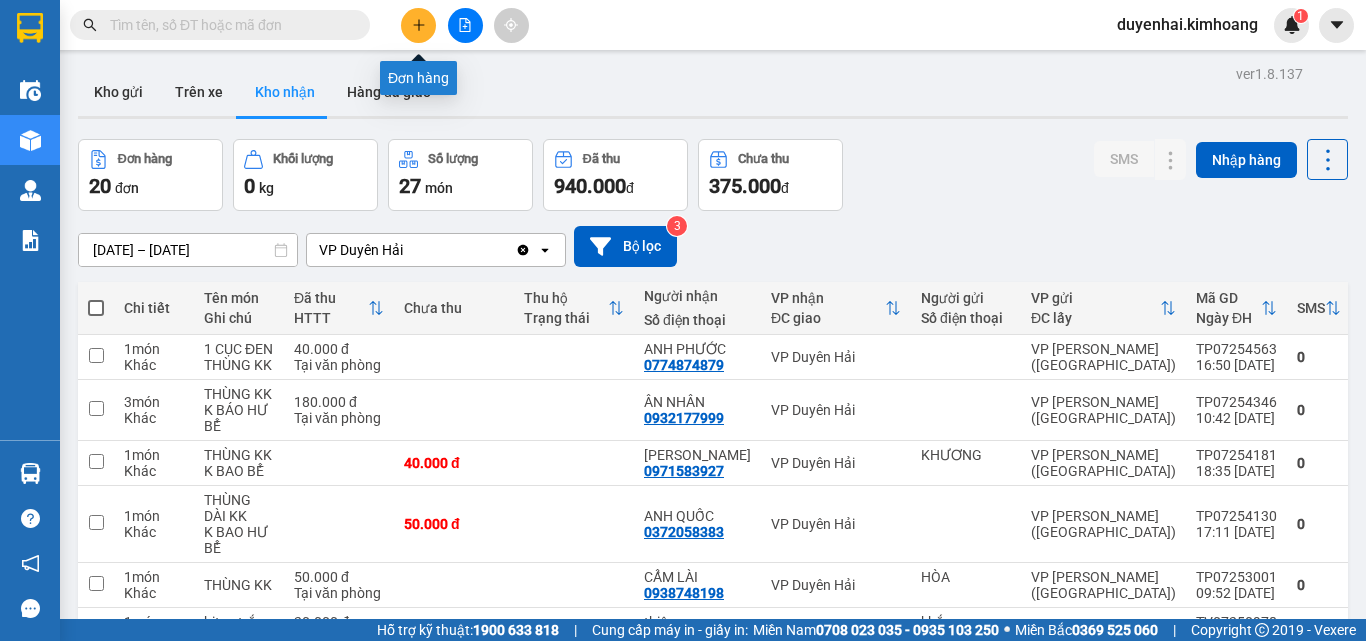 click 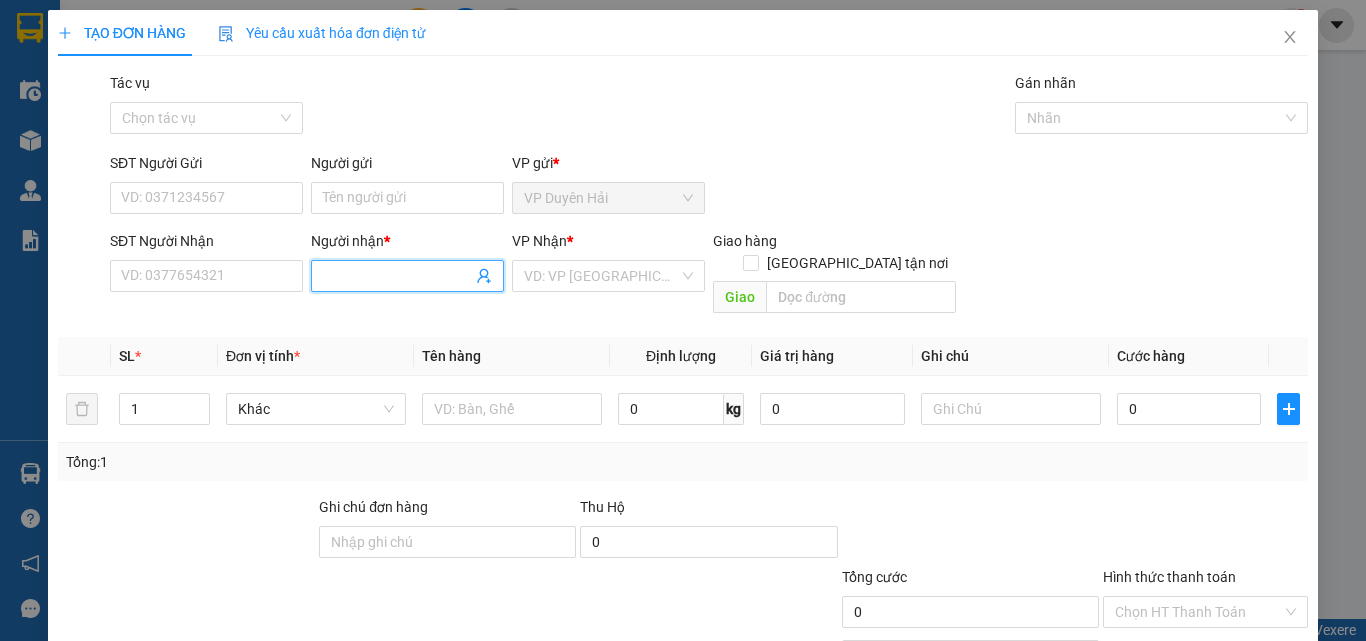 click on "Người nhận  *" at bounding box center (397, 276) 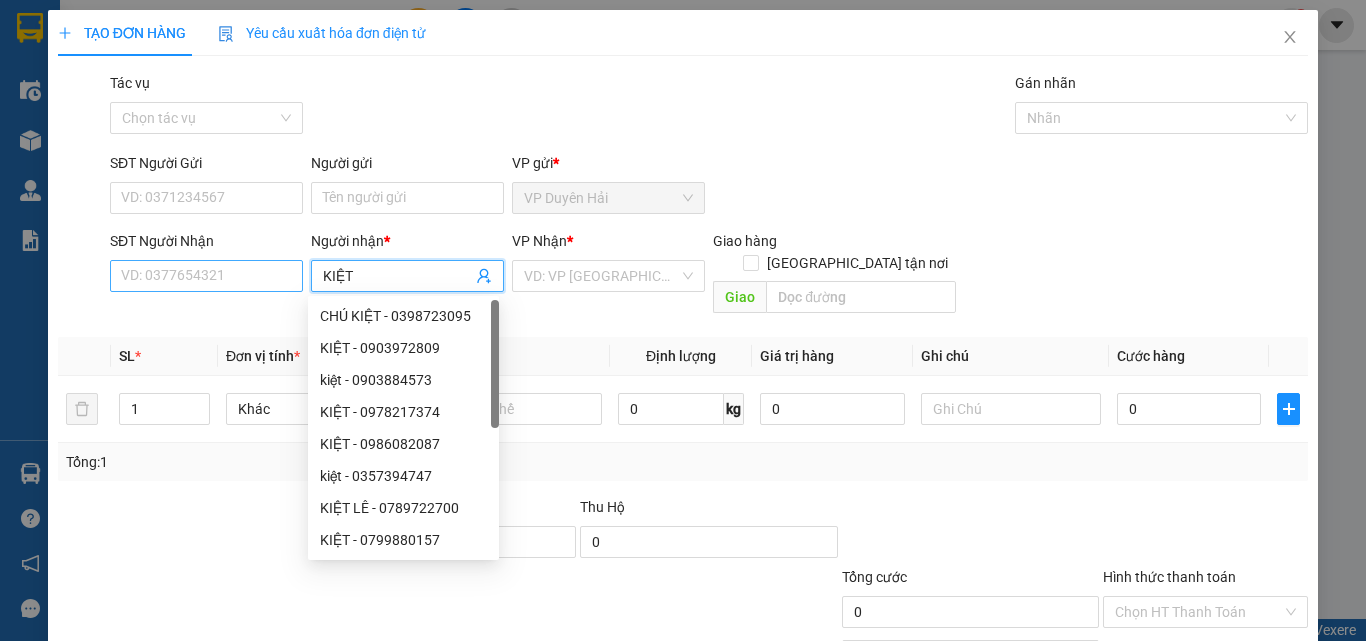 type on "KIỆT" 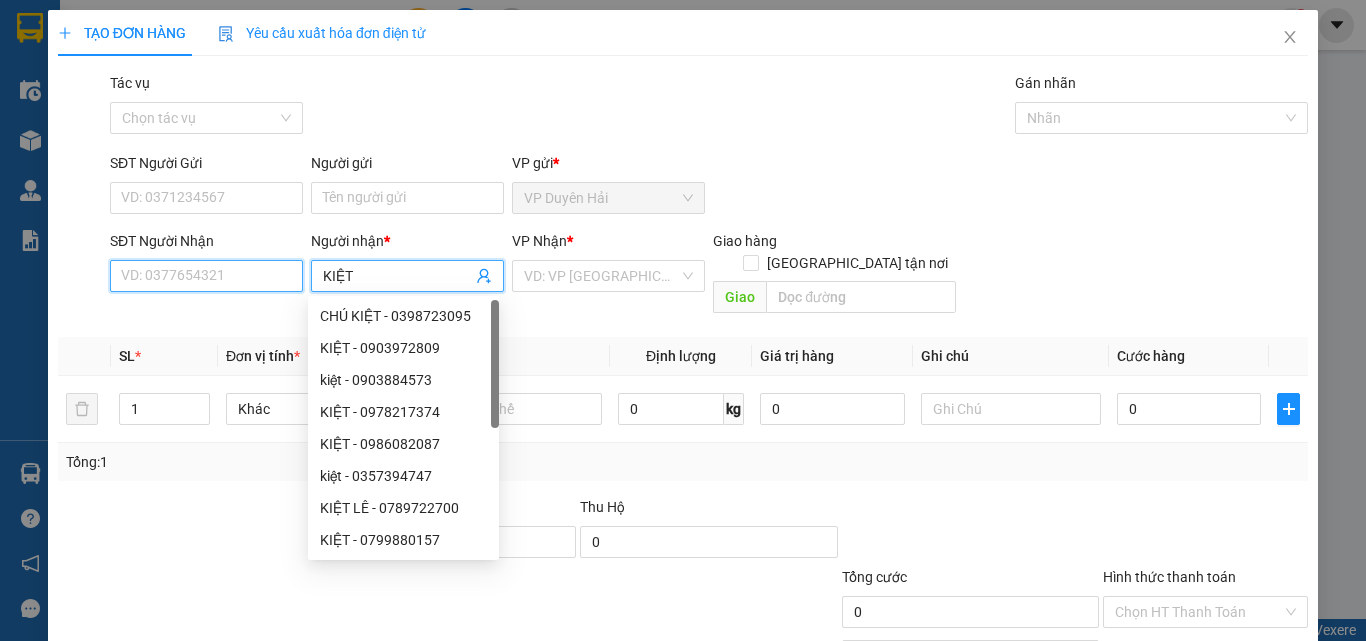 click on "SĐT Người Nhận" at bounding box center (206, 276) 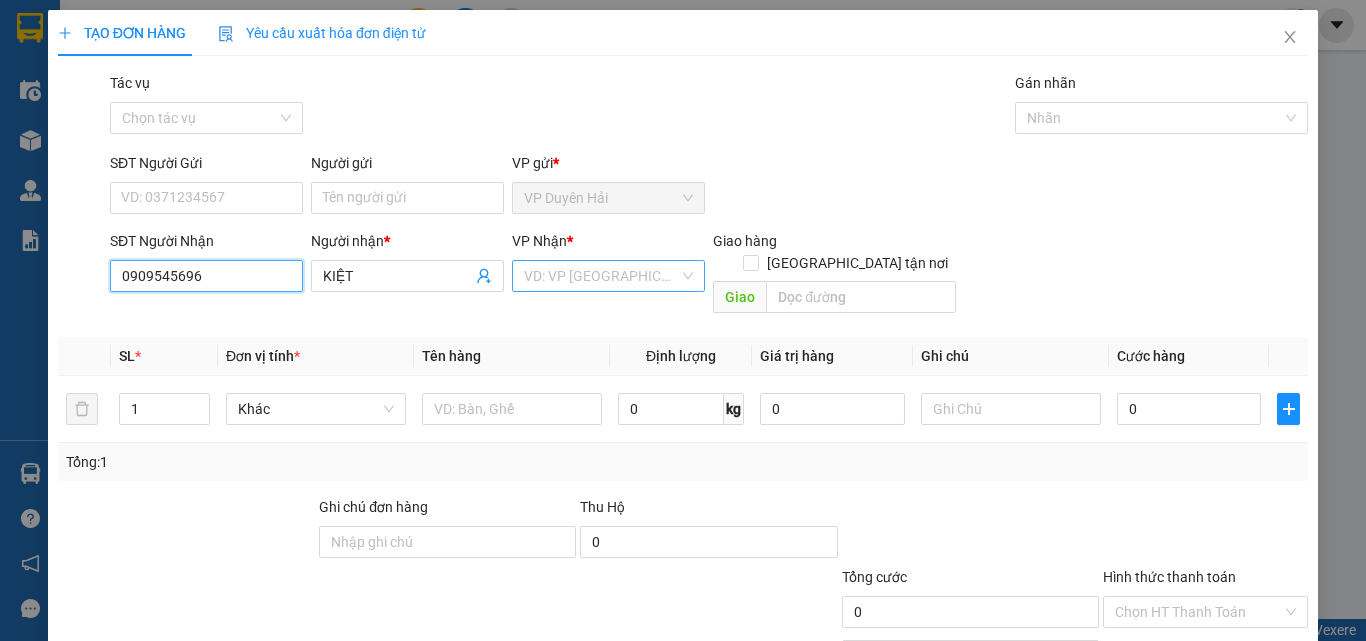 type on "0909545696" 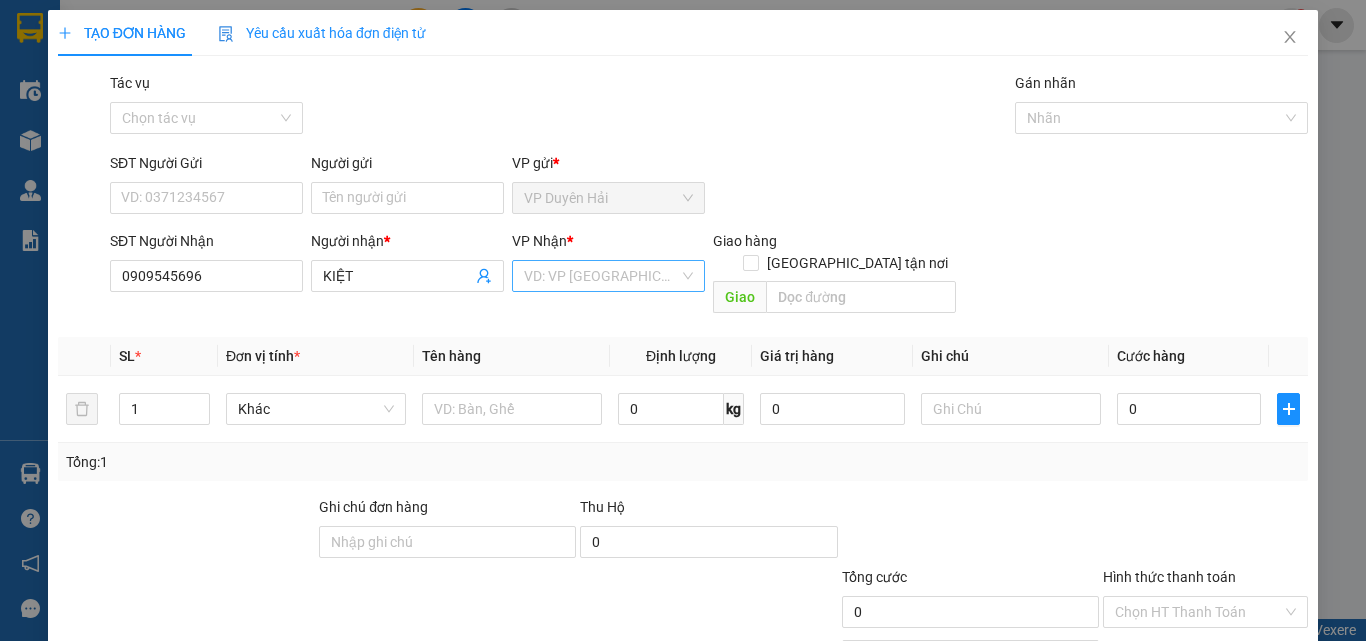 click at bounding box center (601, 276) 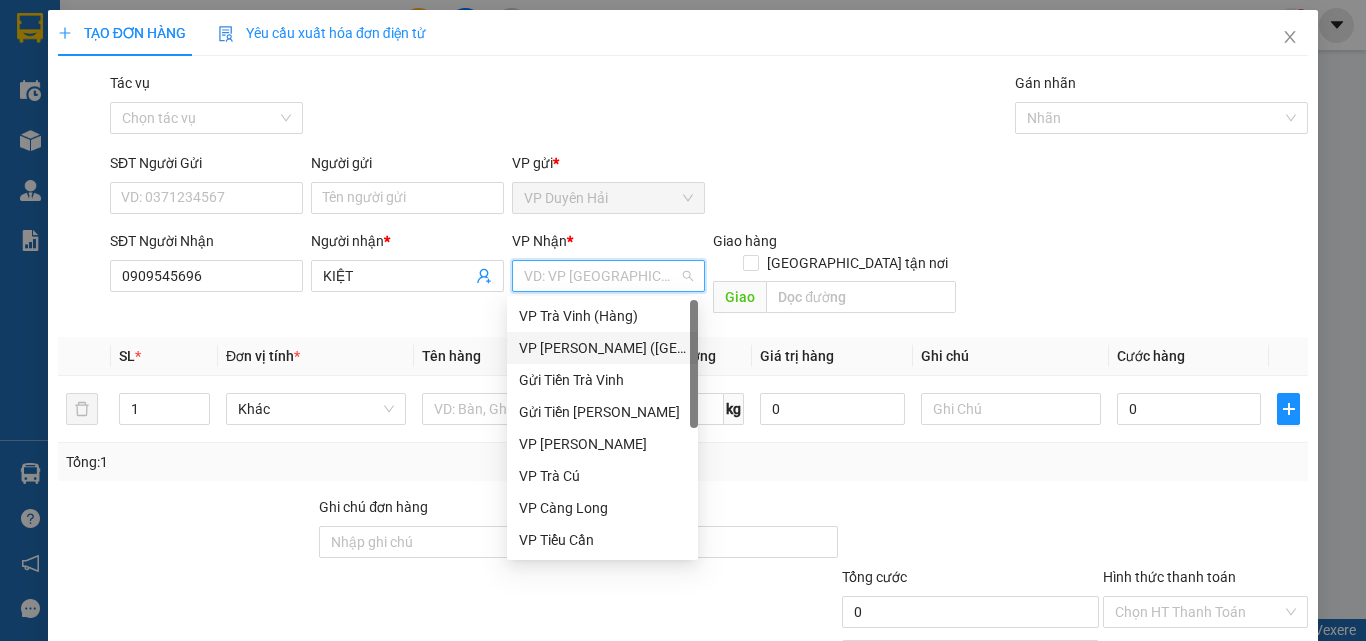 click on "VP [PERSON_NAME] ([GEOGRAPHIC_DATA])" at bounding box center [602, 348] 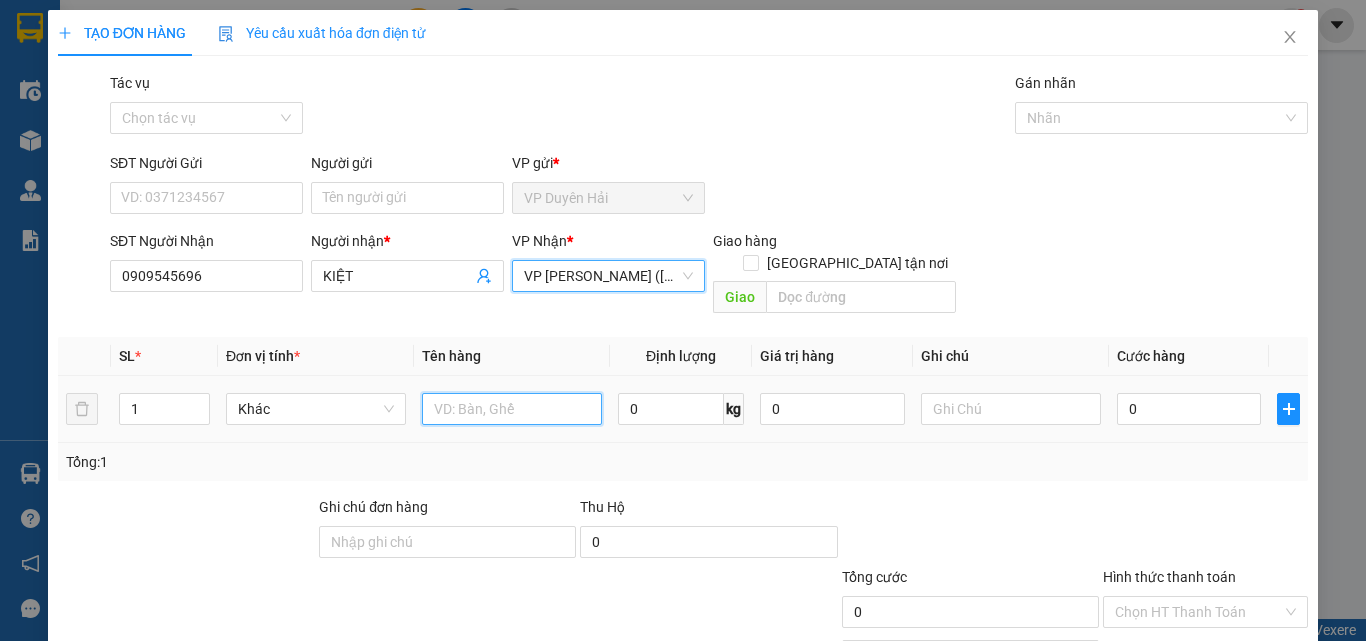 click at bounding box center (512, 409) 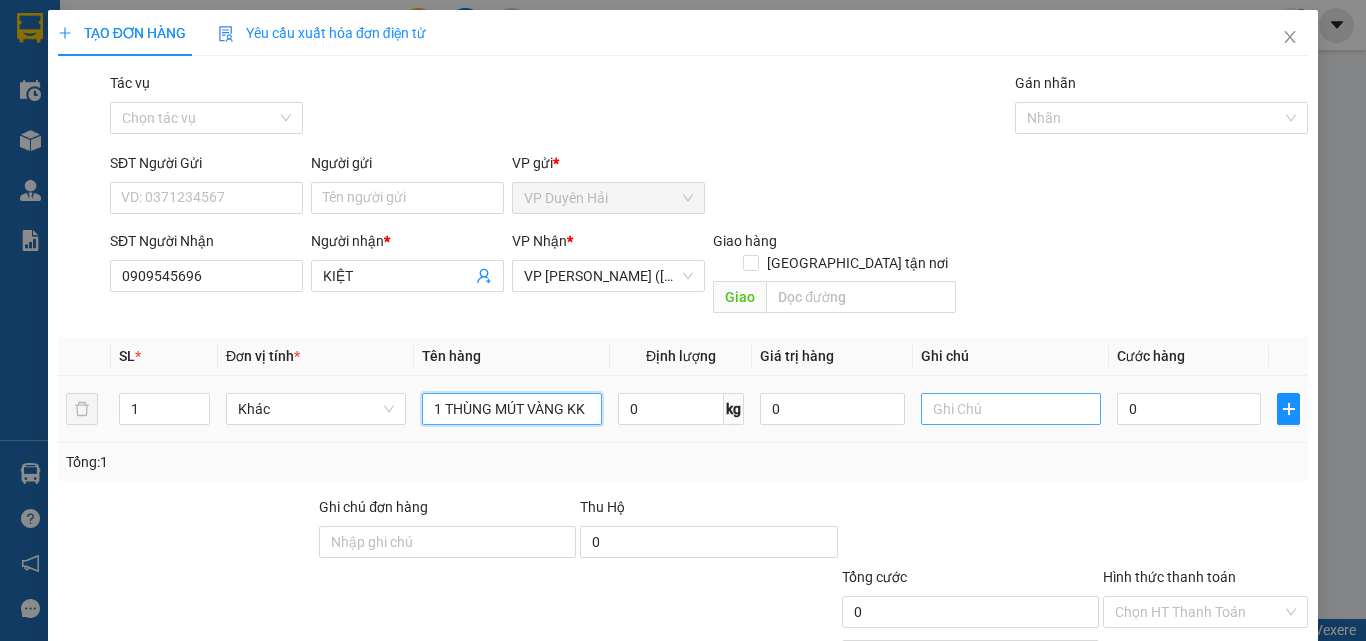 type on "1 THÙNG MÚT VÀNG KK" 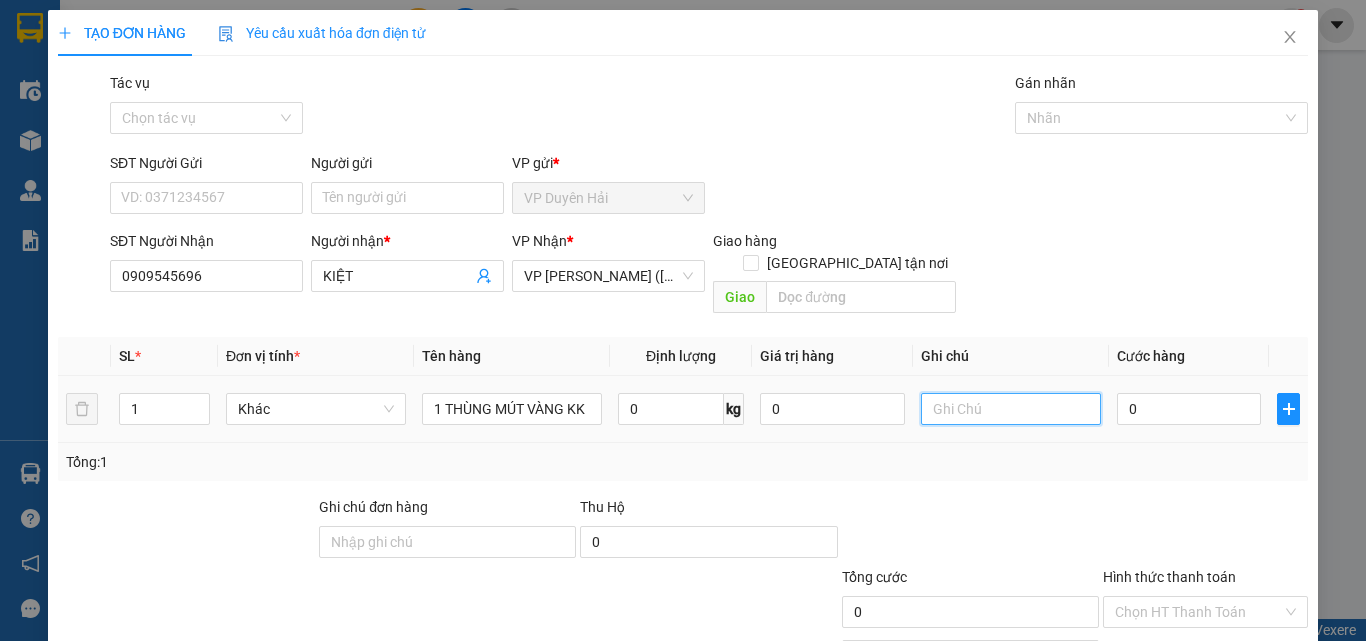 click at bounding box center [1011, 409] 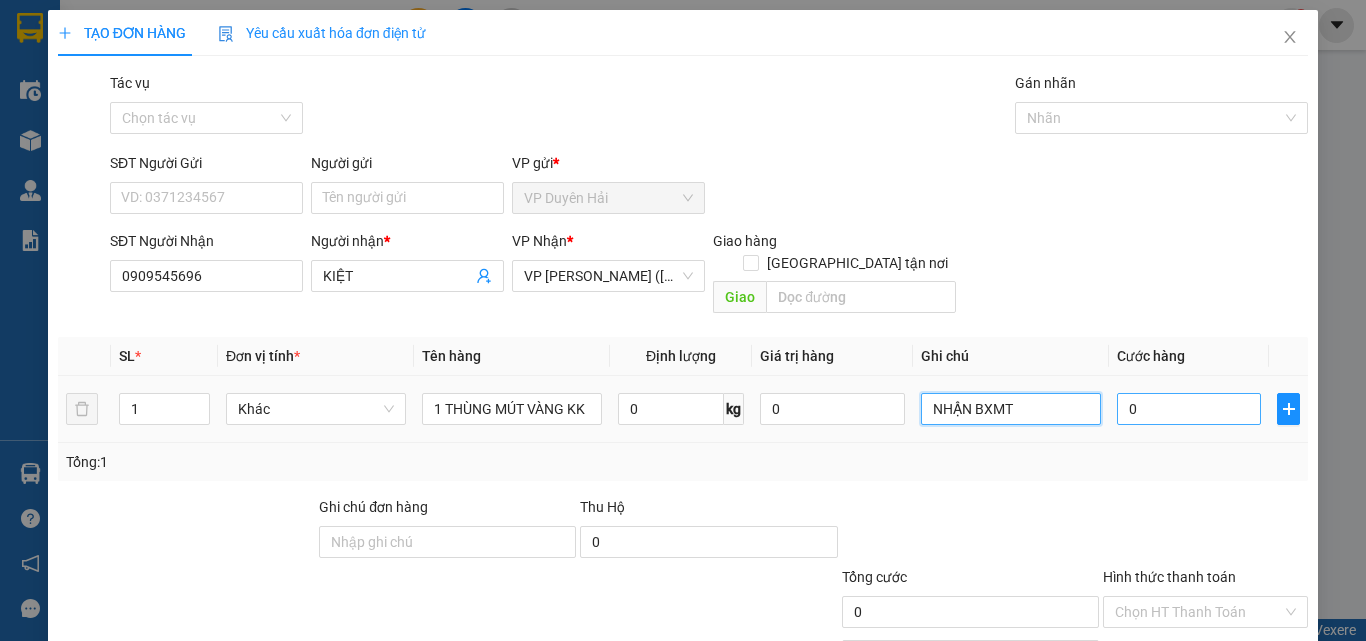 type on "NHẬN BXMT" 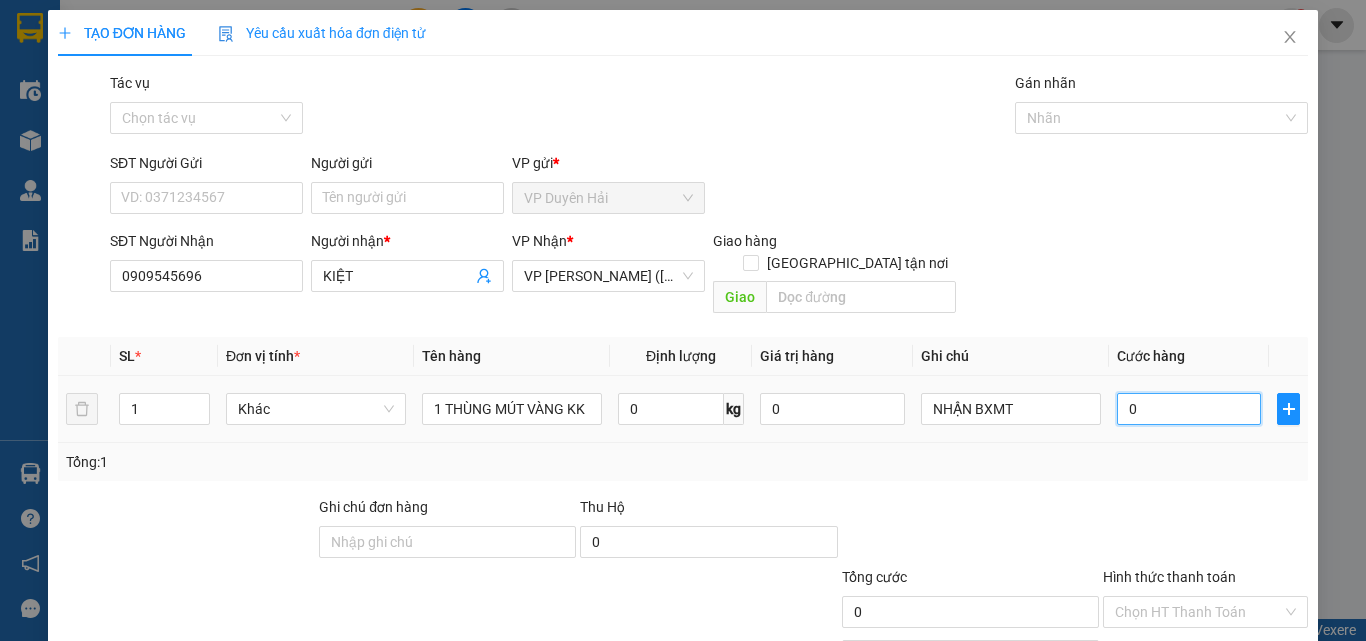 click on "0" at bounding box center (1189, 409) 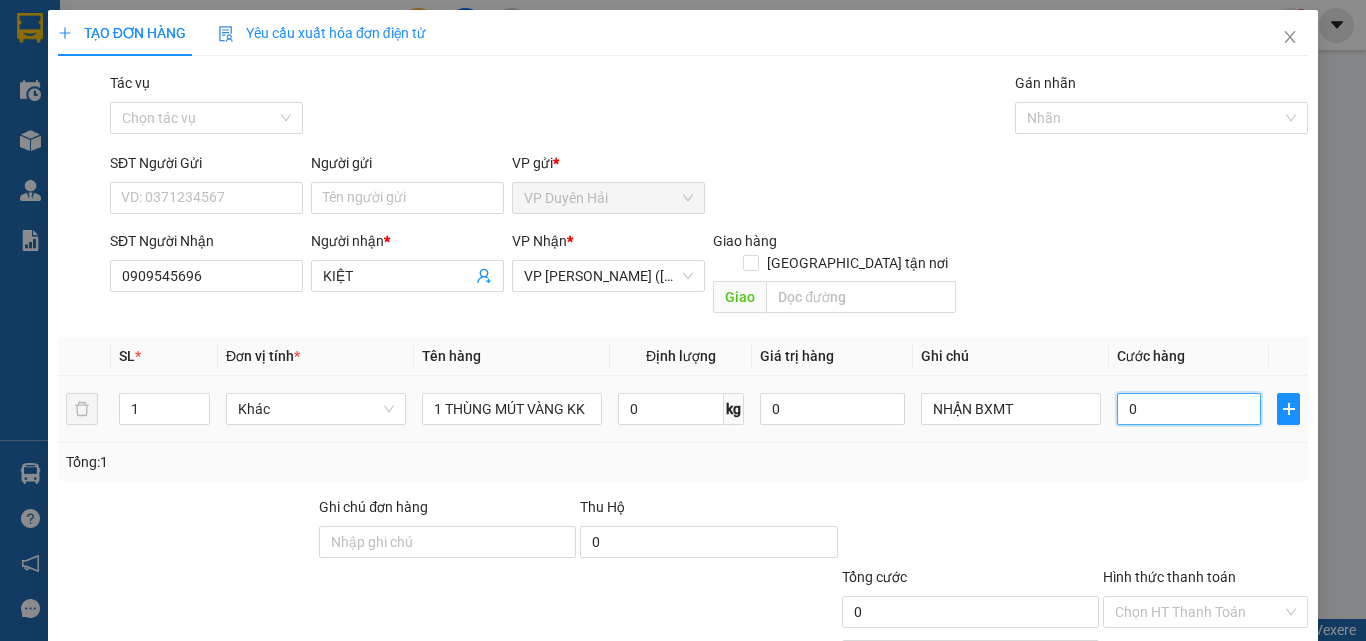 type on "4" 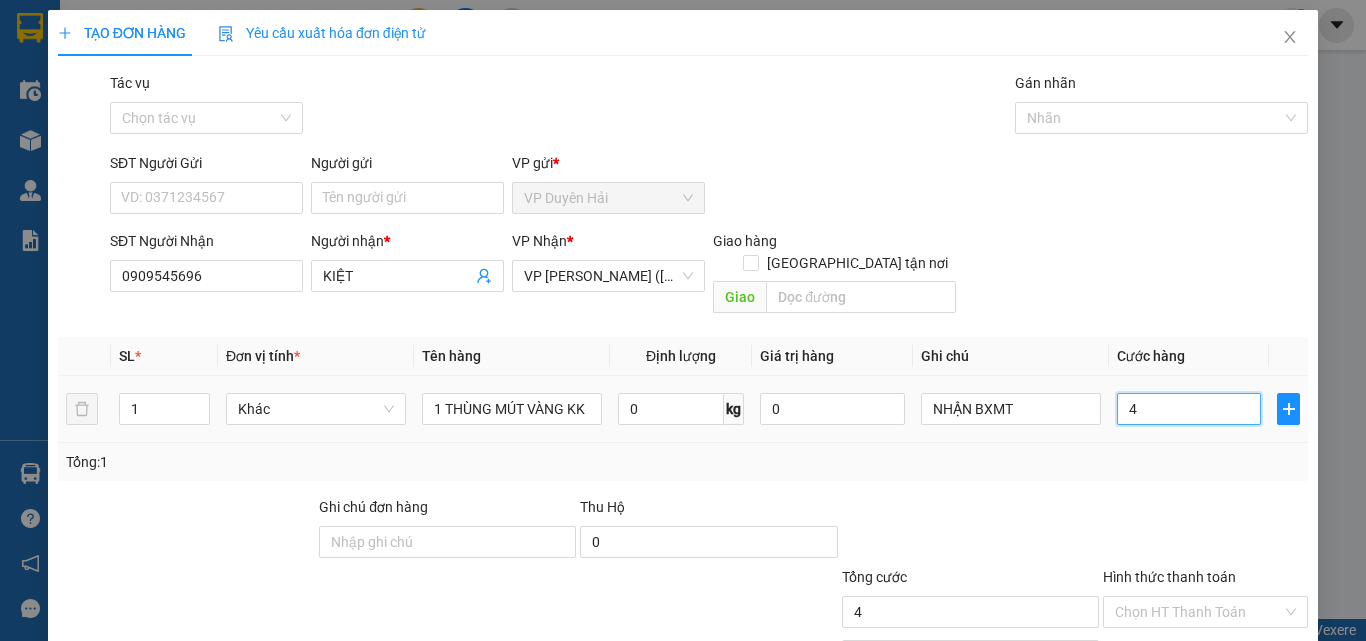 type on "45" 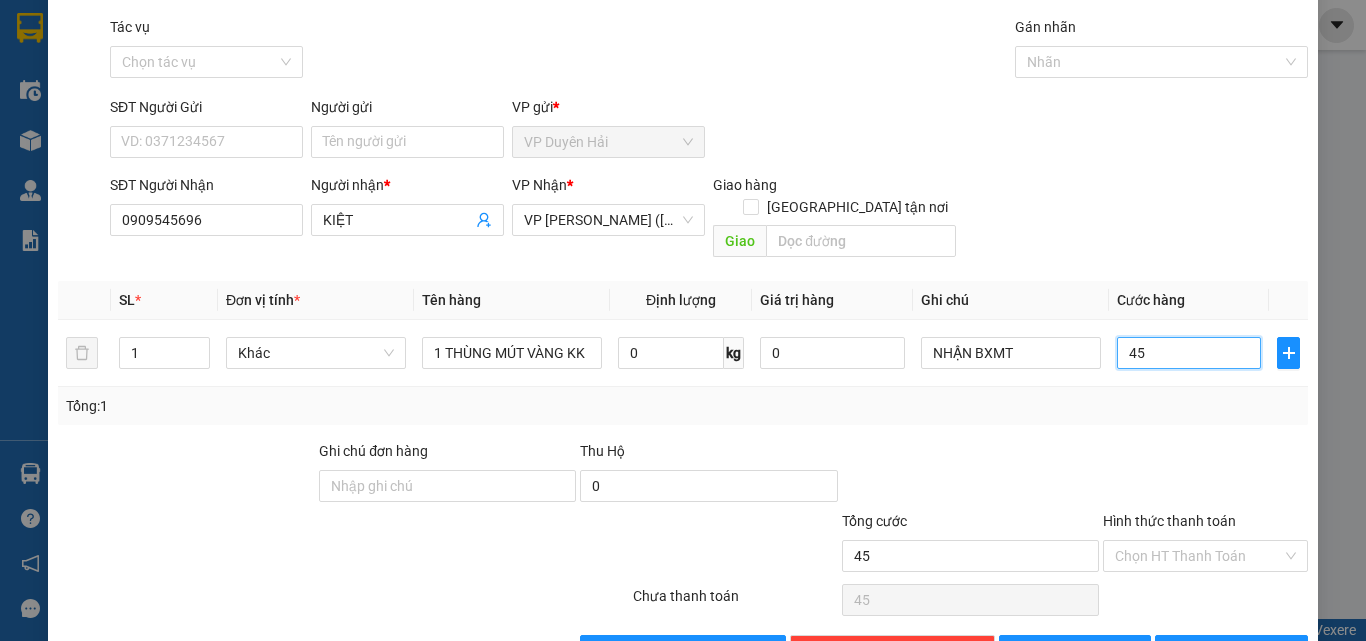 scroll, scrollTop: 99, scrollLeft: 0, axis: vertical 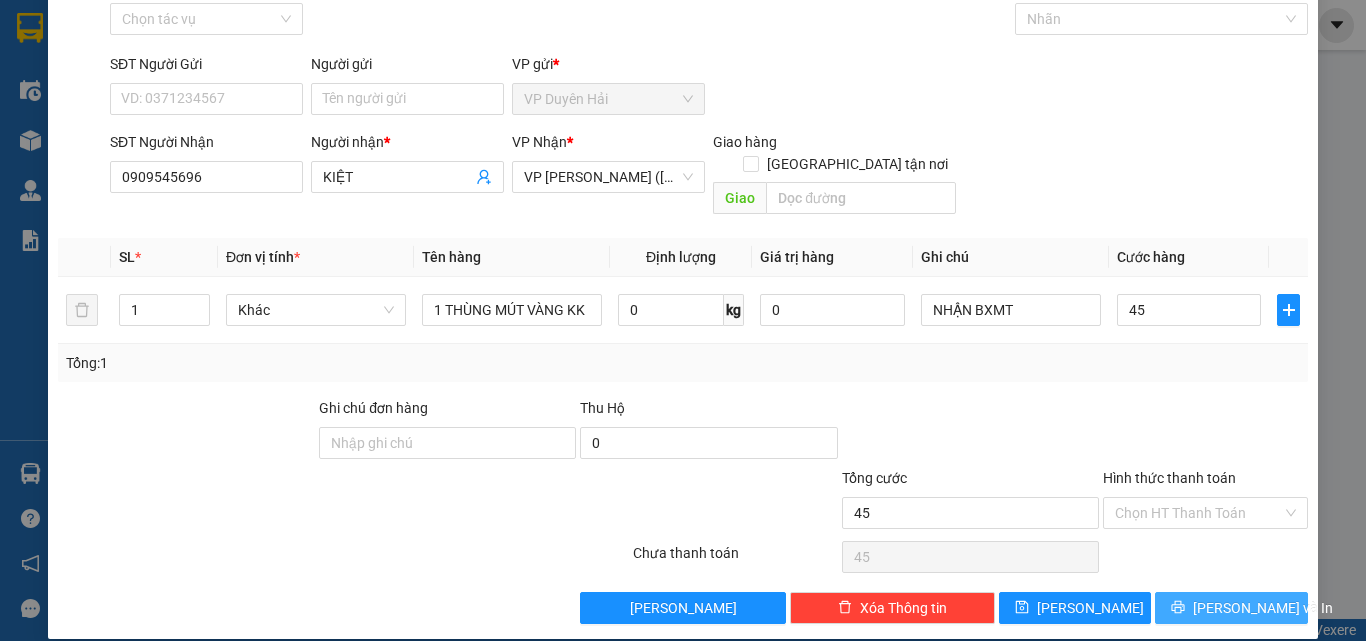 type on "45.000" 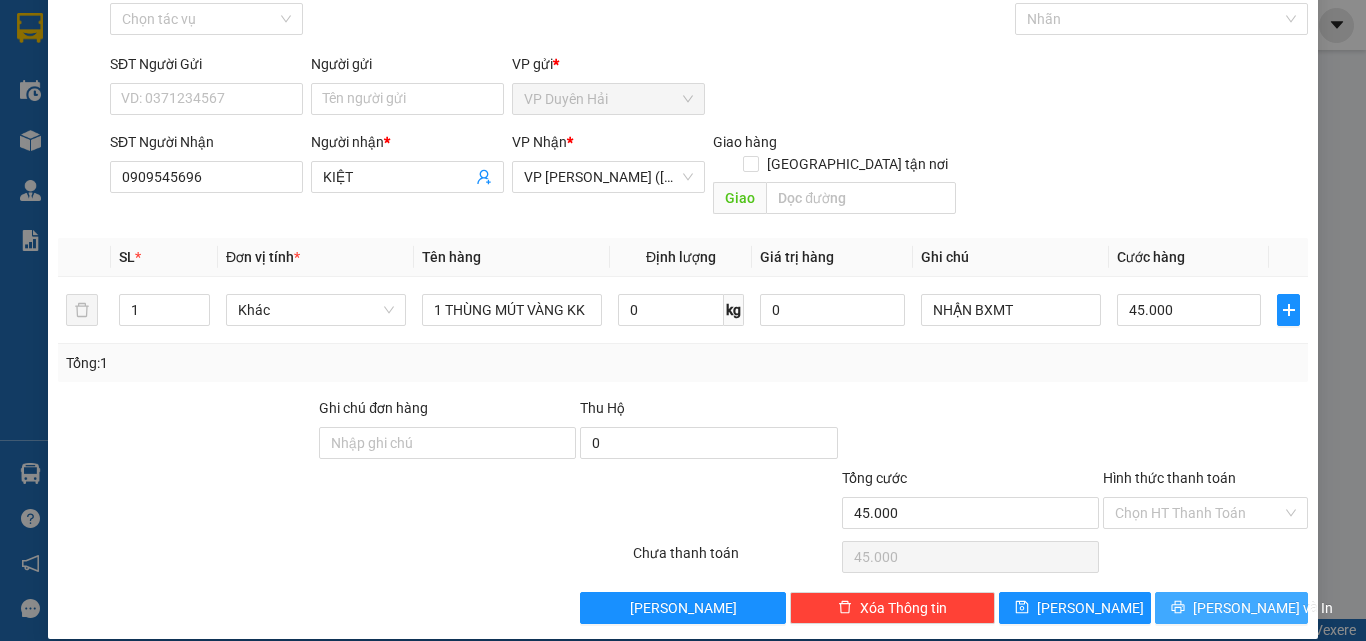 click on "[PERSON_NAME] và In" at bounding box center [1263, 608] 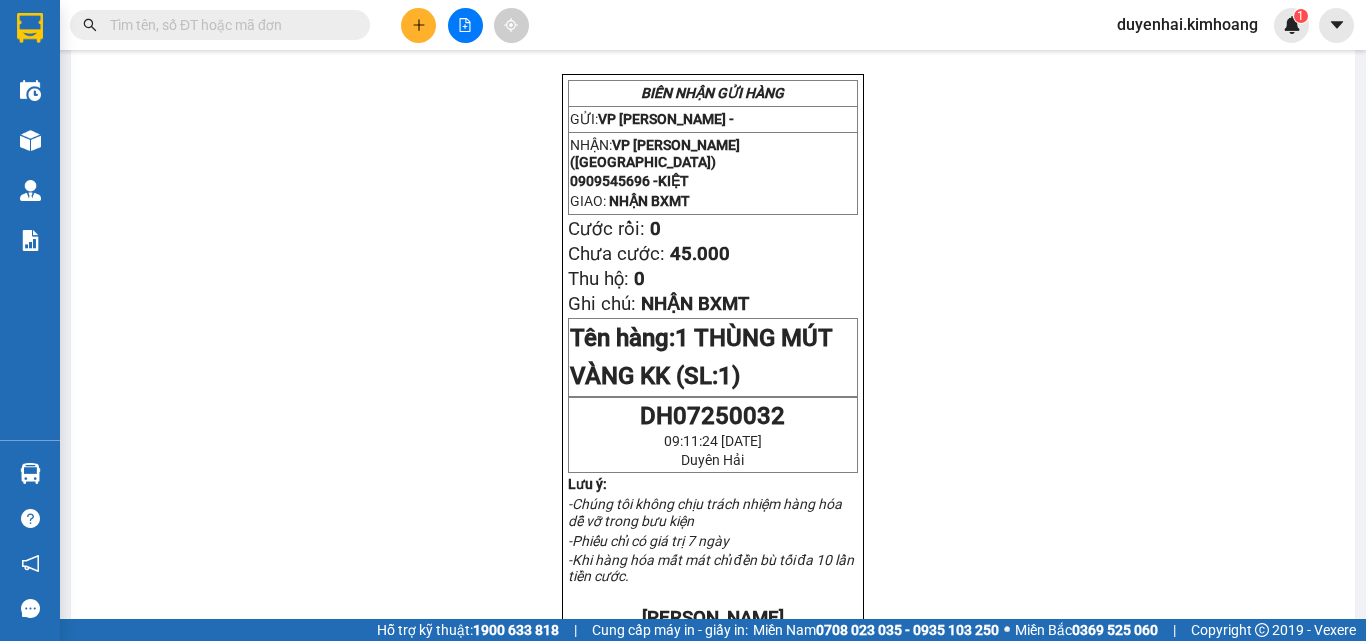 scroll, scrollTop: 0, scrollLeft: 0, axis: both 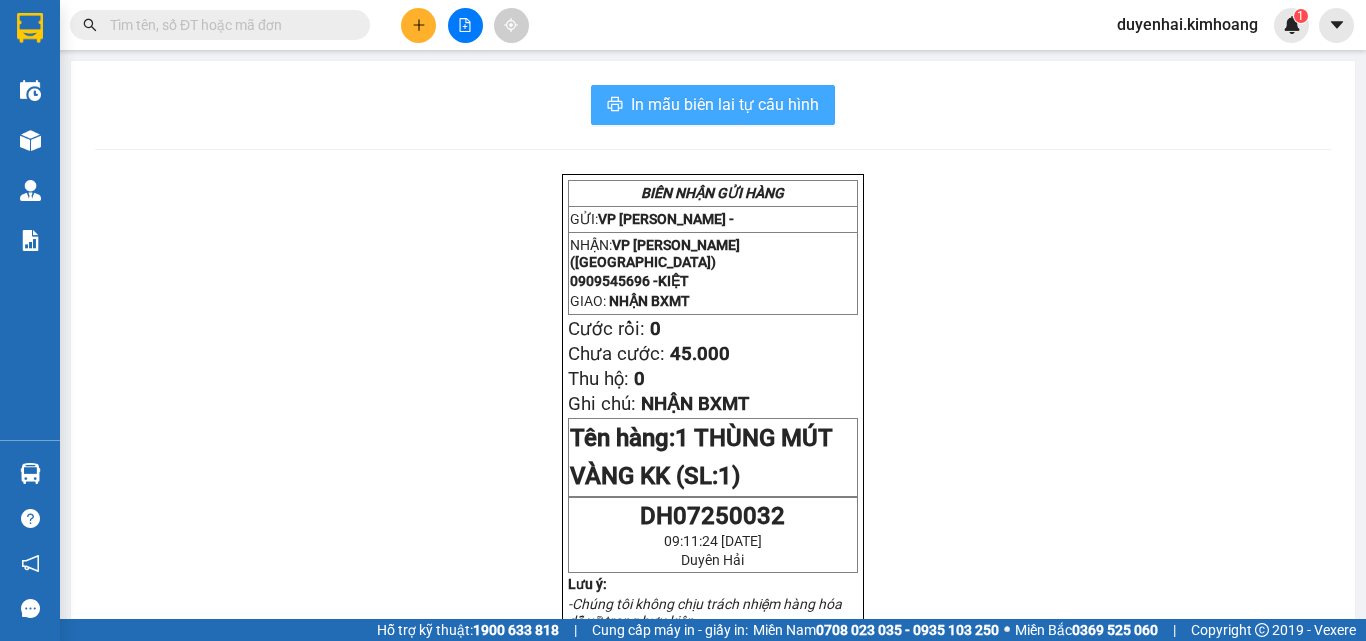 click on "In mẫu biên lai tự cấu hình" at bounding box center (725, 104) 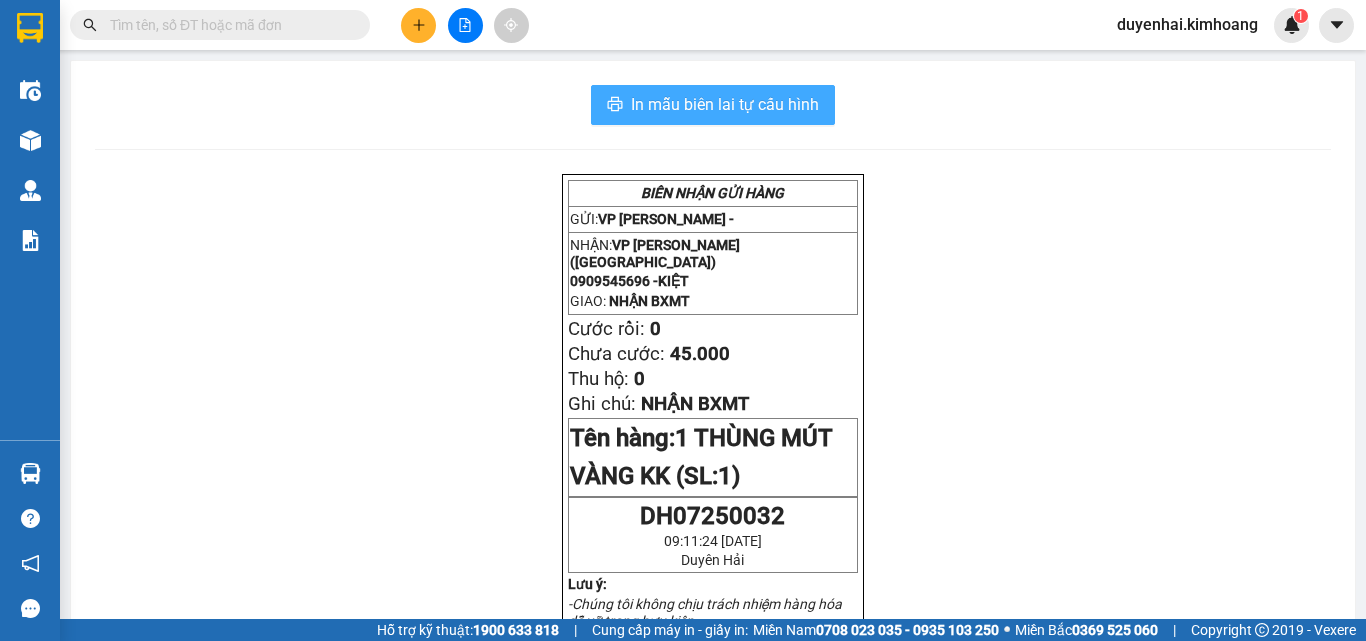scroll, scrollTop: 0, scrollLeft: 0, axis: both 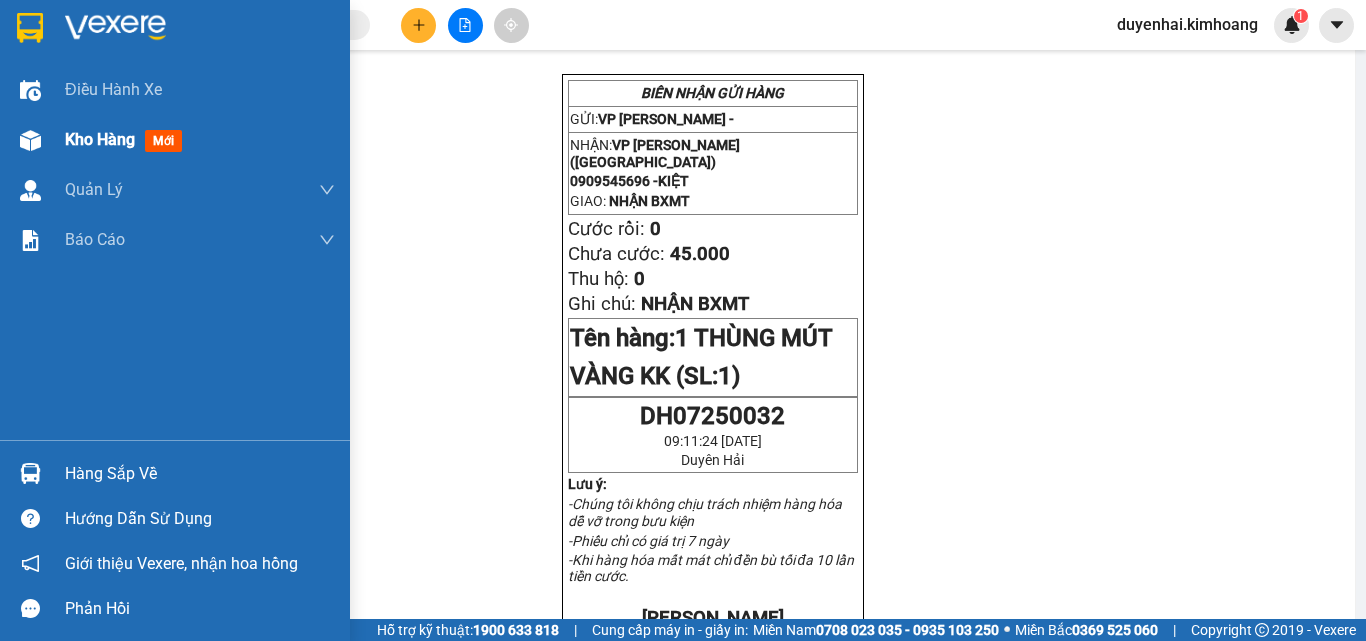 click on "Kho hàng" at bounding box center [100, 139] 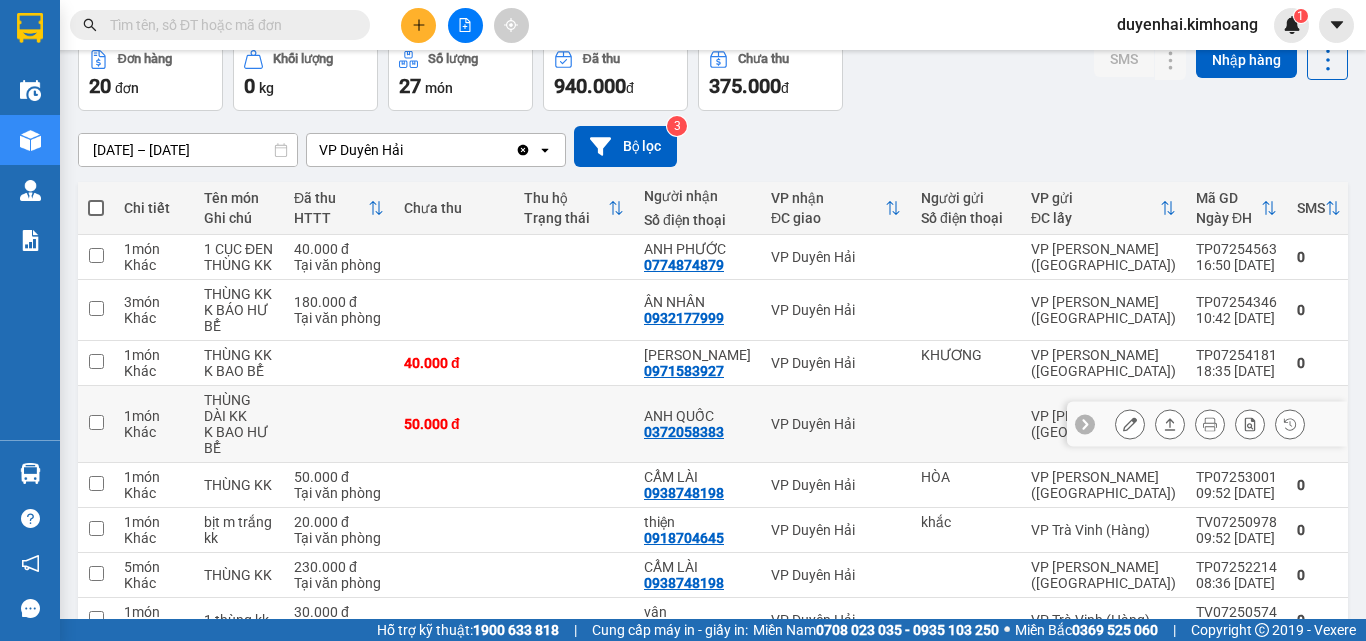 scroll, scrollTop: 0, scrollLeft: 0, axis: both 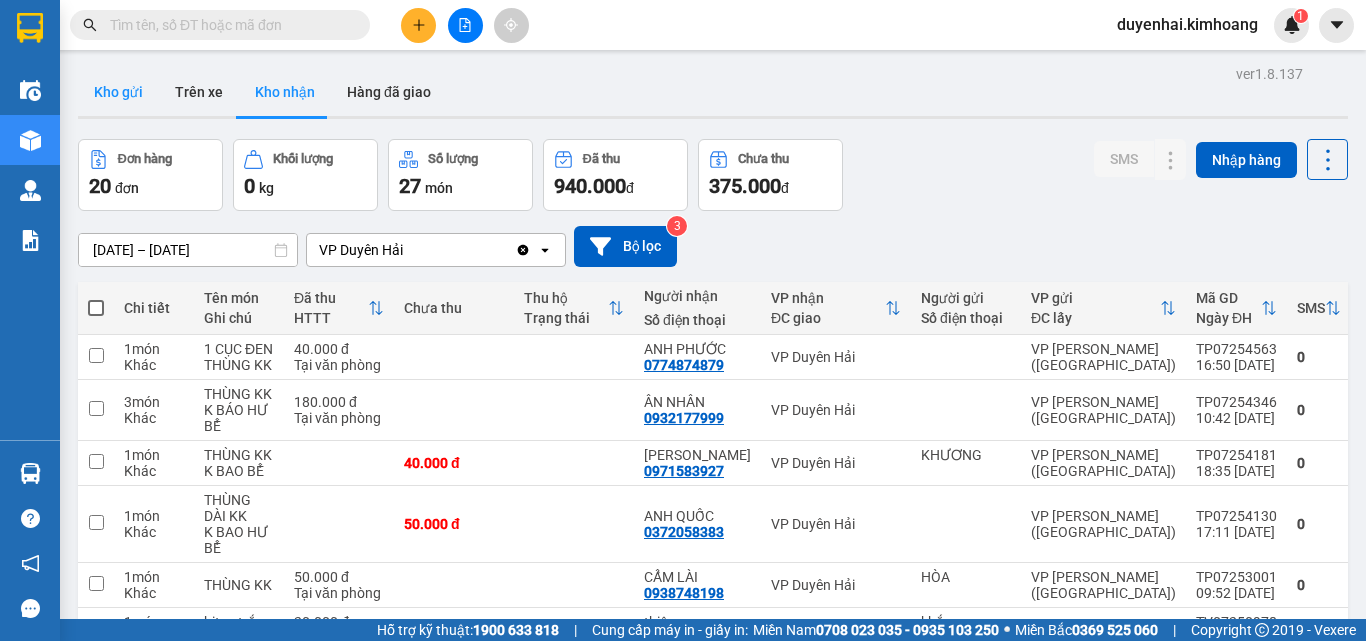 click on "Kho gửi" at bounding box center (118, 92) 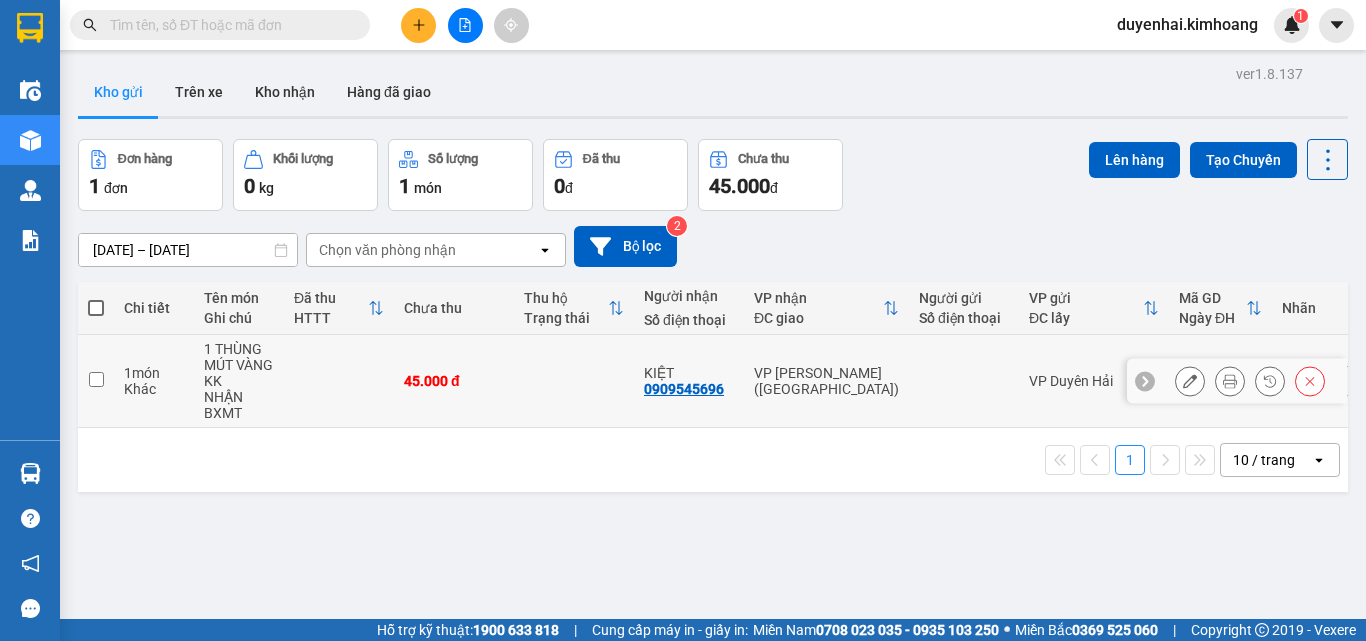 click at bounding box center (96, 379) 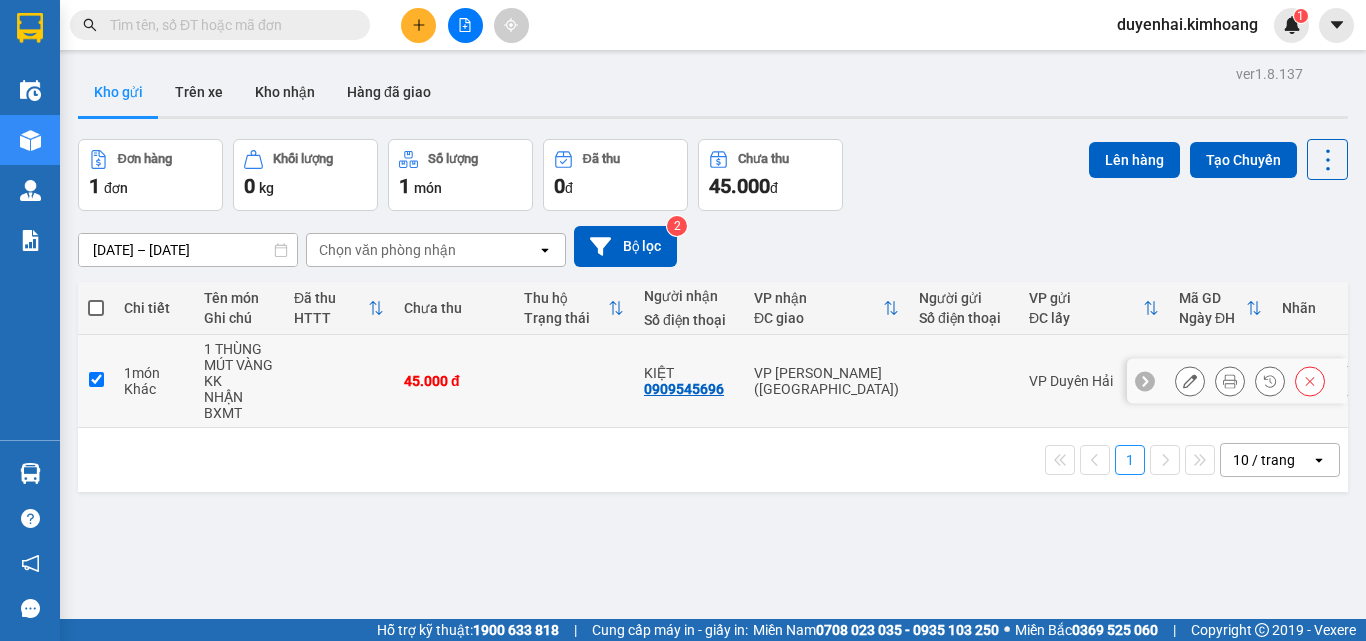 checkbox on "true" 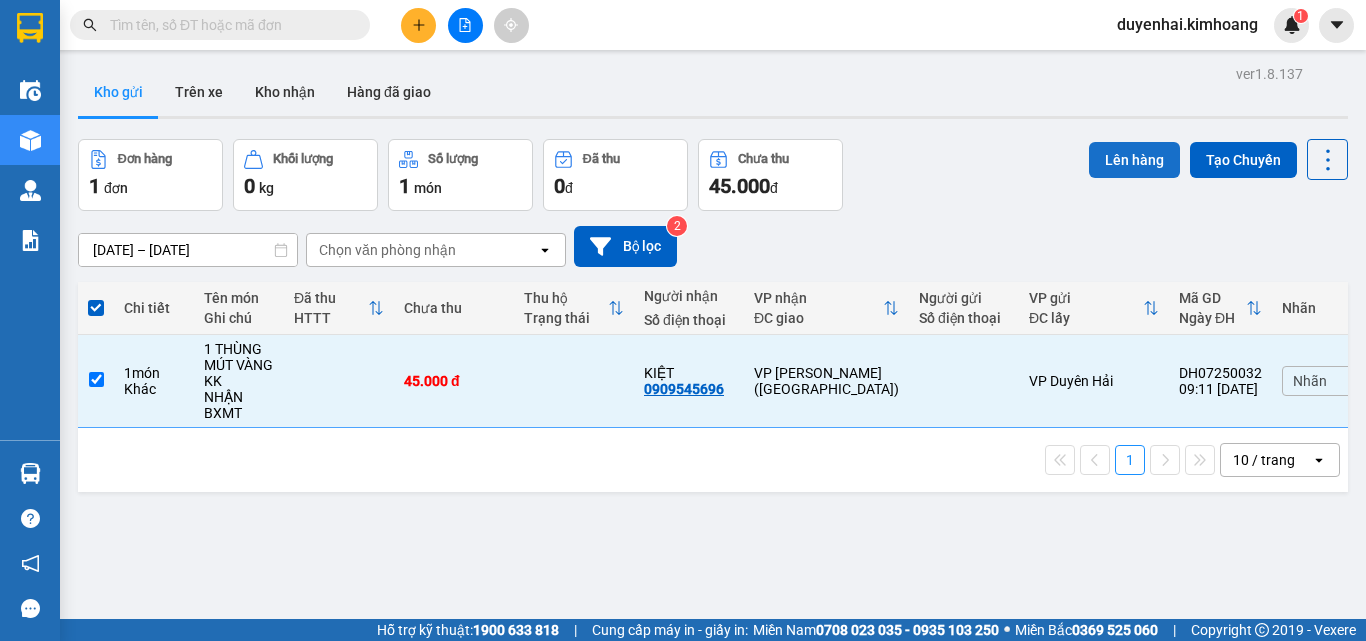 click on "Lên hàng" at bounding box center (1134, 160) 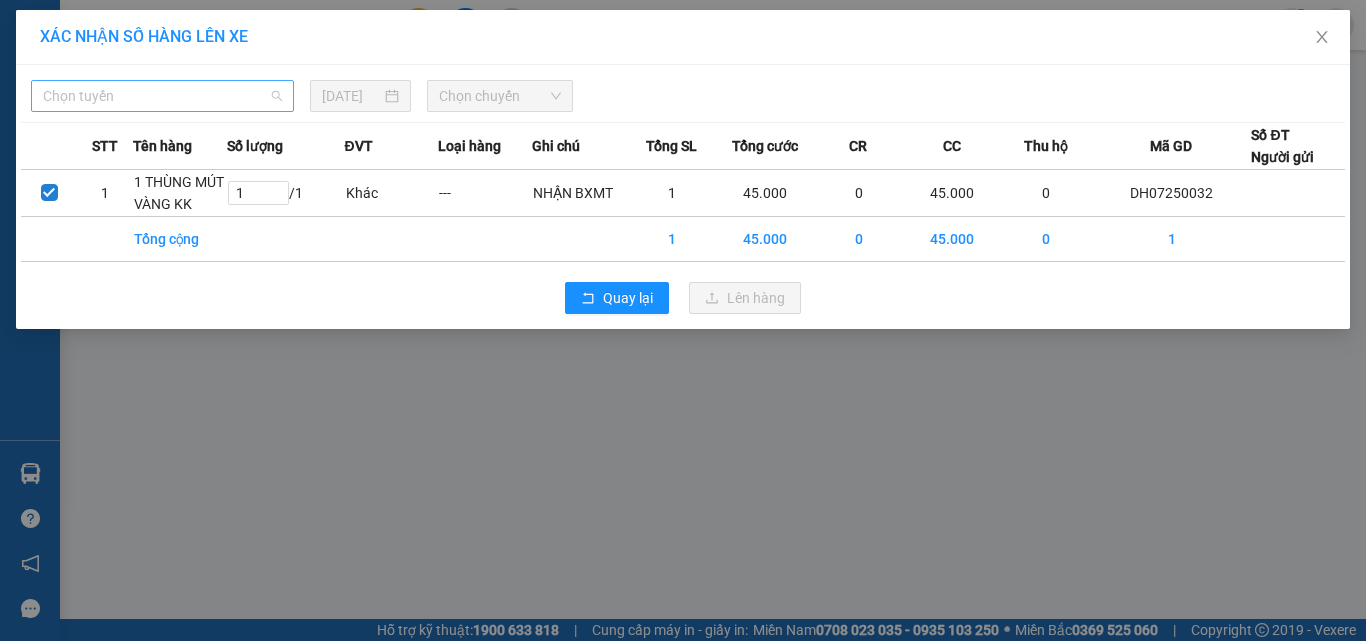 click on "Chọn tuyến" at bounding box center (162, 96) 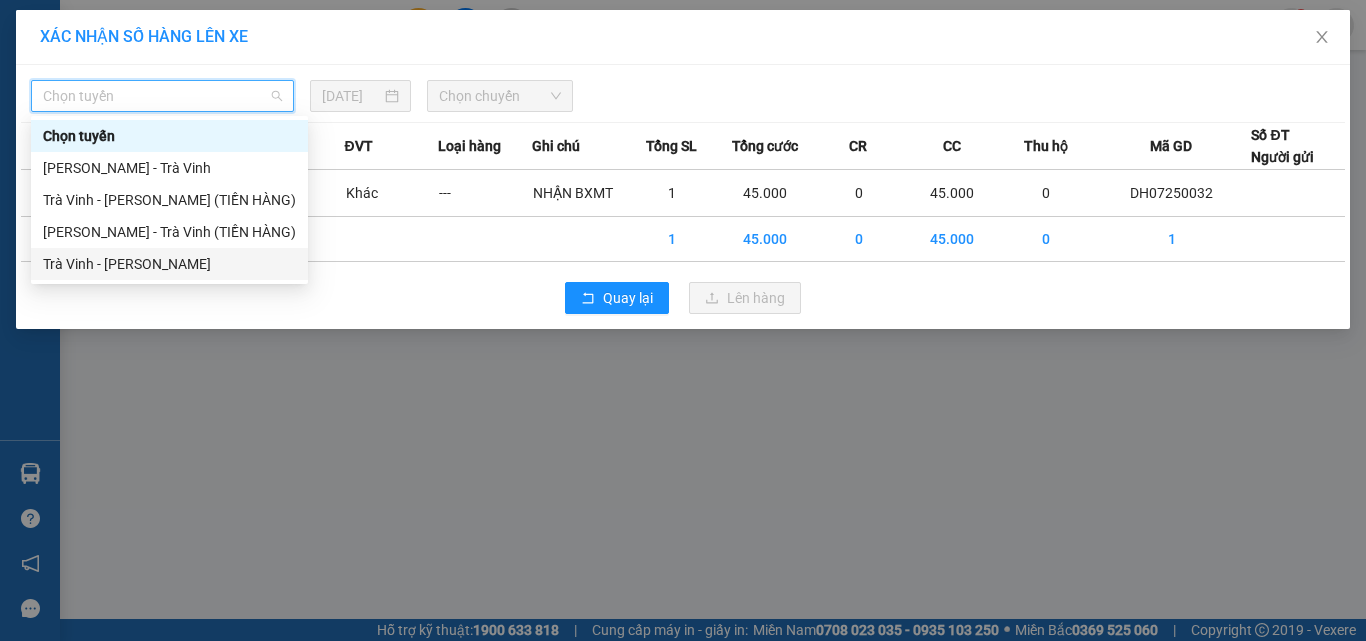 click on "Trà Vinh - [PERSON_NAME]" at bounding box center (169, 264) 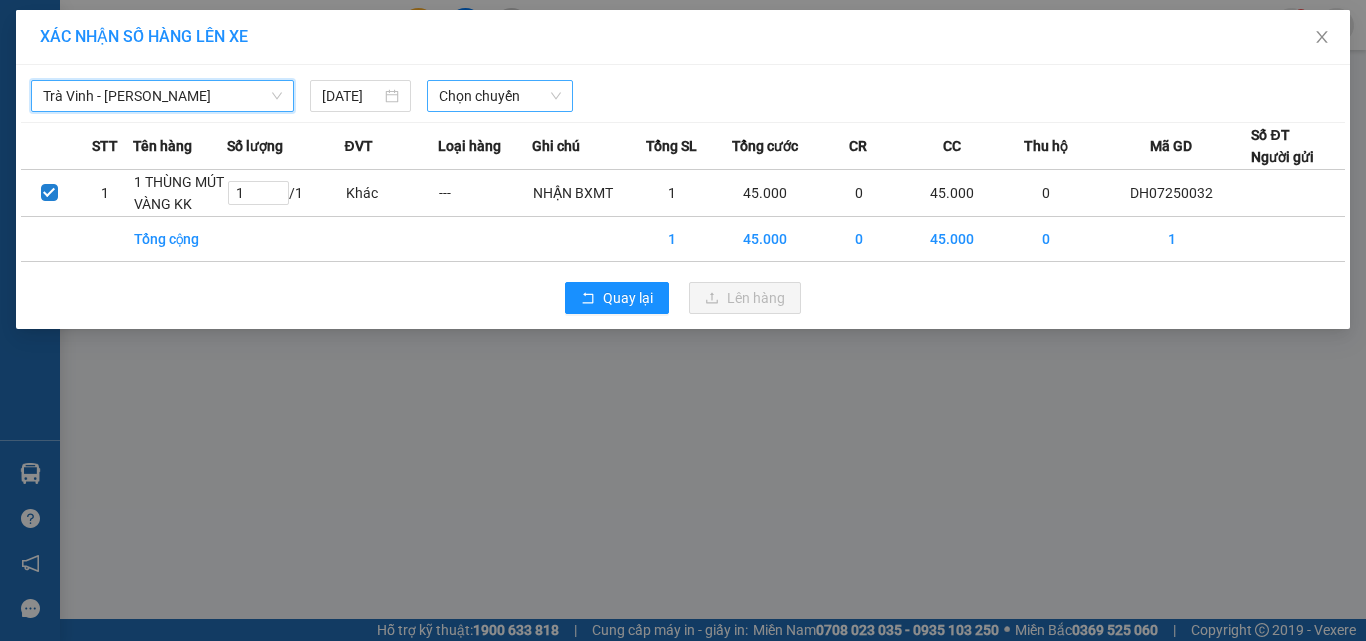 click on "Chọn chuyến" at bounding box center [500, 96] 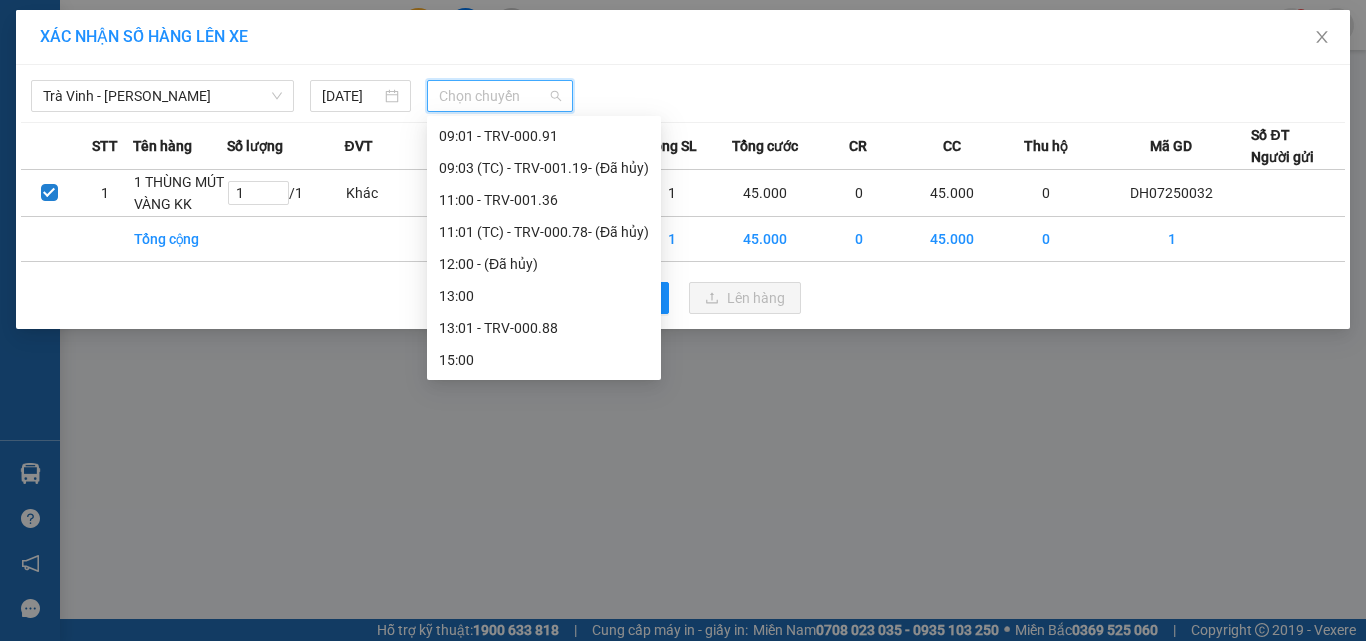 scroll, scrollTop: 400, scrollLeft: 0, axis: vertical 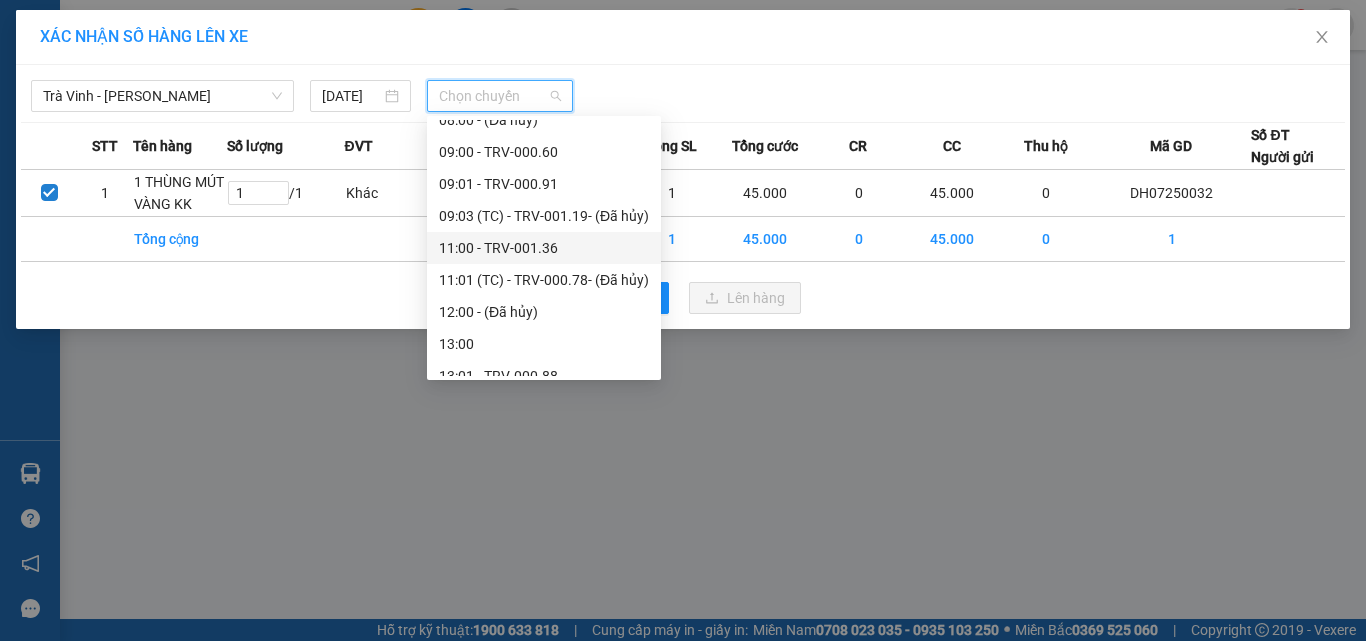 click on "11:00     - TRV-001.36" at bounding box center [544, 248] 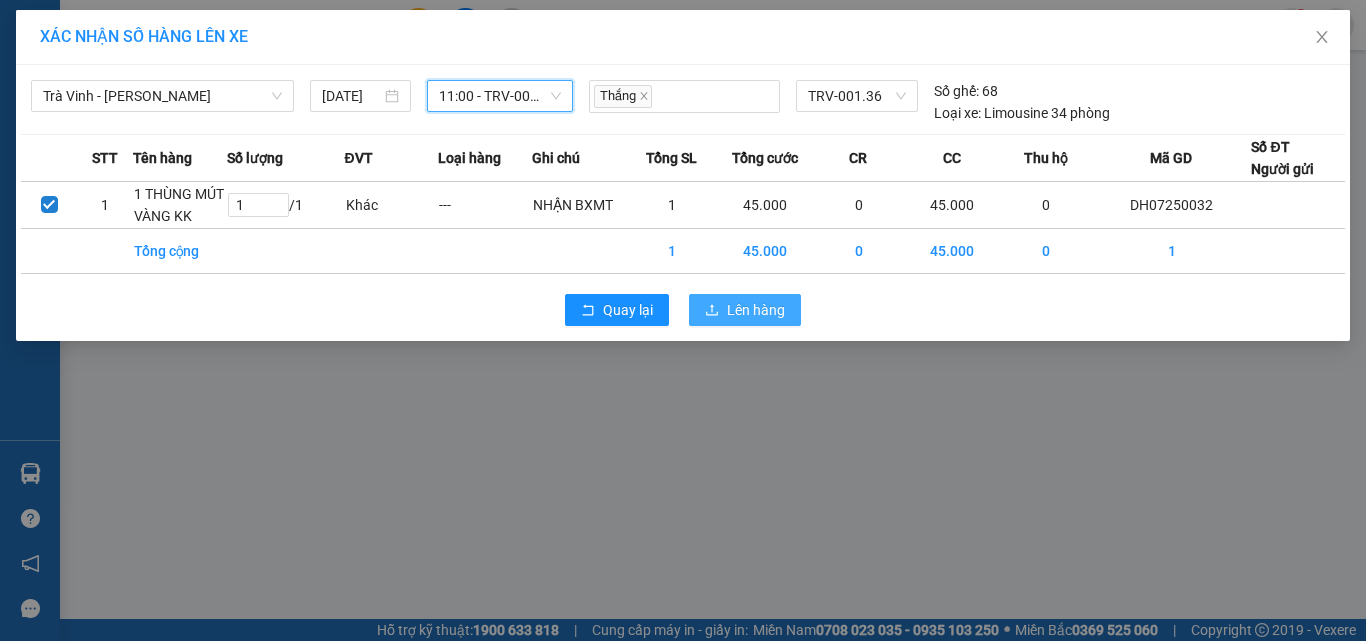 click on "Lên hàng" at bounding box center (756, 310) 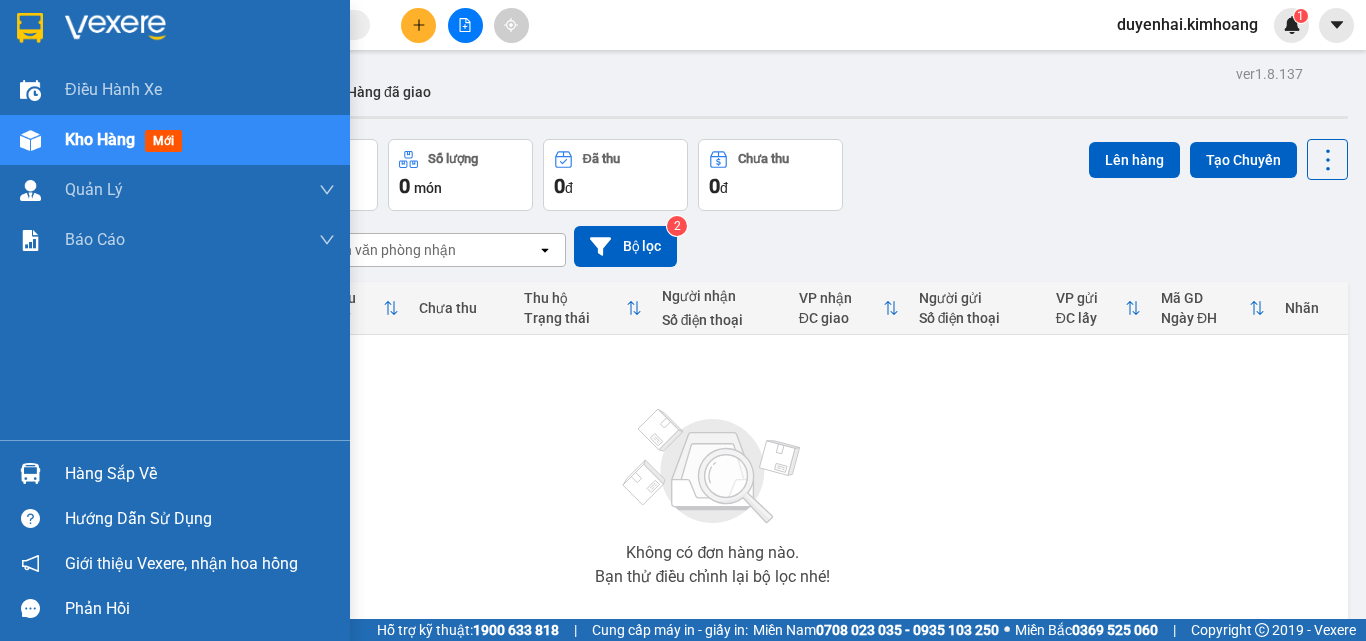 click on "Hàng sắp về" at bounding box center (200, 474) 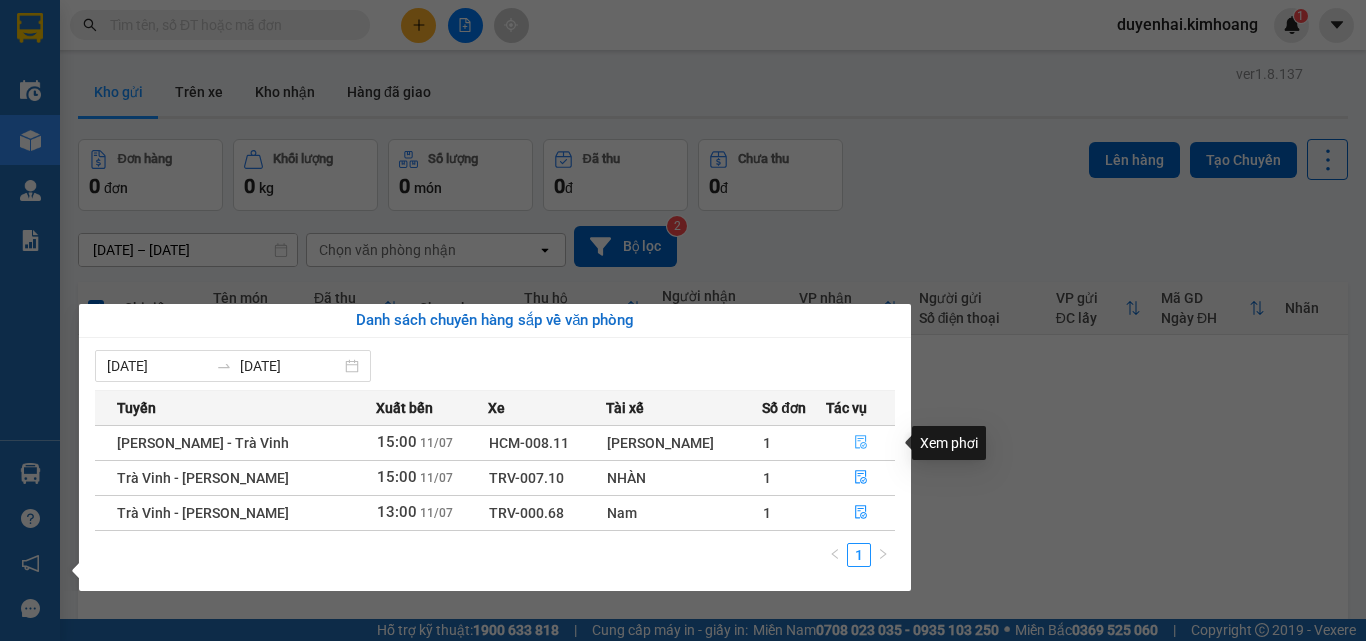 click 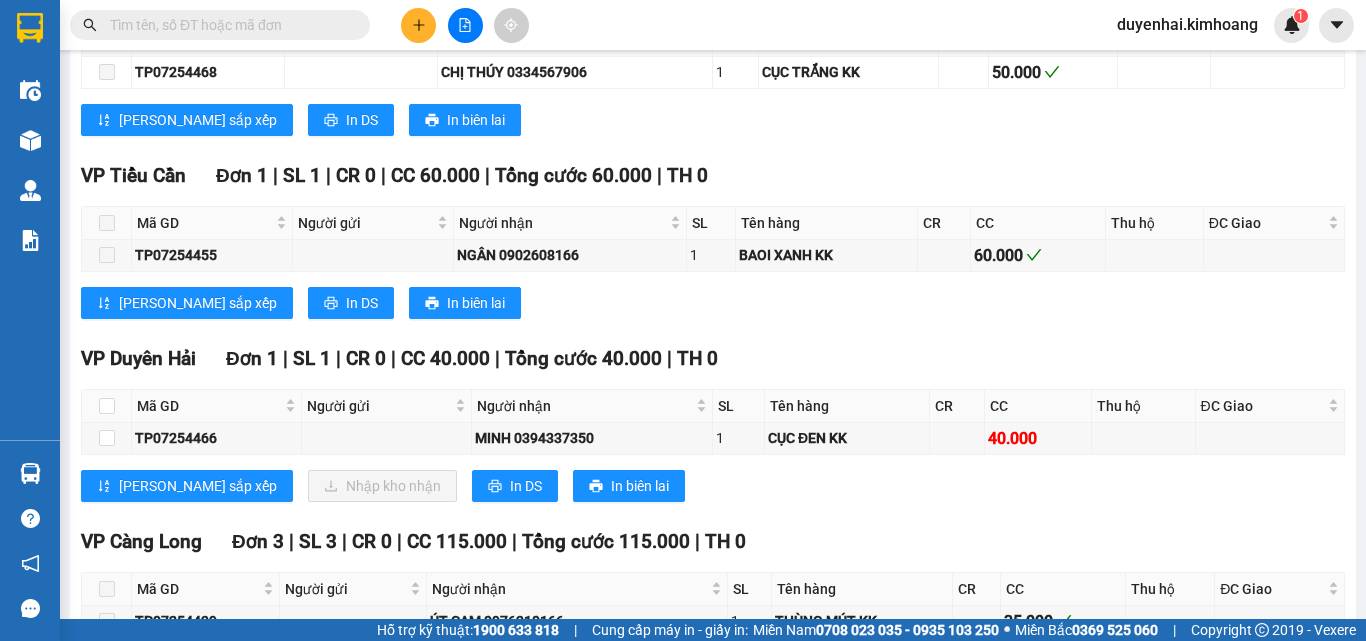 scroll, scrollTop: 1600, scrollLeft: 0, axis: vertical 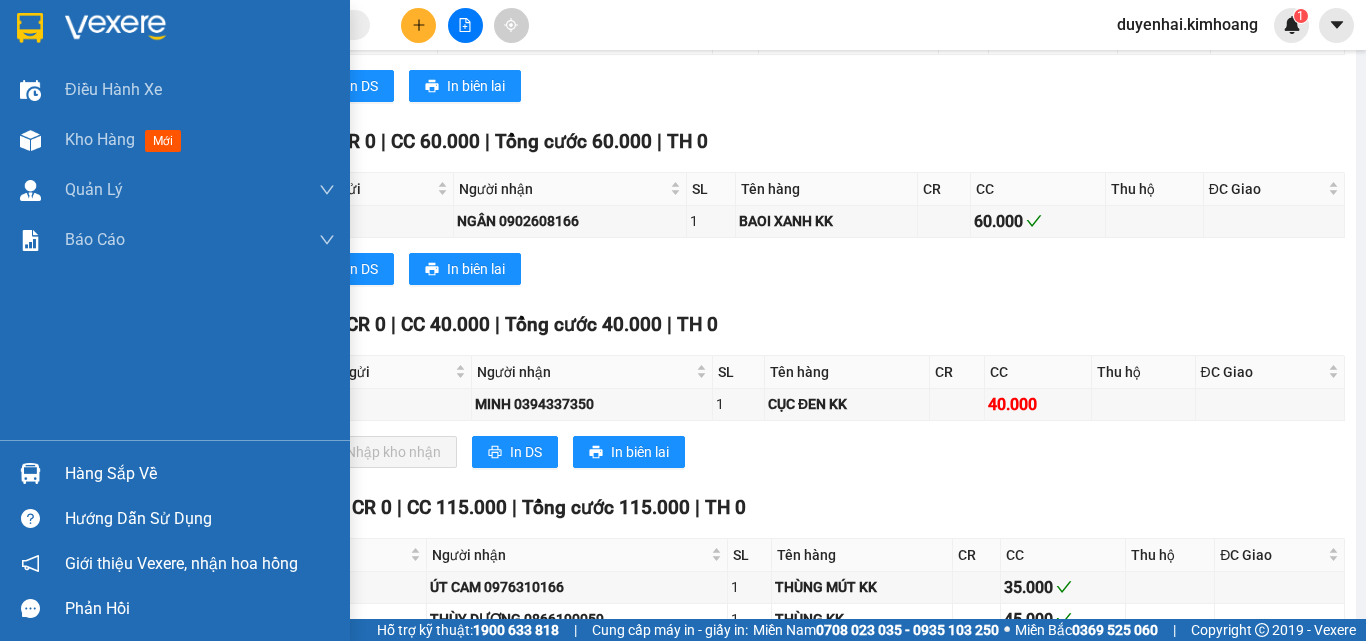 click on "Hàng sắp về" at bounding box center (200, 474) 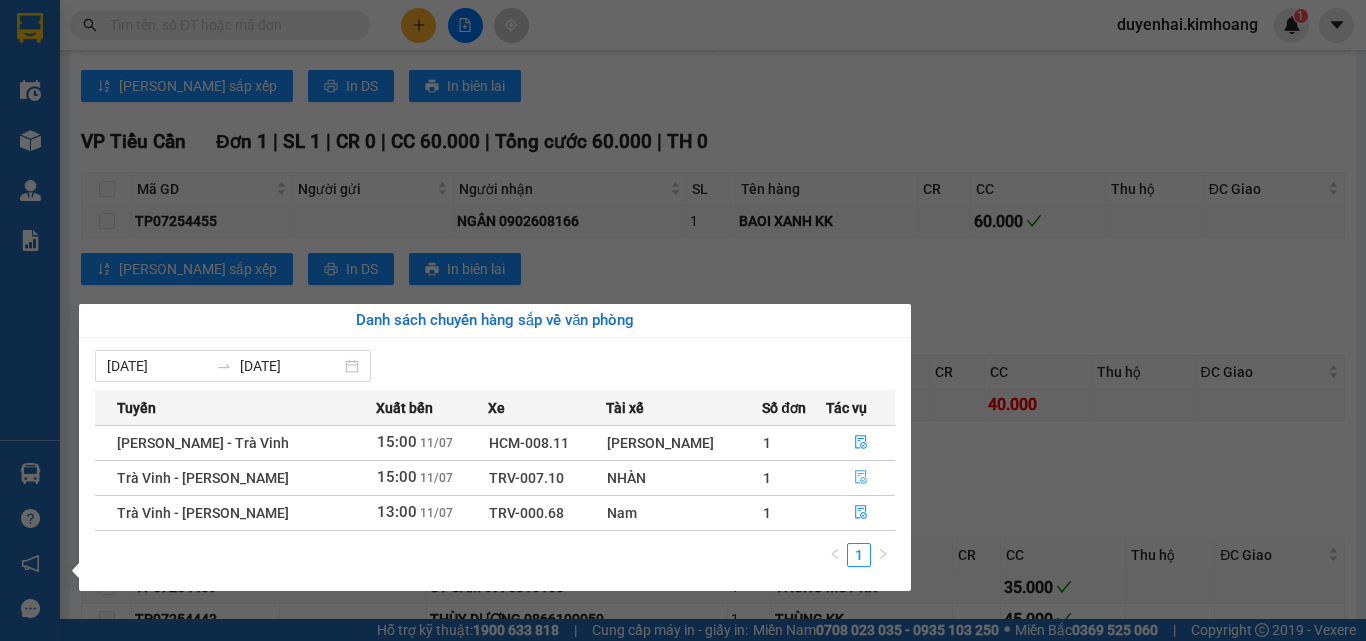click 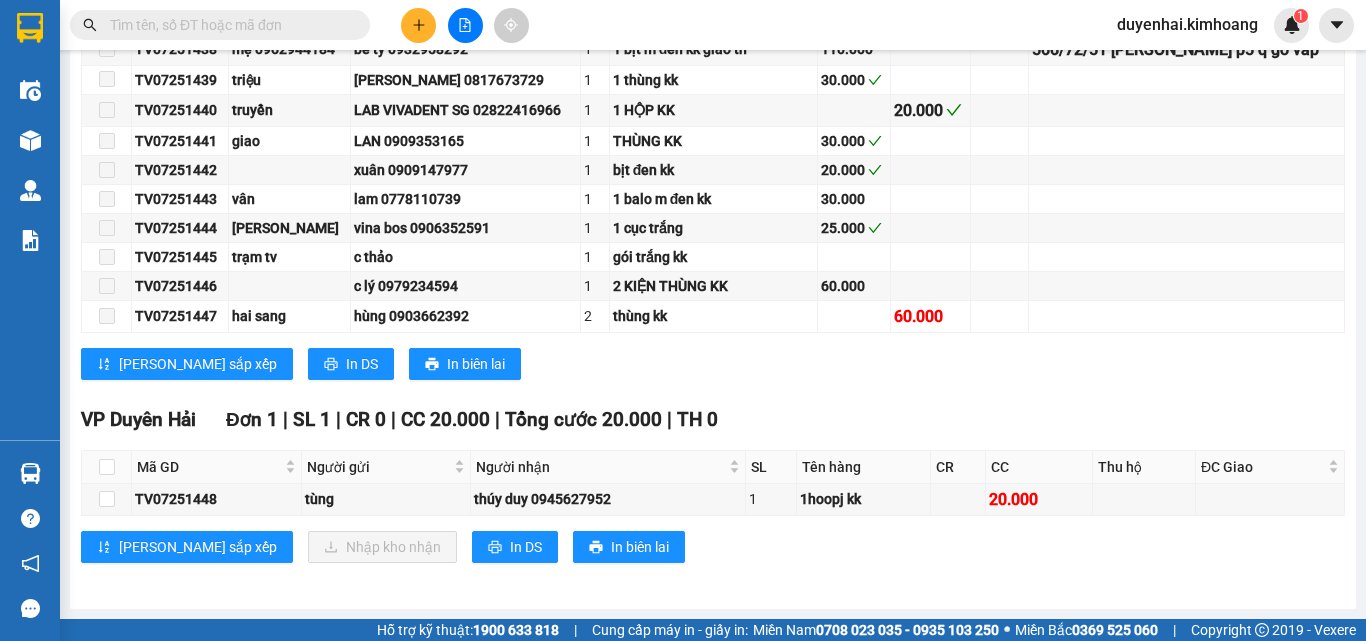 scroll, scrollTop: 541, scrollLeft: 0, axis: vertical 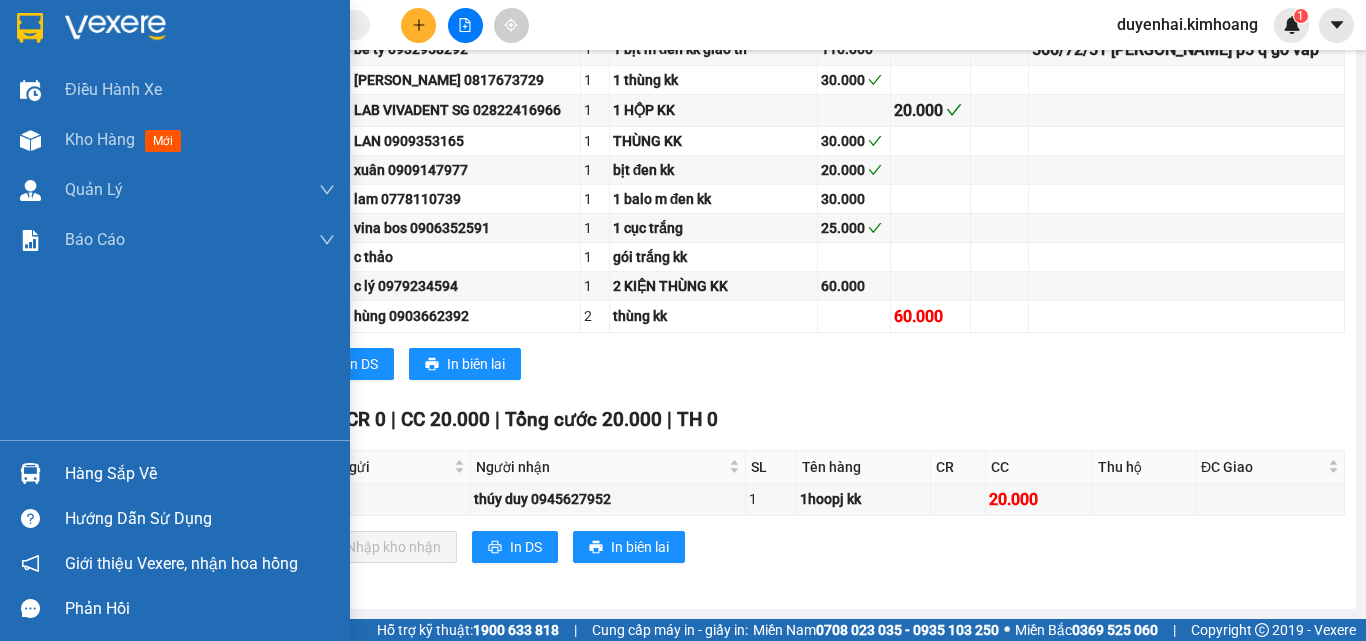 click on "Hàng sắp về" at bounding box center (200, 474) 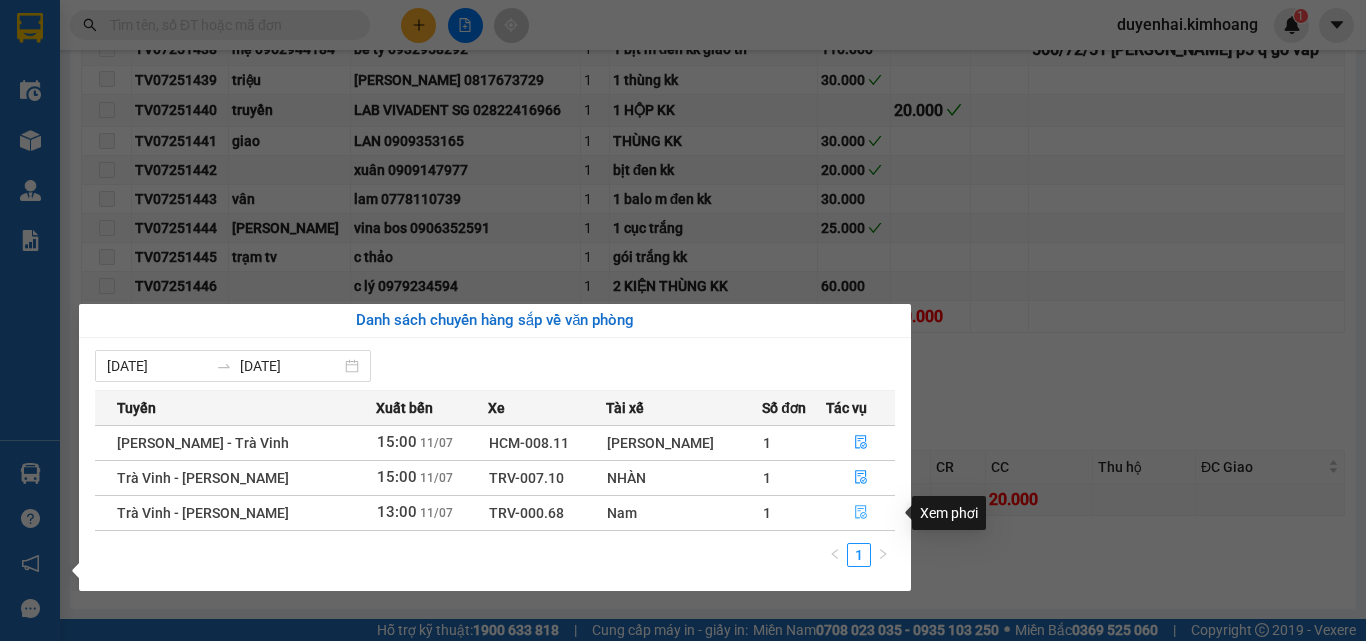 click at bounding box center [860, 513] 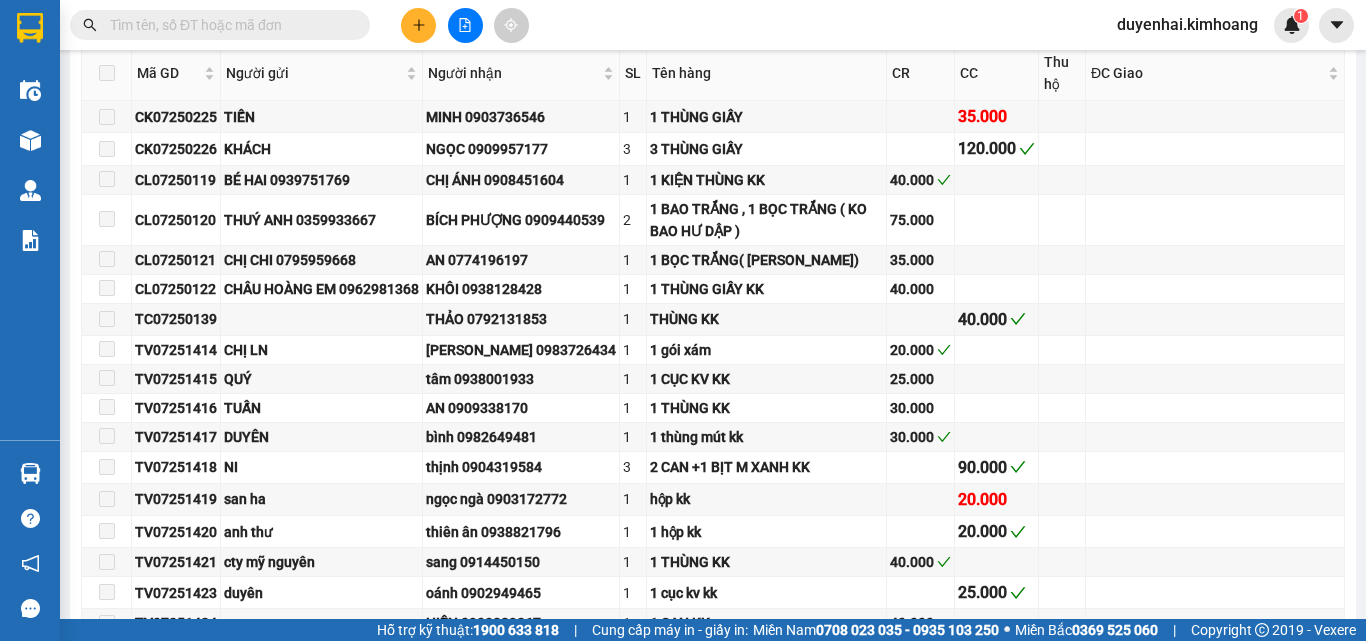 scroll, scrollTop: 1243, scrollLeft: 0, axis: vertical 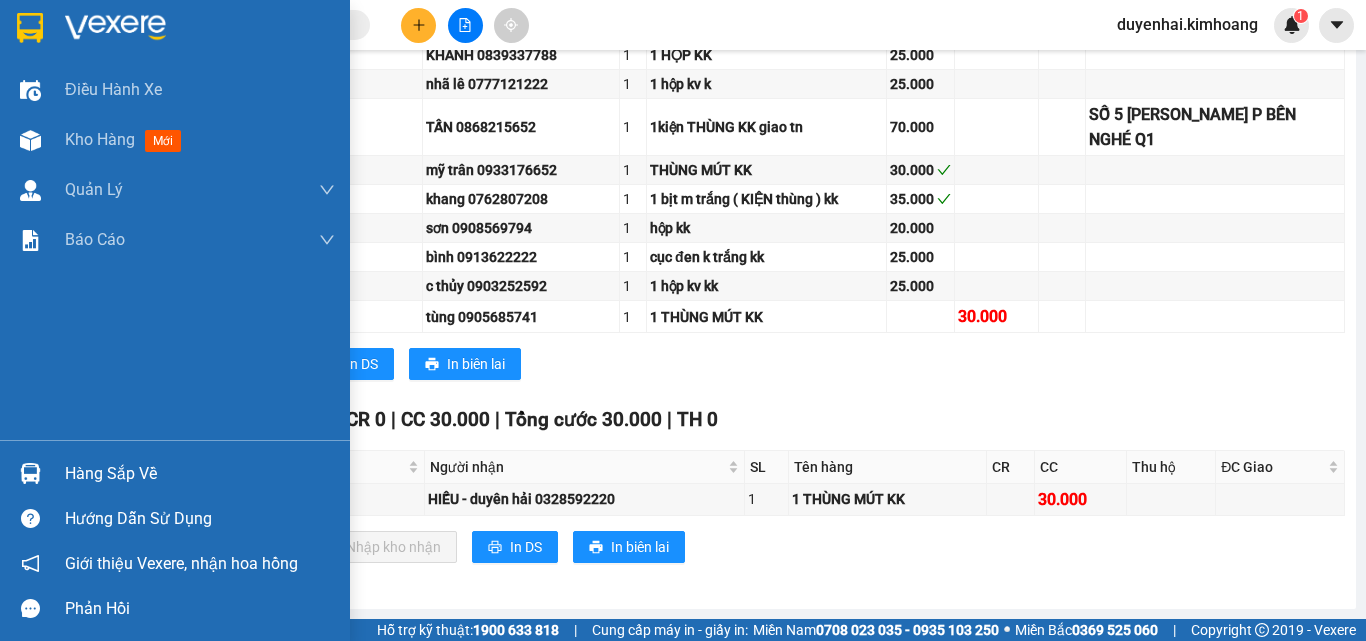click on "Hàng sắp về" at bounding box center [200, 474] 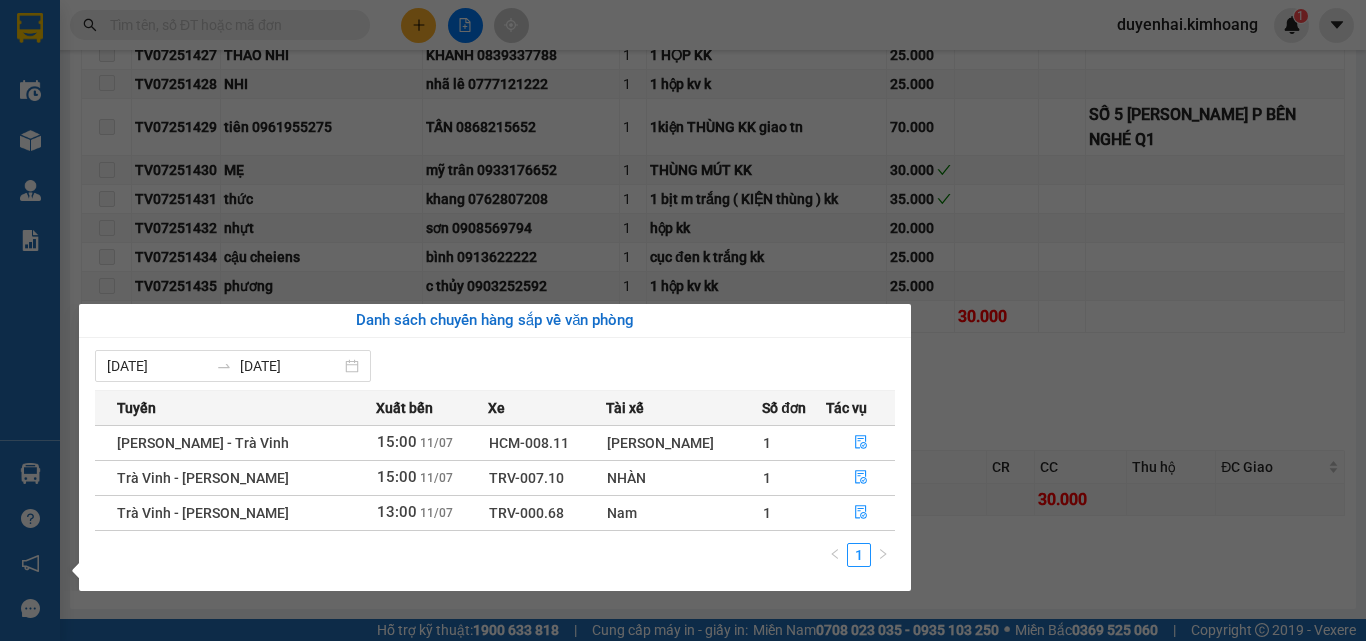 click on "Kết quả tìm kiếm ( 51 )  Bộ lọc  Mã ĐH Trạng thái Món hàng Thu hộ Tổng cước Chưa cước Nhãn Người gửi VP Gửi Người nhận VP Nhận TP07254108 16:38 [DATE] Đã giao   08:11 [DATE] CỤC ĐEN KV KK SL:  1 35.000 VP [PERSON_NAME] ([GEOGRAPHIC_DATA]) 0346854454 [PERSON_NAME] VP Duyên Hải DH07250025 09:15 [DATE] Đã giao   15:58 [DATE] 2 BỊCH MÀU ĐEN KK SL:  2 80.000 0346854454 [PERSON_NAME][GEOGRAPHIC_DATA] 0336289454 TRƯỜNG  VP [GEOGRAPHIC_DATA] ([GEOGRAPHIC_DATA]) TP07252798 17:12 [DATE] Đã giao   12:53 [DATE] CỤC ĐEN KV KK SL:  1 40.000 VP [PERSON_NAME] ([GEOGRAPHIC_DATA]) 0346854454 [PERSON_NAME][GEOGRAPHIC_DATA] 16:42 [DATE] Đã giao   17:16 [DATE] CỤC ĐEN KV KK SL:  1 40.000 VP [PERSON_NAME] ([GEOGRAPHIC_DATA]) 0346854454 [PERSON_NAME][GEOGRAPHIC_DATA] 16:37 [DATE] Đã giao   07:50 [DATE] CỤC ĐEN KV KK SL:  1 40.000 VP [PERSON_NAME] (Hàng) 0346854454 LÊ [GEOGRAPHIC_DATA] 12:14 [DATE] Đã giao   08:27 [DATE] CỤC ĐEN KV KK SL:  1 40.000 VP [PERSON_NAME] ([GEOGRAPHIC_DATA]) 0346854454   1" at bounding box center [683, 320] 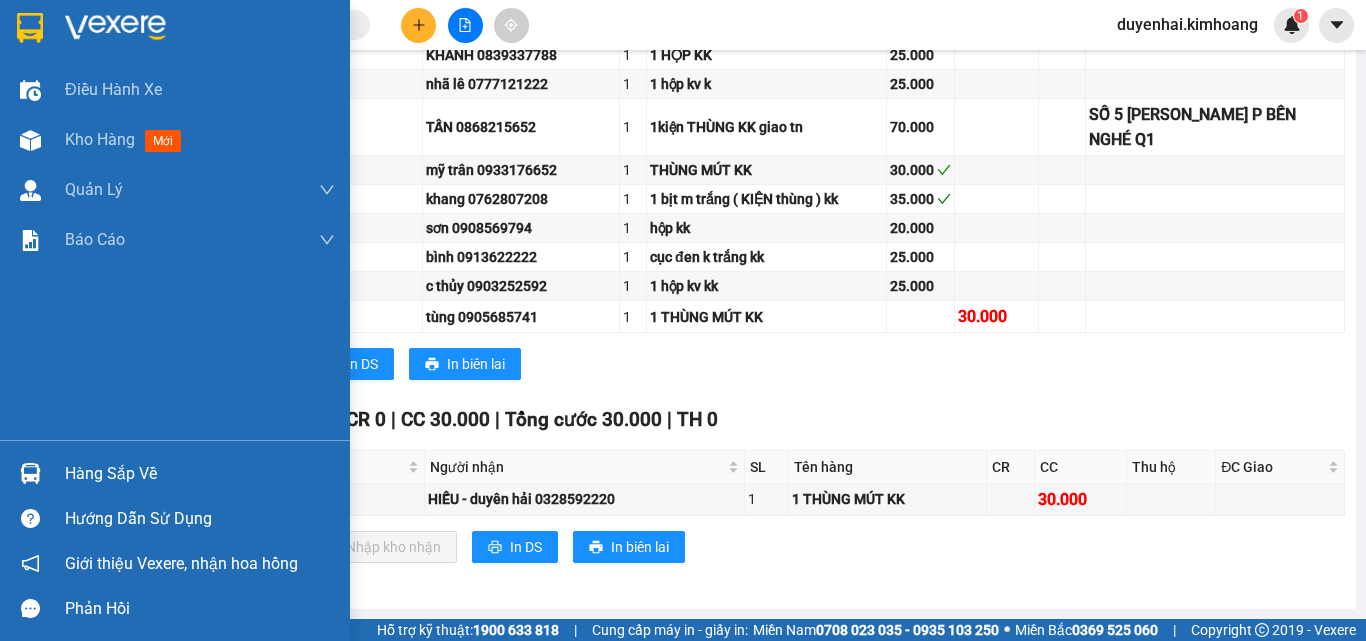click on "Hàng sắp về" at bounding box center [200, 474] 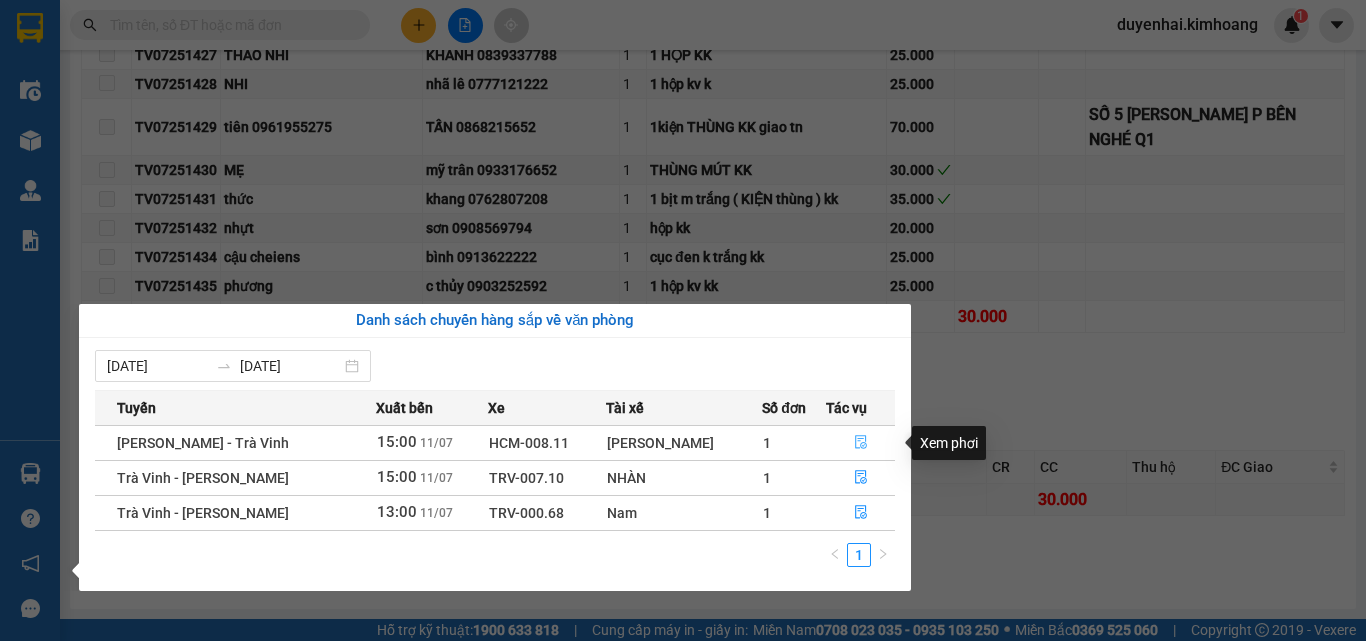 click 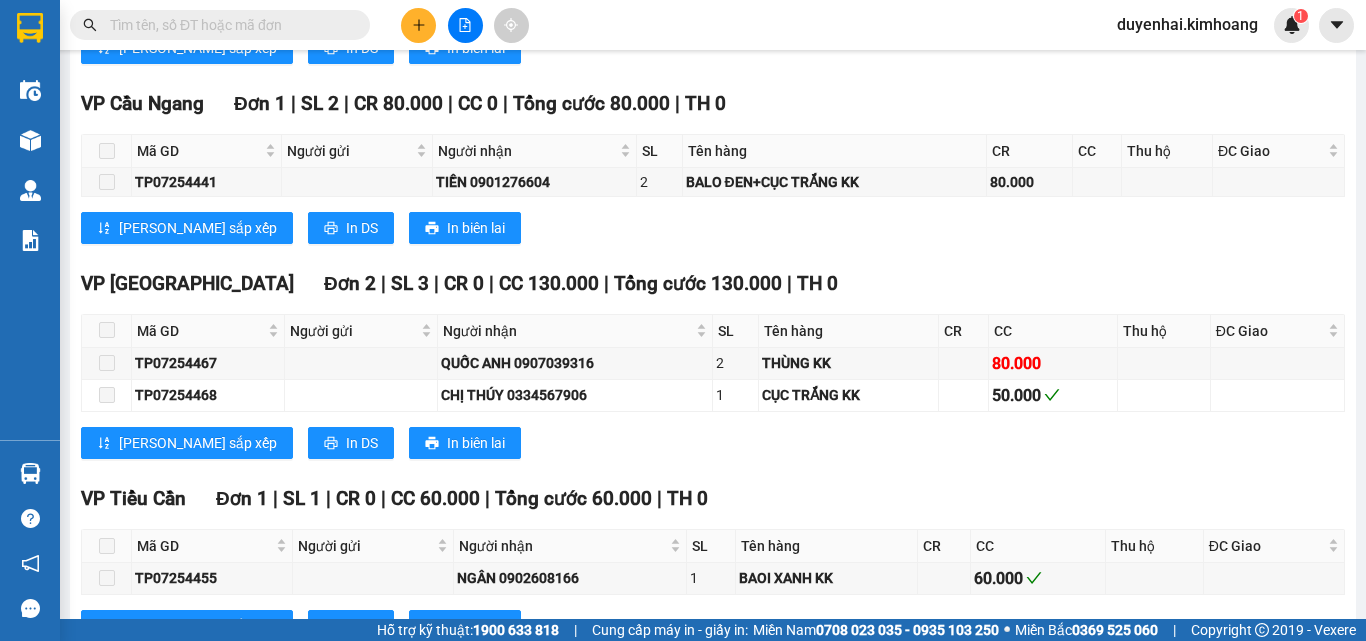 scroll, scrollTop: 1600, scrollLeft: 0, axis: vertical 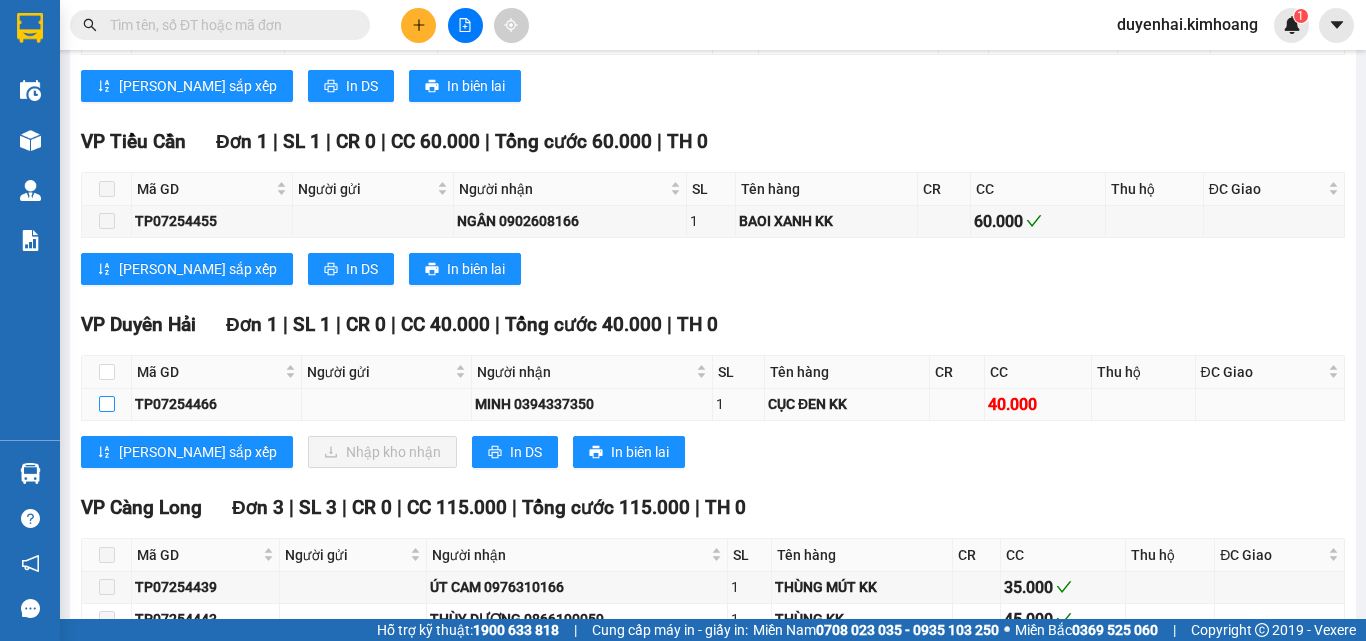 click at bounding box center (107, 404) 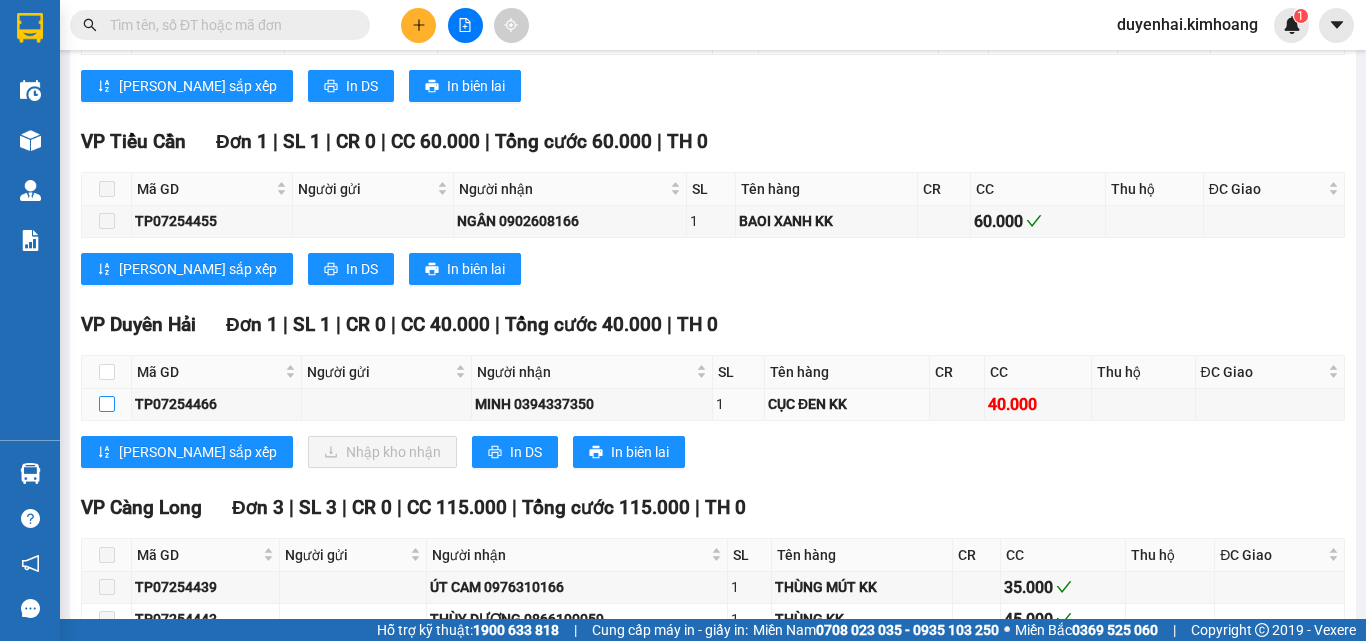 checkbox on "true" 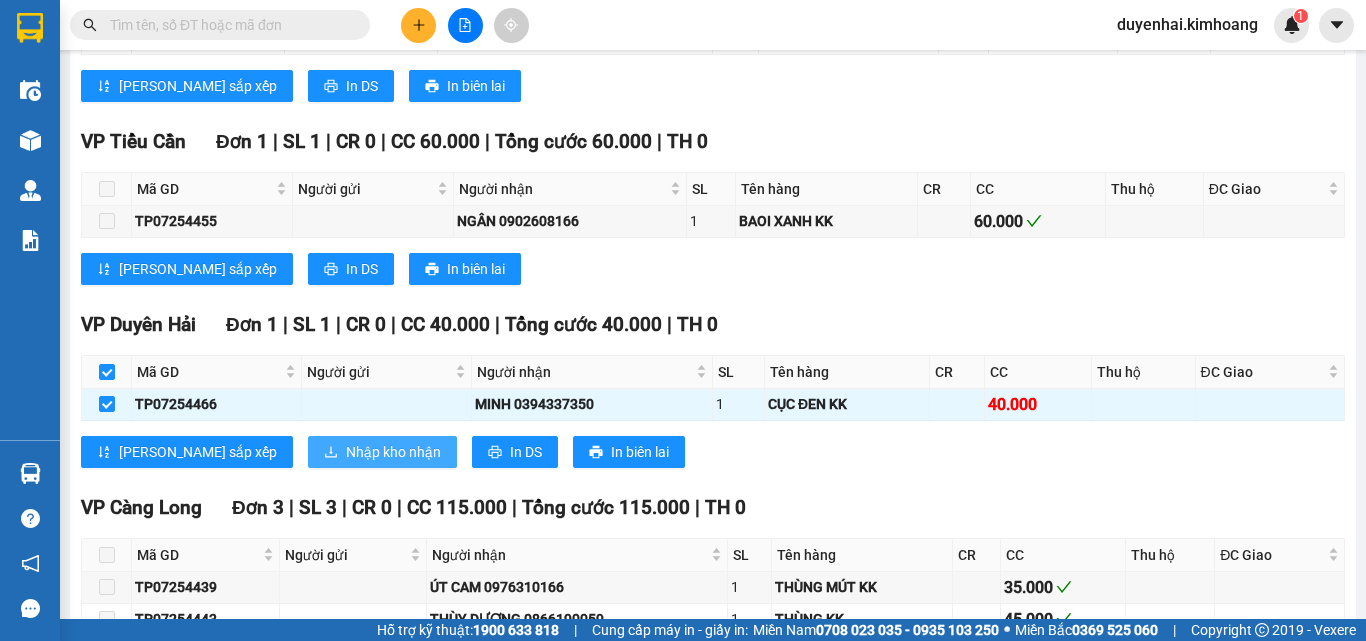 click on "Nhập kho nhận" at bounding box center (393, 452) 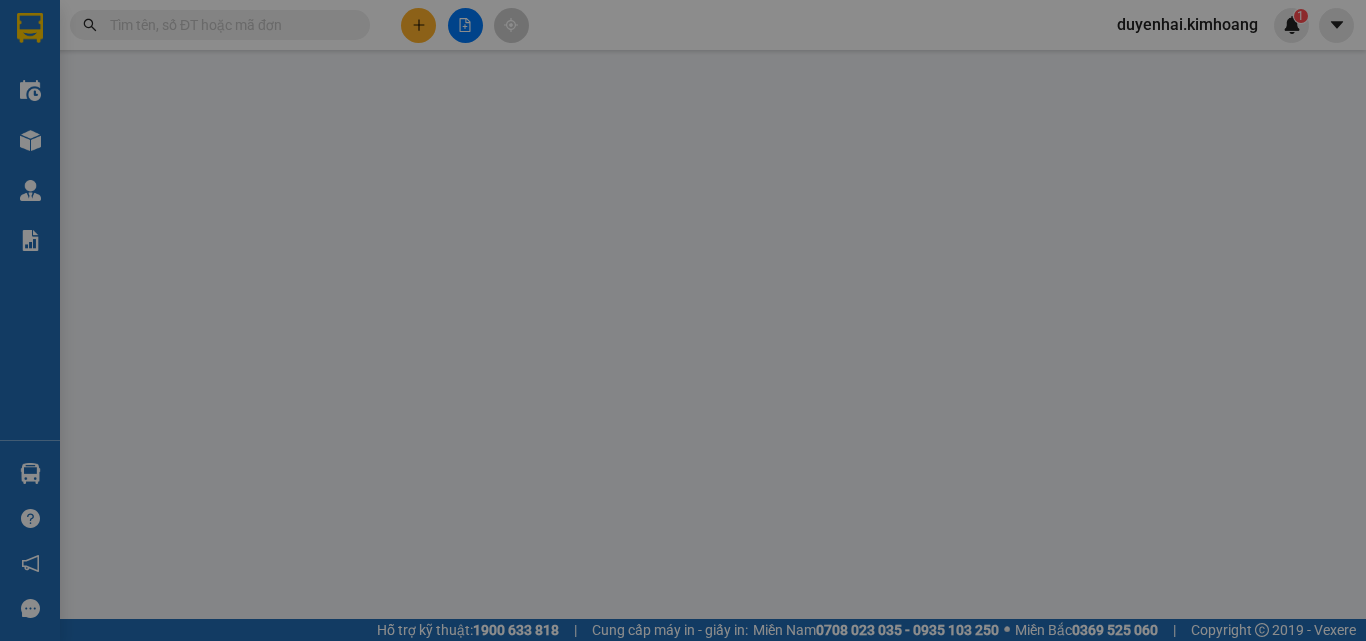 scroll, scrollTop: 0, scrollLeft: 0, axis: both 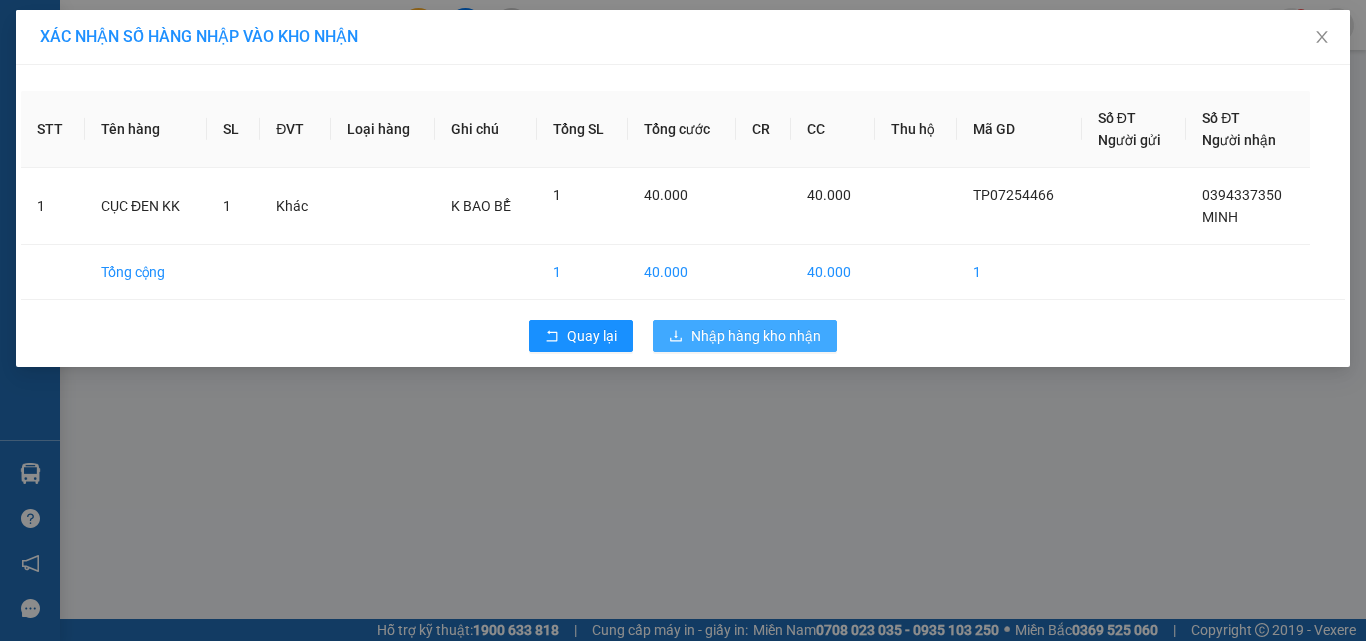click on "Nhập hàng kho nhận" at bounding box center [756, 336] 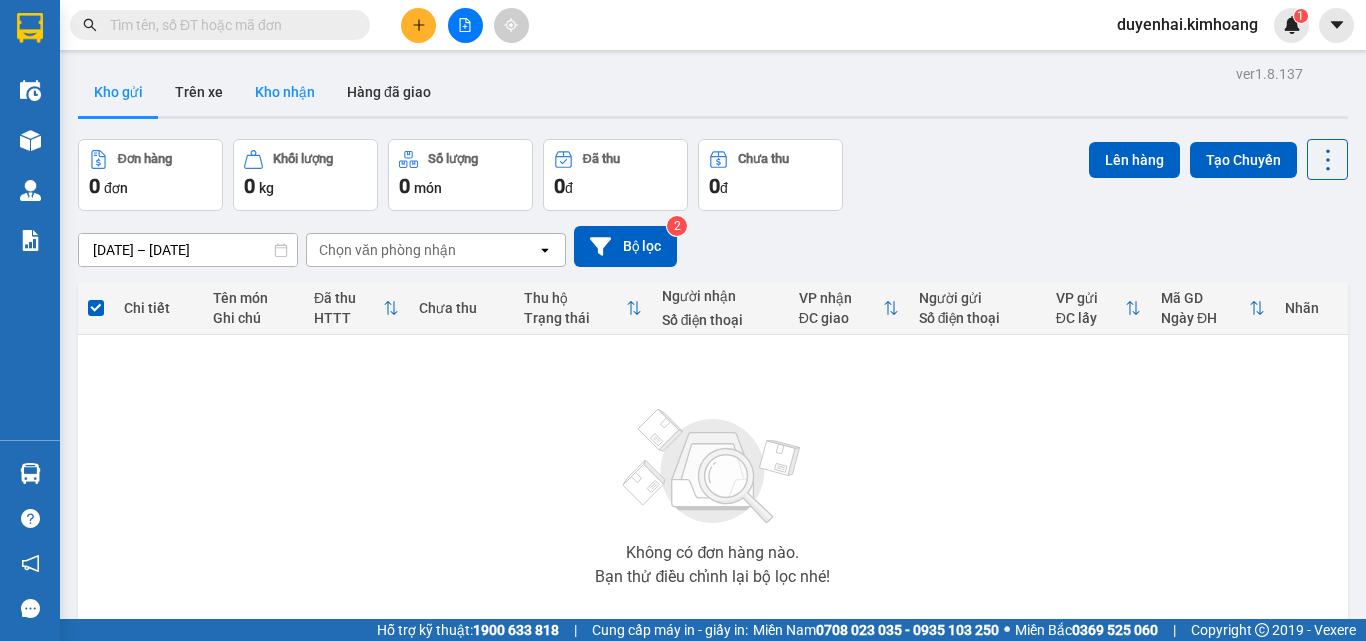click on "Kho nhận" at bounding box center [285, 92] 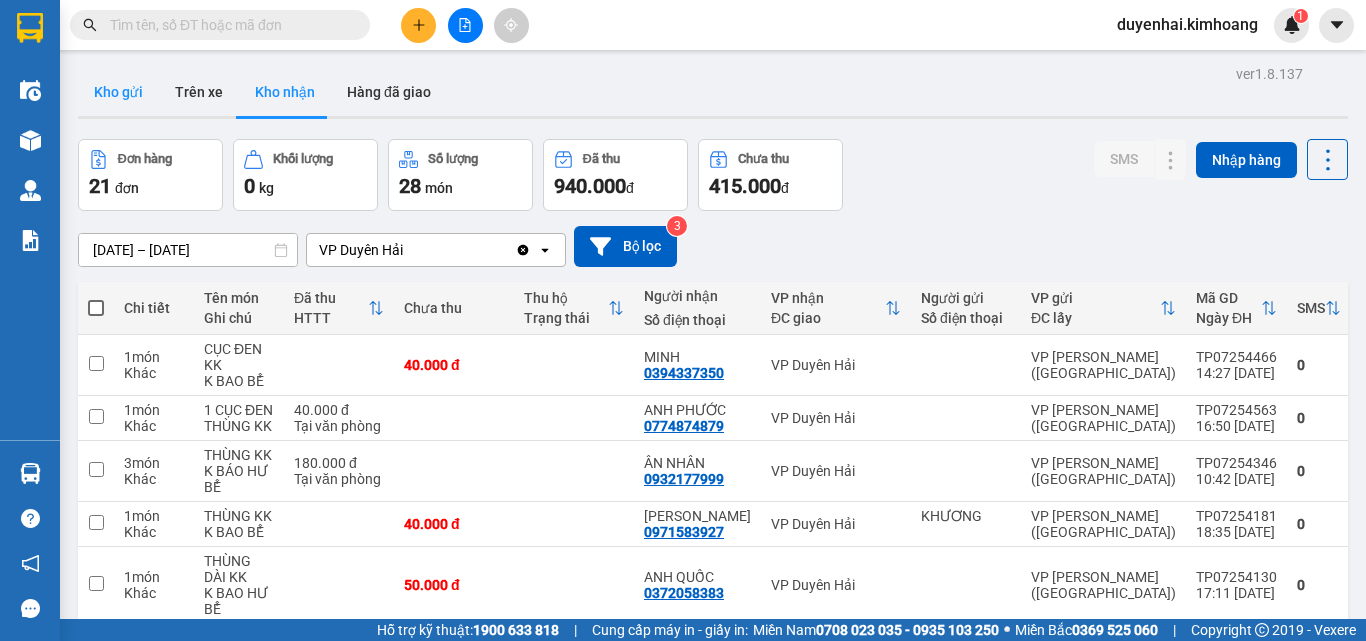 click on "Kho gửi" at bounding box center [118, 92] 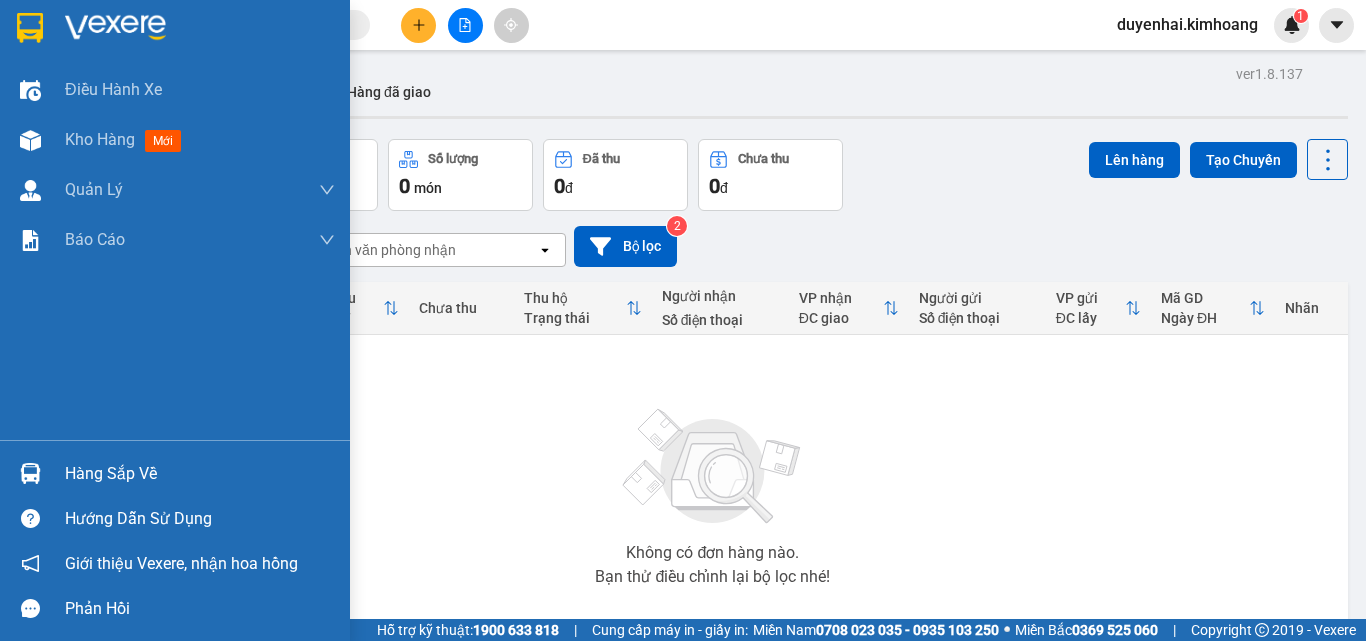 click on "Hàng sắp về" at bounding box center (175, 473) 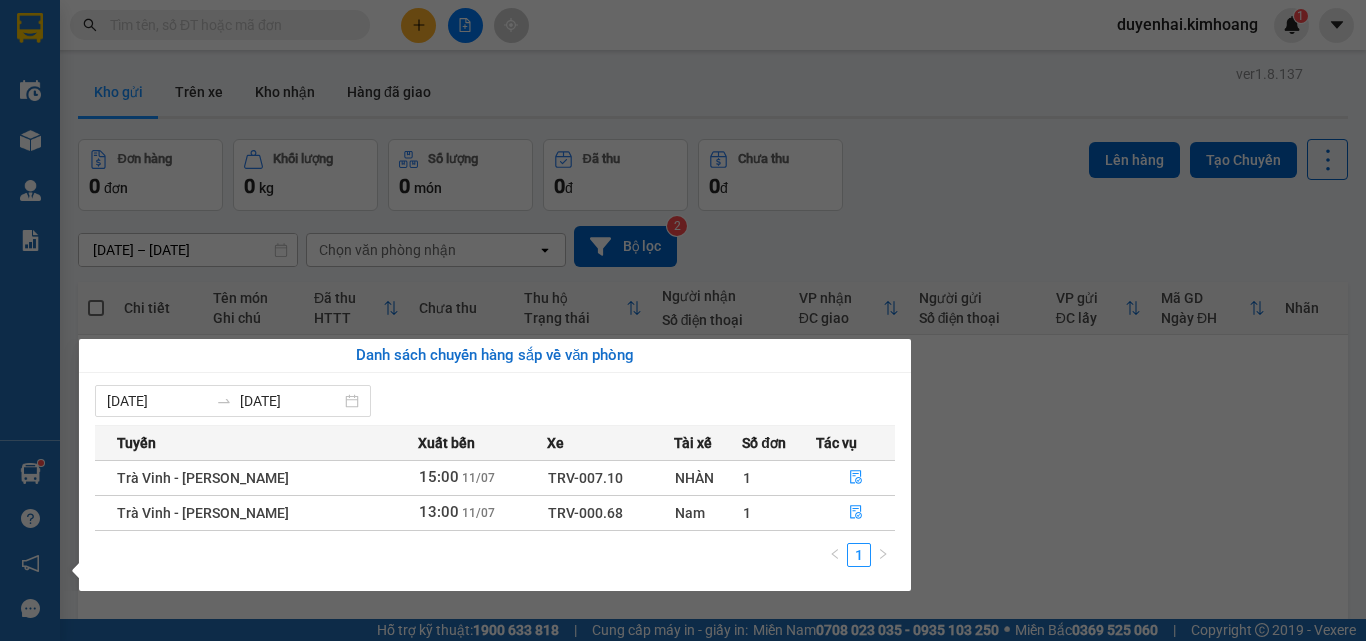 click on "Kết quả tìm kiếm ( 51 )  Bộ lọc  Mã ĐH Trạng thái Món hàng Thu hộ Tổng cước Chưa cước Nhãn Người gửi VP Gửi Người nhận VP Nhận TP07254108 16:38 [DATE] Đã giao   08:11 [DATE] CỤC ĐEN KV KK SL:  1 35.000 VP [PERSON_NAME] ([GEOGRAPHIC_DATA]) 0346854454 [PERSON_NAME] VP Duyên Hải DH07250025 09:15 [DATE] Đã giao   15:58 [DATE] 2 BỊCH MÀU ĐEN KK SL:  2 80.000 0346854454 [PERSON_NAME][GEOGRAPHIC_DATA] 0336289454 TRƯỜNG  VP [GEOGRAPHIC_DATA] ([GEOGRAPHIC_DATA]) TP07252798 17:12 [DATE] Đã giao   12:53 [DATE] CỤC ĐEN KV KK SL:  1 40.000 VP [PERSON_NAME] ([GEOGRAPHIC_DATA]) 0346854454 [PERSON_NAME][GEOGRAPHIC_DATA] 16:42 [DATE] Đã giao   17:16 [DATE] CỤC ĐEN KV KK SL:  1 40.000 VP [PERSON_NAME] ([GEOGRAPHIC_DATA]) 0346854454 [PERSON_NAME][GEOGRAPHIC_DATA] 16:37 [DATE] Đã giao   07:50 [DATE] CỤC ĐEN KV KK SL:  1 40.000 VP [PERSON_NAME] (Hàng) 0346854454 LÊ [GEOGRAPHIC_DATA] 12:14 [DATE] Đã giao   08:27 [DATE] CỤC ĐEN KV KK SL:  1 40.000 VP [PERSON_NAME] ([GEOGRAPHIC_DATA]) 0346854454   1" at bounding box center (683, 320) 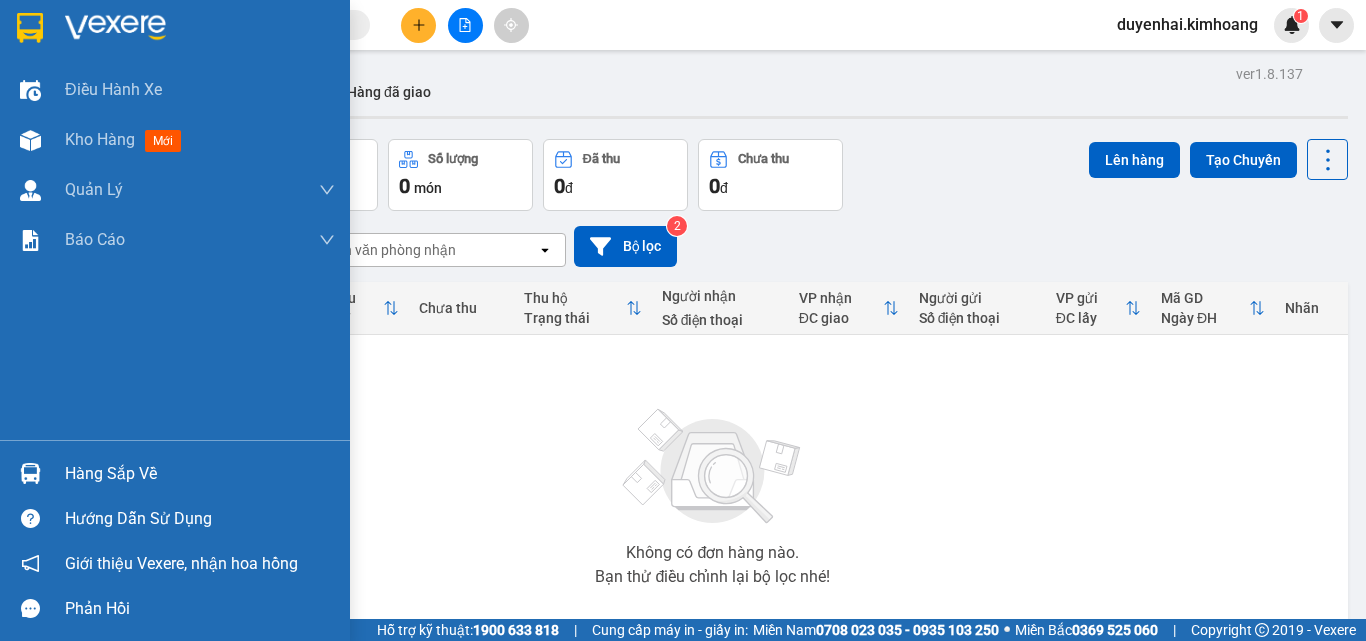 click on "Hàng sắp về" at bounding box center [200, 474] 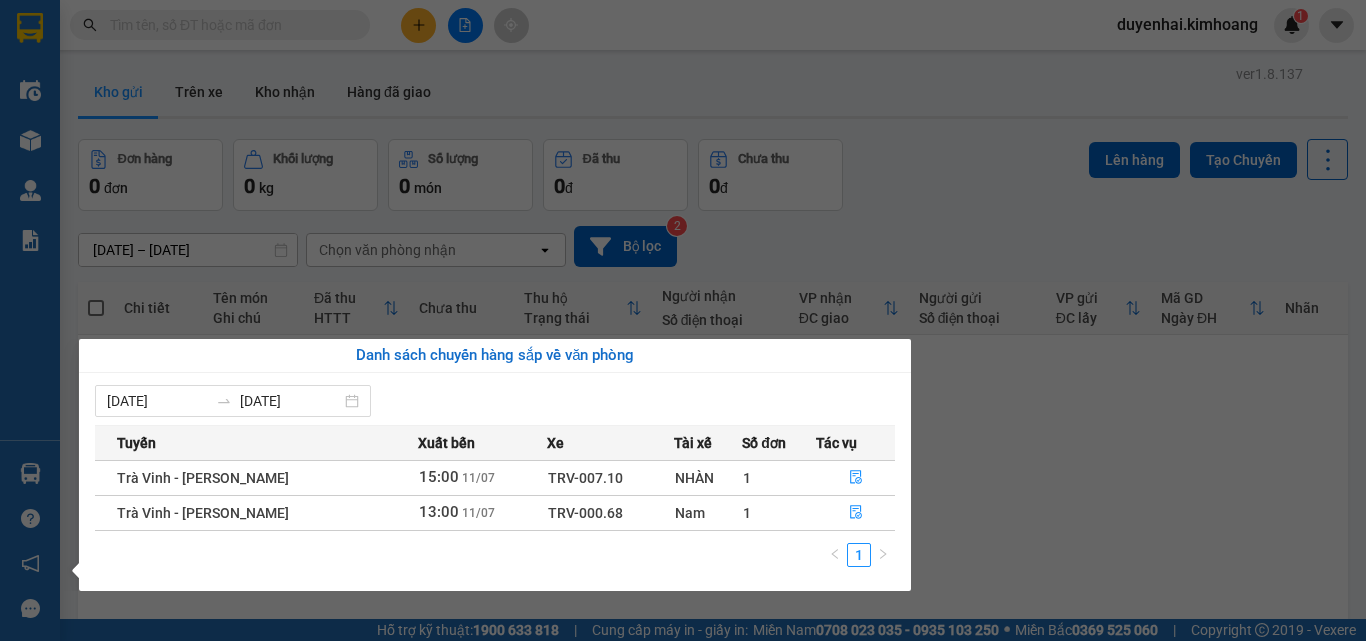 click on "Kết quả tìm kiếm ( 51 )  Bộ lọc  Mã ĐH Trạng thái Món hàng Thu hộ Tổng cước Chưa cước Nhãn Người gửi VP Gửi Người nhận VP Nhận TP07254108 16:38 [DATE] Đã giao   08:11 [DATE] CỤC ĐEN KV KK SL:  1 35.000 VP [PERSON_NAME] ([GEOGRAPHIC_DATA]) 0346854454 [PERSON_NAME] VP Duyên Hải DH07250025 09:15 [DATE] Đã giao   15:58 [DATE] 2 BỊCH MÀU ĐEN KK SL:  2 80.000 0346854454 [PERSON_NAME][GEOGRAPHIC_DATA] 0336289454 TRƯỜNG  VP [GEOGRAPHIC_DATA] ([GEOGRAPHIC_DATA]) TP07252798 17:12 [DATE] Đã giao   12:53 [DATE] CỤC ĐEN KV KK SL:  1 40.000 VP [PERSON_NAME] ([GEOGRAPHIC_DATA]) 0346854454 [PERSON_NAME][GEOGRAPHIC_DATA] 16:42 [DATE] Đã giao   17:16 [DATE] CỤC ĐEN KV KK SL:  1 40.000 VP [PERSON_NAME] ([GEOGRAPHIC_DATA]) 0346854454 [PERSON_NAME][GEOGRAPHIC_DATA] 16:37 [DATE] Đã giao   07:50 [DATE] CỤC ĐEN KV KK SL:  1 40.000 VP [PERSON_NAME] (Hàng) 0346854454 LÊ [GEOGRAPHIC_DATA] 12:14 [DATE] Đã giao   08:27 [DATE] CỤC ĐEN KV KK SL:  1 40.000 VP [PERSON_NAME] ([GEOGRAPHIC_DATA]) 0346854454   1" at bounding box center [683, 320] 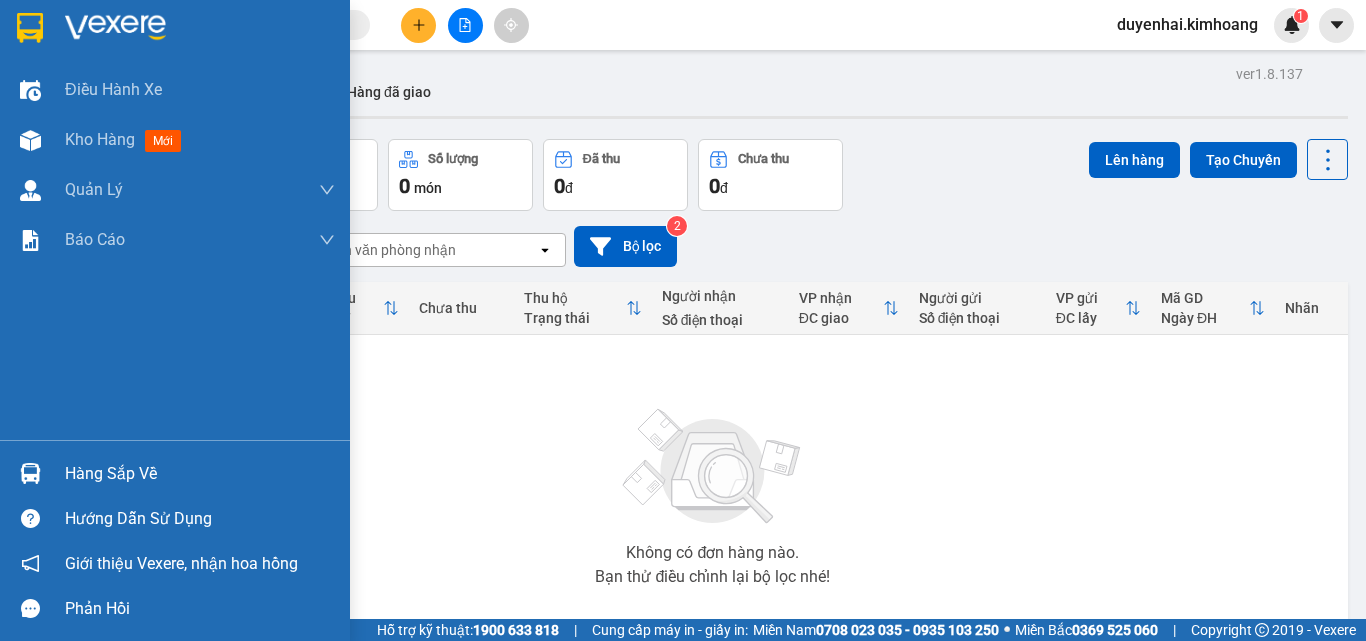 click on "Hàng sắp về" at bounding box center (200, 474) 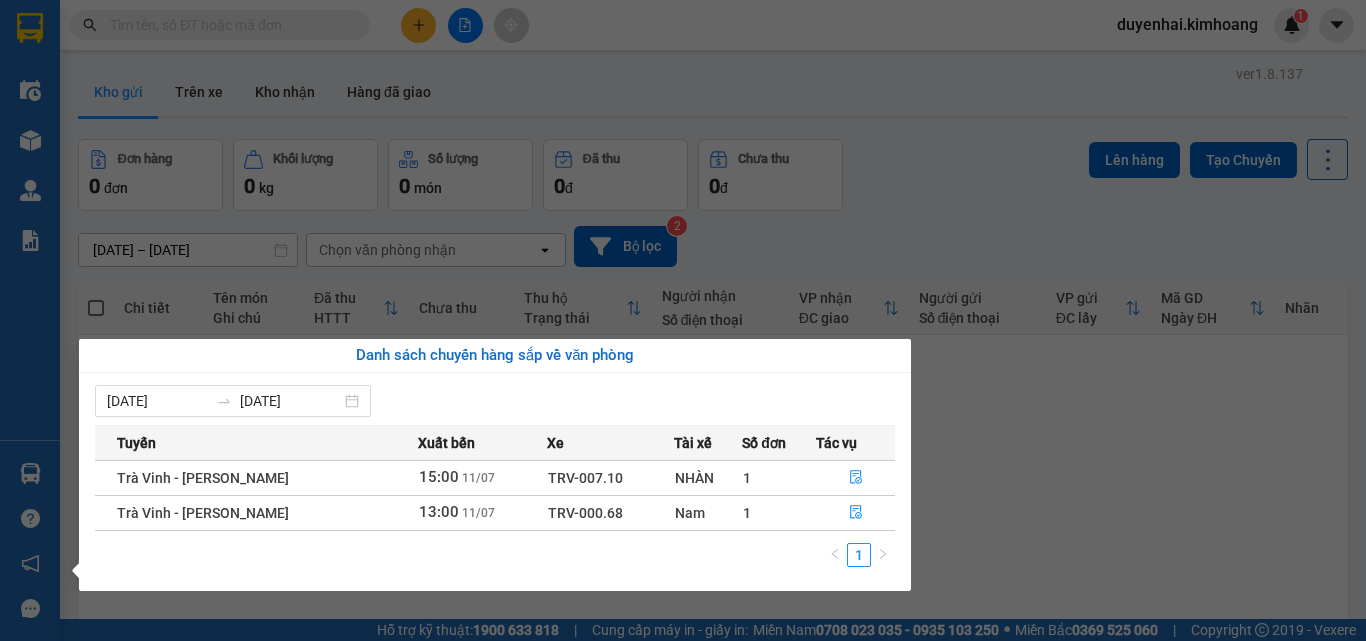 click on "Kết quả tìm kiếm ( 51 )  Bộ lọc  Mã ĐH Trạng thái Món hàng Thu hộ Tổng cước Chưa cước Nhãn Người gửi VP Gửi Người nhận VP Nhận TP07254108 16:38 [DATE] Đã giao   08:11 [DATE] CỤC ĐEN KV KK SL:  1 35.000 VP [PERSON_NAME] ([GEOGRAPHIC_DATA]) 0346854454 [PERSON_NAME] VP Duyên Hải DH07250025 09:15 [DATE] Đã giao   15:58 [DATE] 2 BỊCH MÀU ĐEN KK SL:  2 80.000 0346854454 [PERSON_NAME][GEOGRAPHIC_DATA] 0336289454 TRƯỜNG  VP [GEOGRAPHIC_DATA] ([GEOGRAPHIC_DATA]) TP07252798 17:12 [DATE] Đã giao   12:53 [DATE] CỤC ĐEN KV KK SL:  1 40.000 VP [PERSON_NAME] ([GEOGRAPHIC_DATA]) 0346854454 [PERSON_NAME][GEOGRAPHIC_DATA] 16:42 [DATE] Đã giao   17:16 [DATE] CỤC ĐEN KV KK SL:  1 40.000 VP [PERSON_NAME] ([GEOGRAPHIC_DATA]) 0346854454 [PERSON_NAME][GEOGRAPHIC_DATA] 16:37 [DATE] Đã giao   07:50 [DATE] CỤC ĐEN KV KK SL:  1 40.000 VP [PERSON_NAME] (Hàng) 0346854454 LÊ [GEOGRAPHIC_DATA] 12:14 [DATE] Đã giao   08:27 [DATE] CỤC ĐEN KV KK SL:  1 40.000 VP [PERSON_NAME] ([GEOGRAPHIC_DATA]) 0346854454   1" at bounding box center (683, 320) 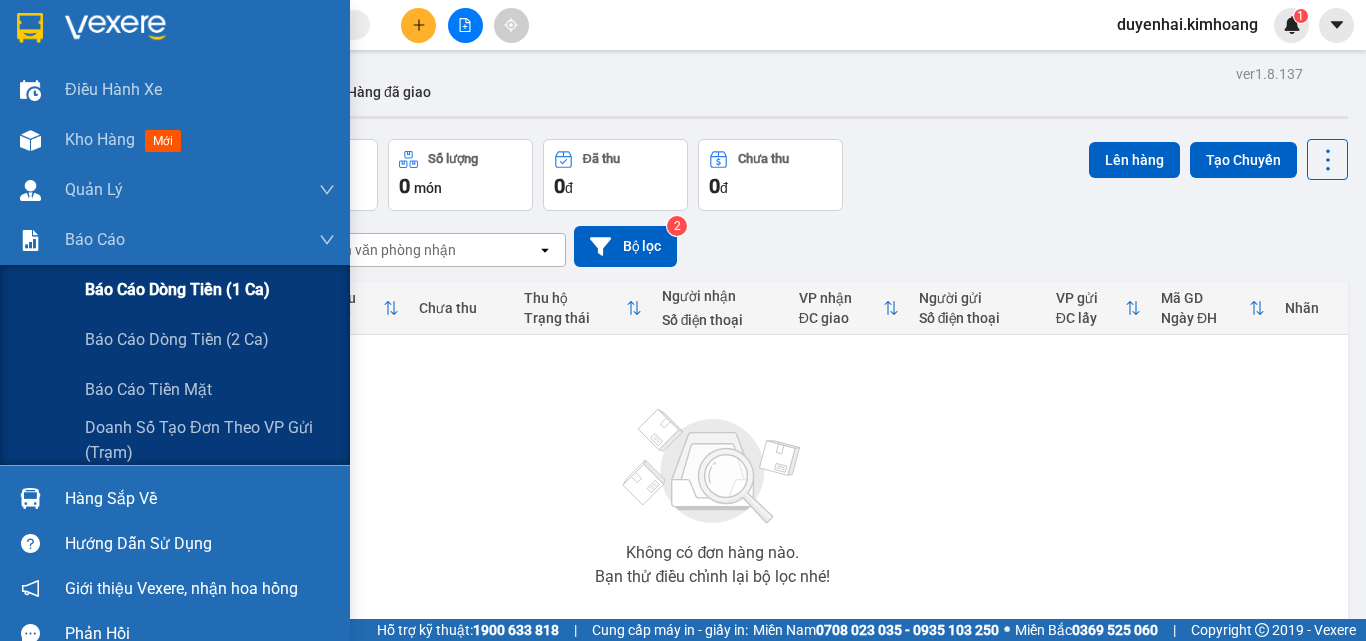 click on "Báo cáo dòng tiền (1 ca)" at bounding box center [177, 289] 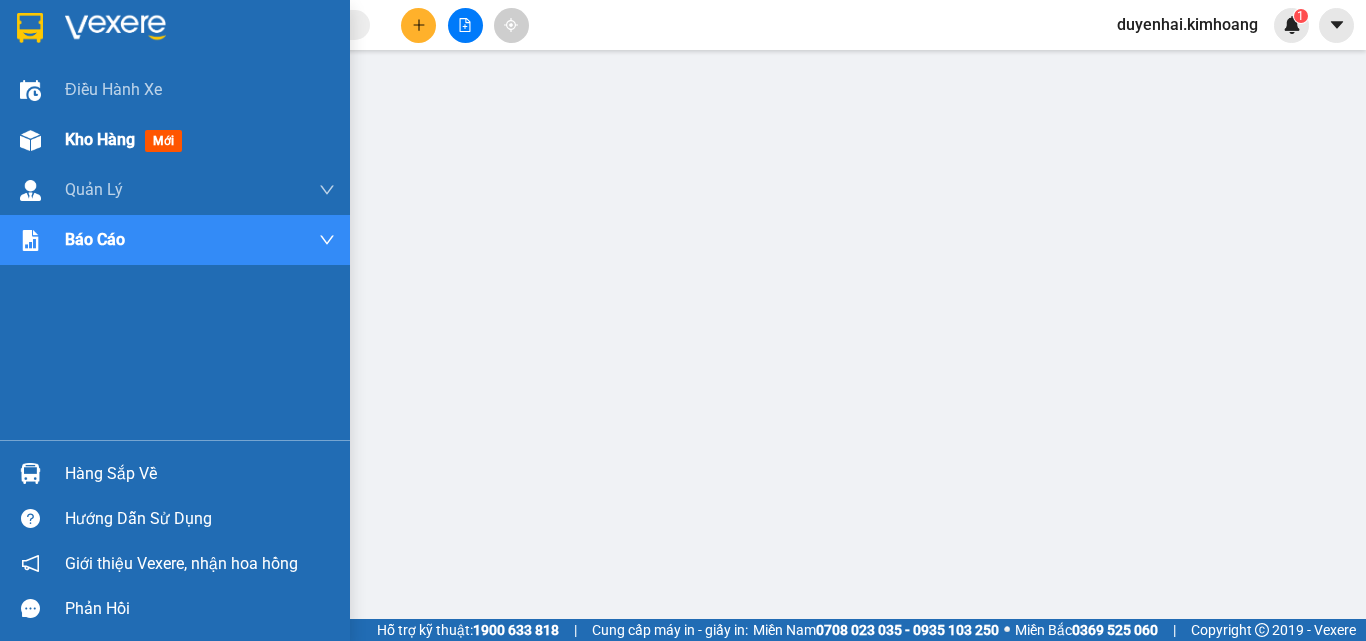click on "Kho hàng" at bounding box center (100, 139) 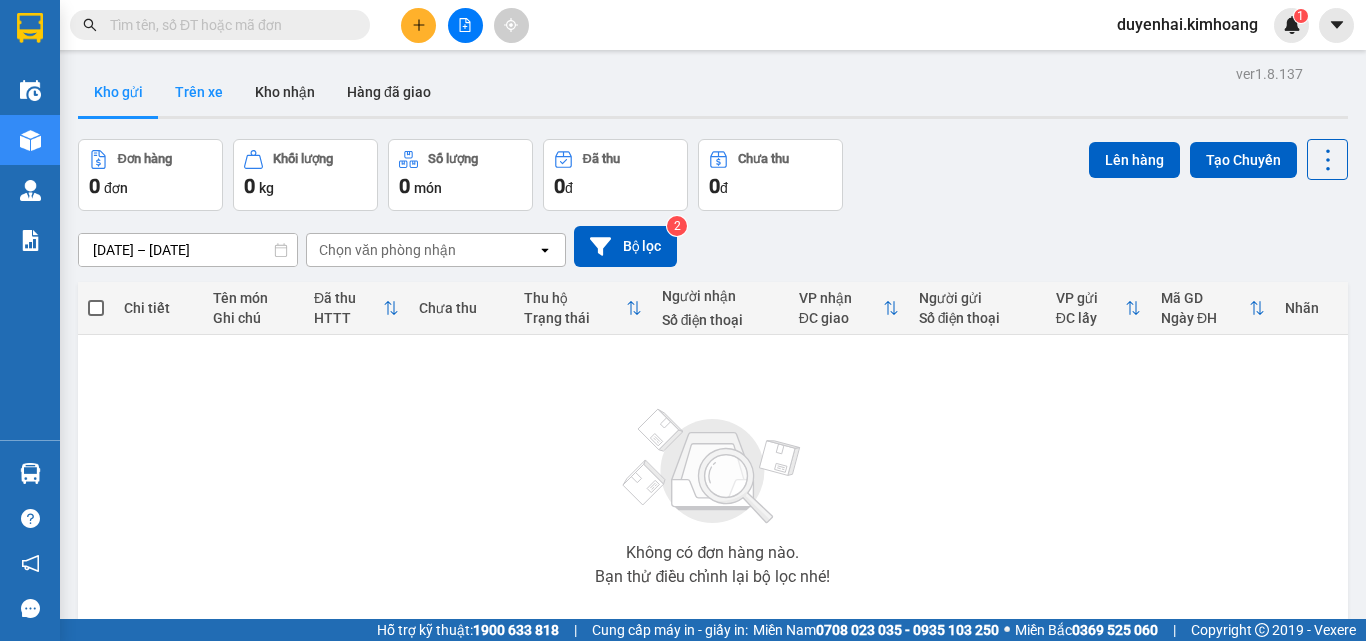 click on "Trên xe" at bounding box center [199, 92] 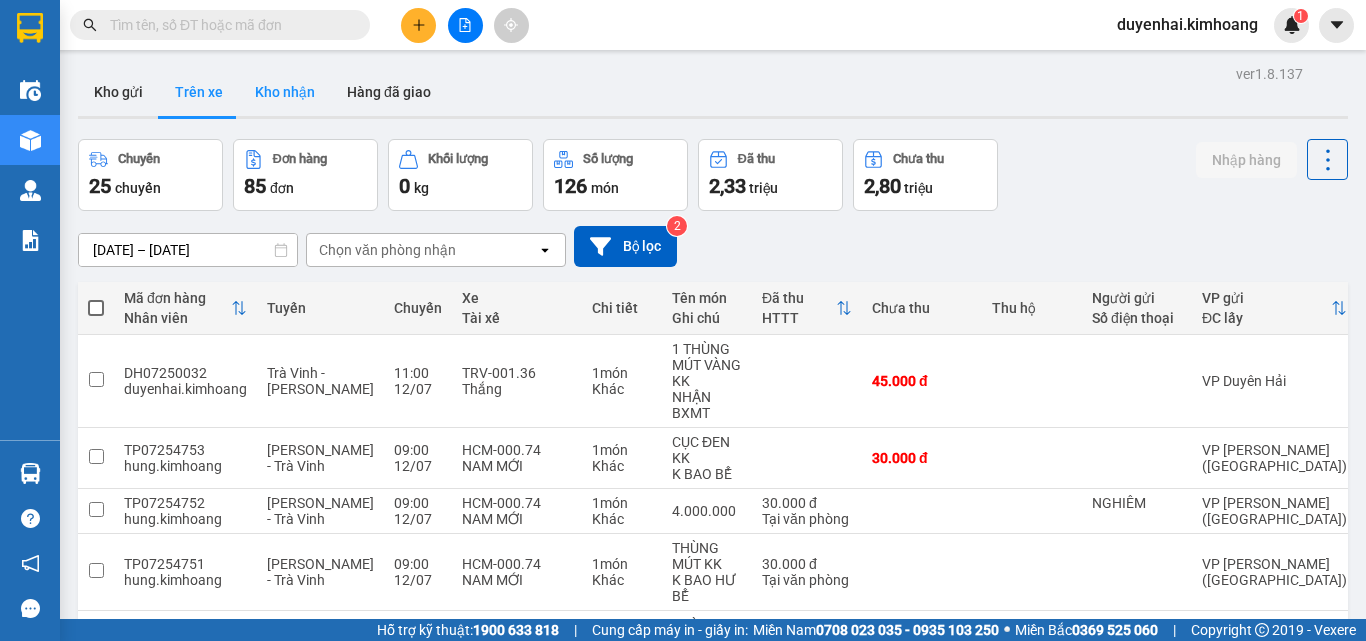 click on "Kho nhận" at bounding box center (285, 92) 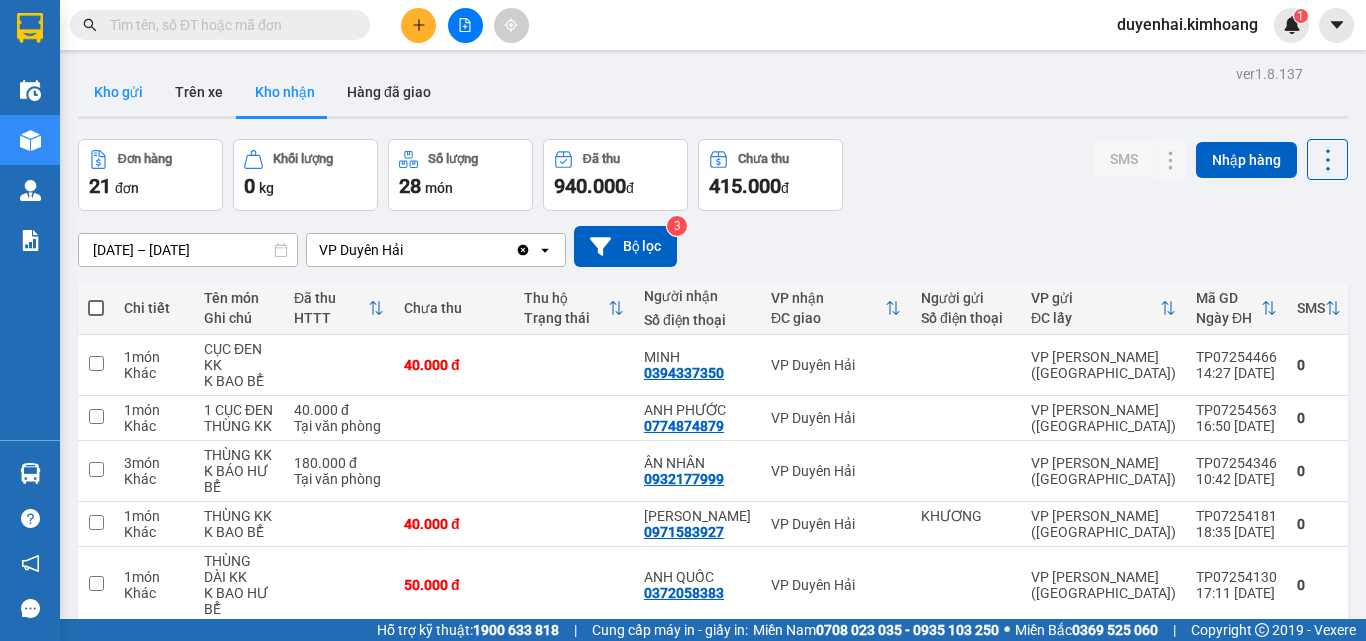 click on "Kho gửi" at bounding box center (118, 92) 